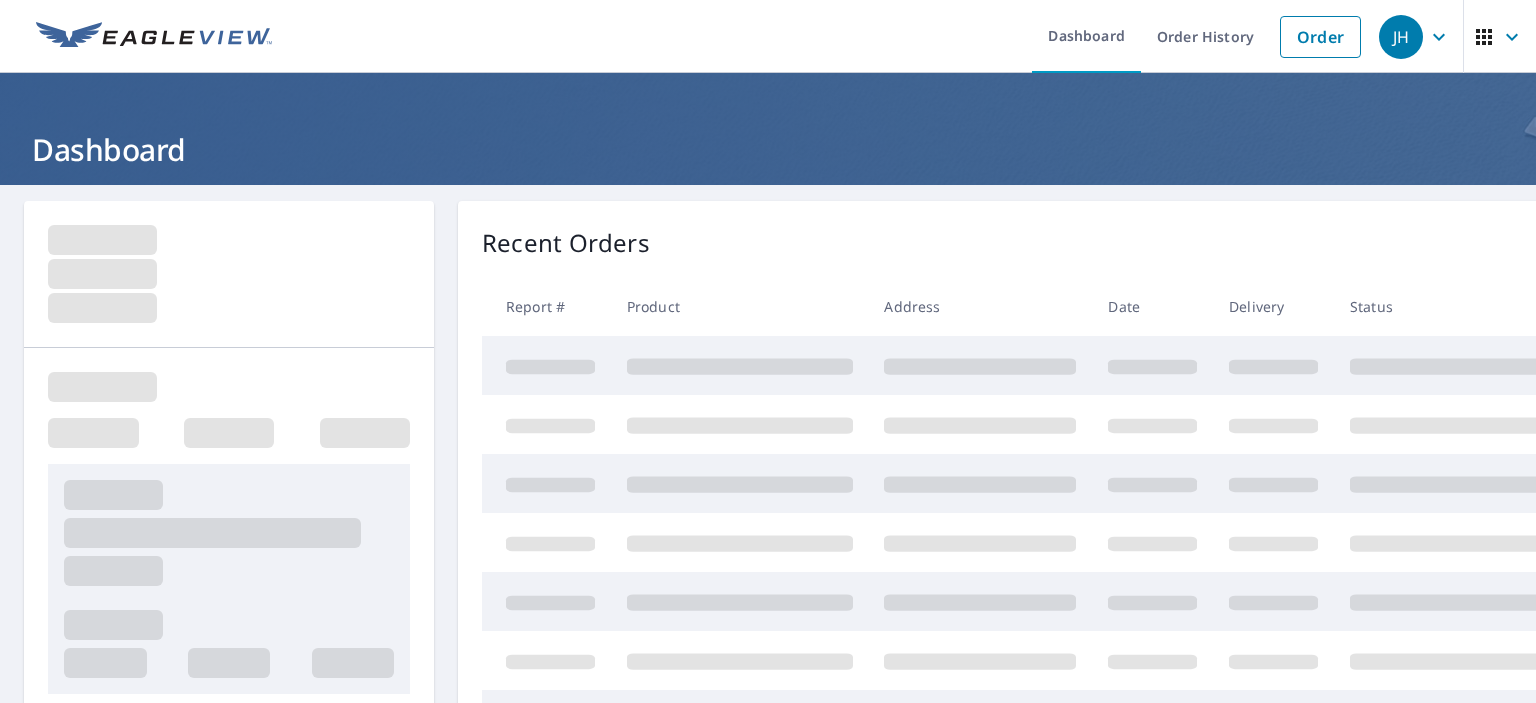 scroll, scrollTop: 0, scrollLeft: 0, axis: both 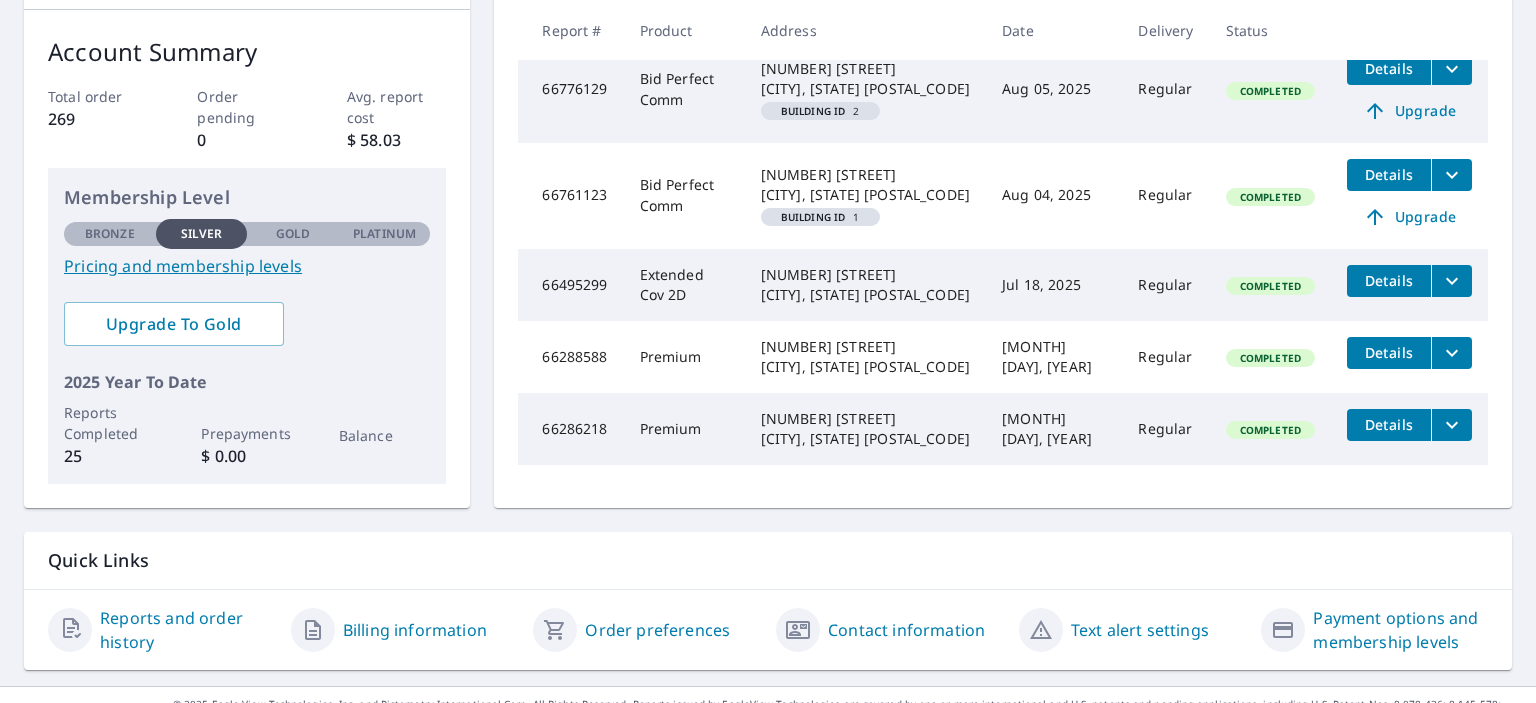 click on "Details" at bounding box center (1389, 280) 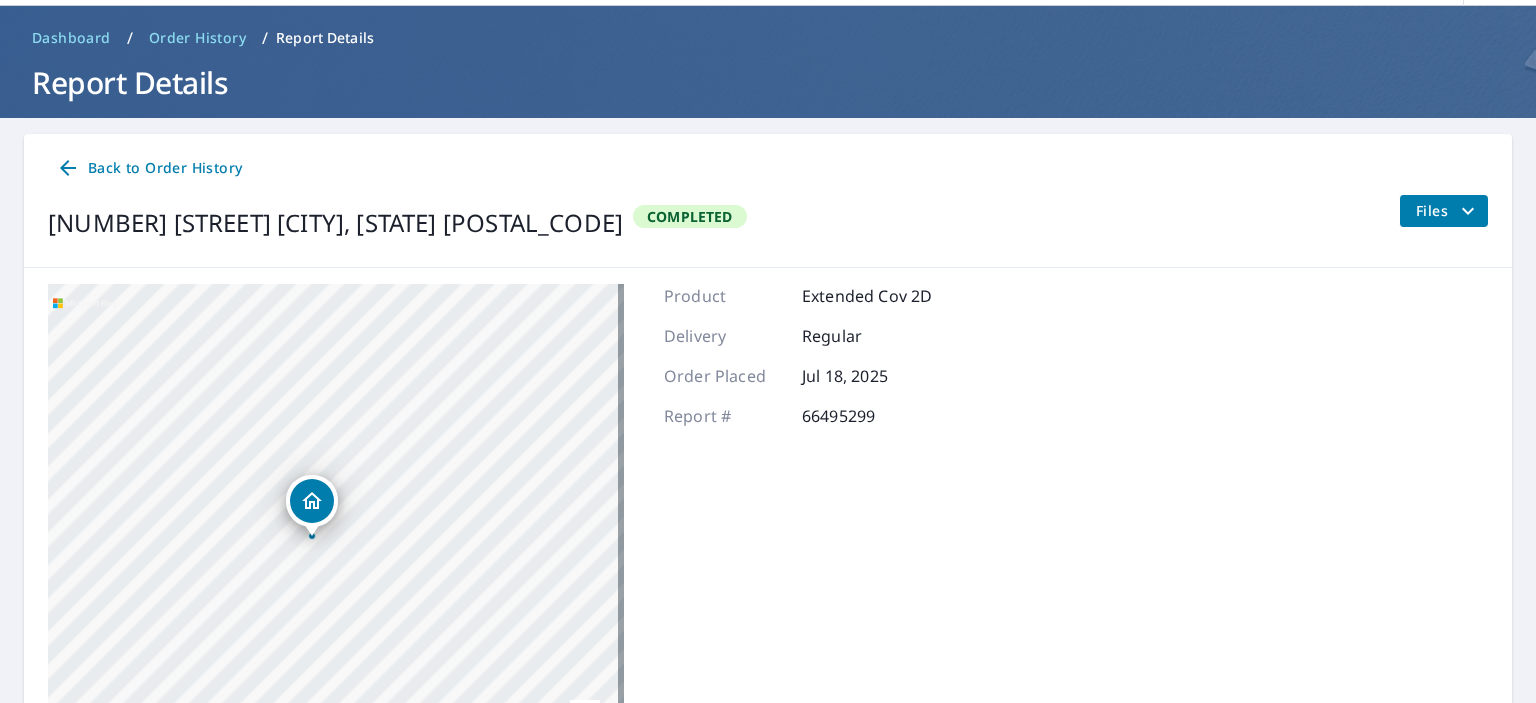 scroll, scrollTop: 0, scrollLeft: 0, axis: both 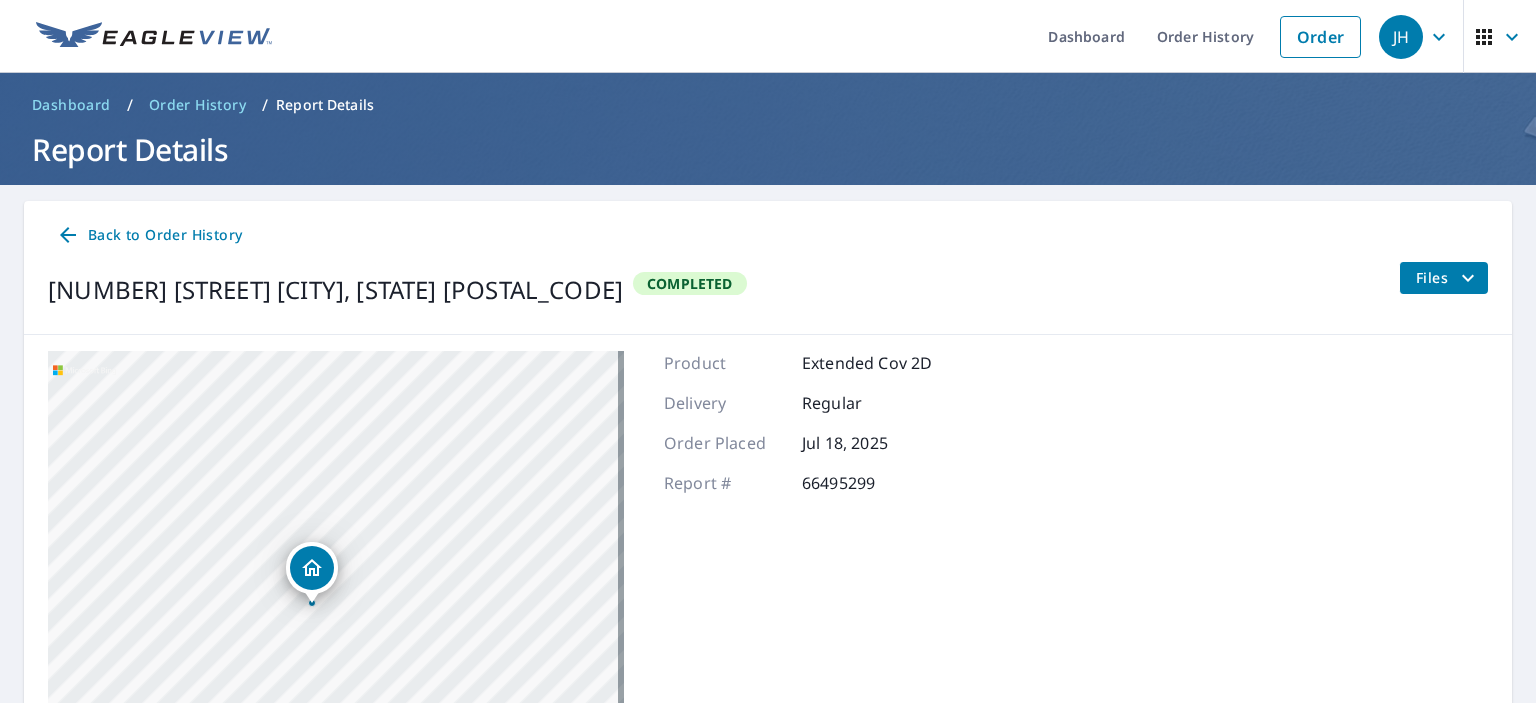 click 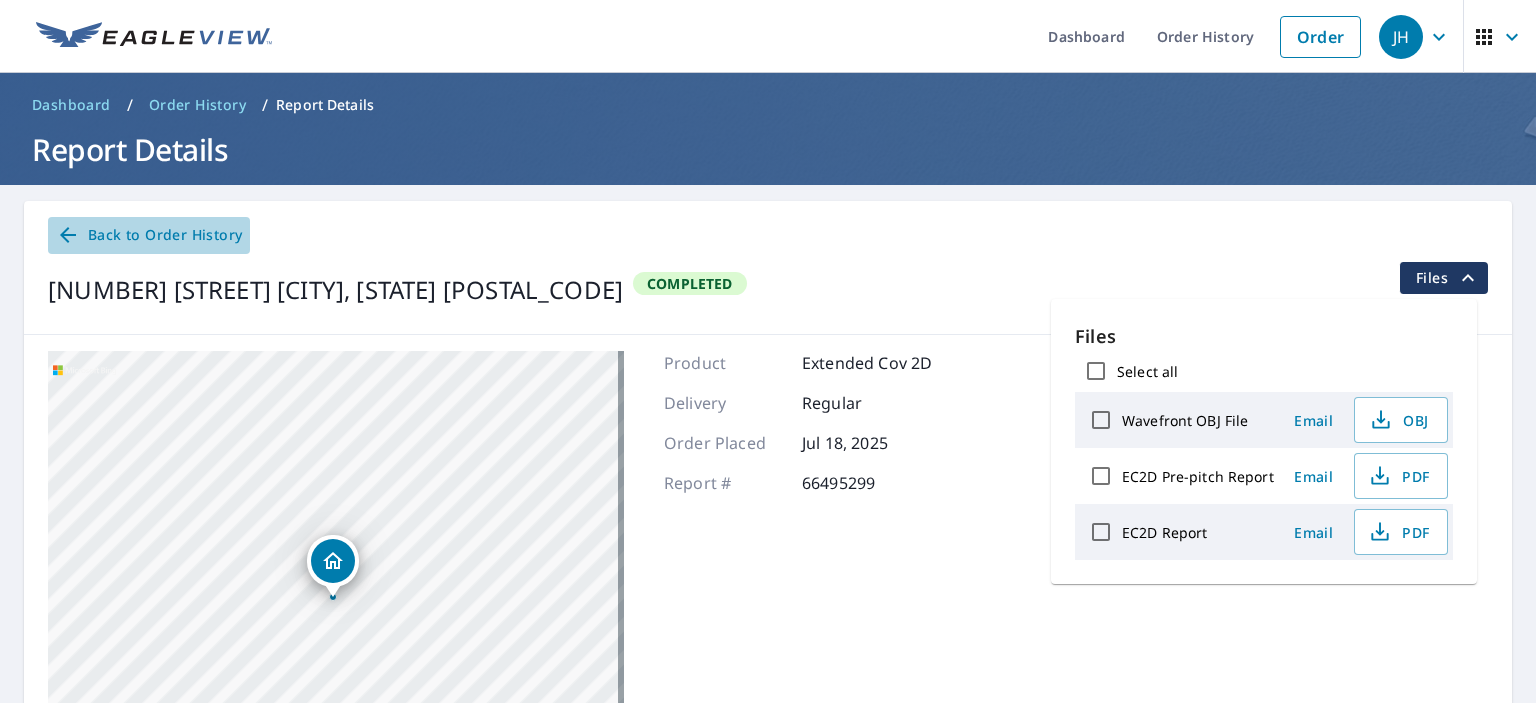 click on "Back to Order History" at bounding box center (149, 235) 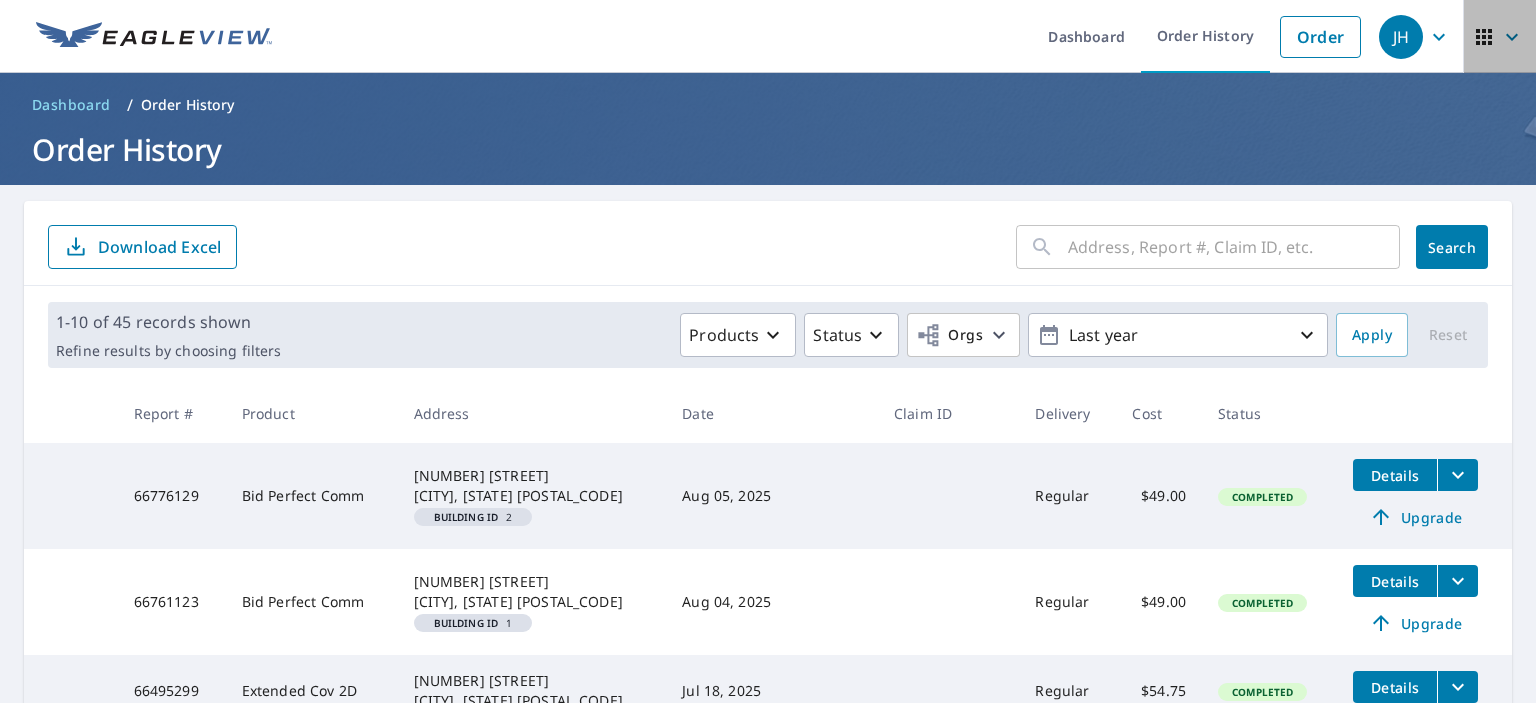 click 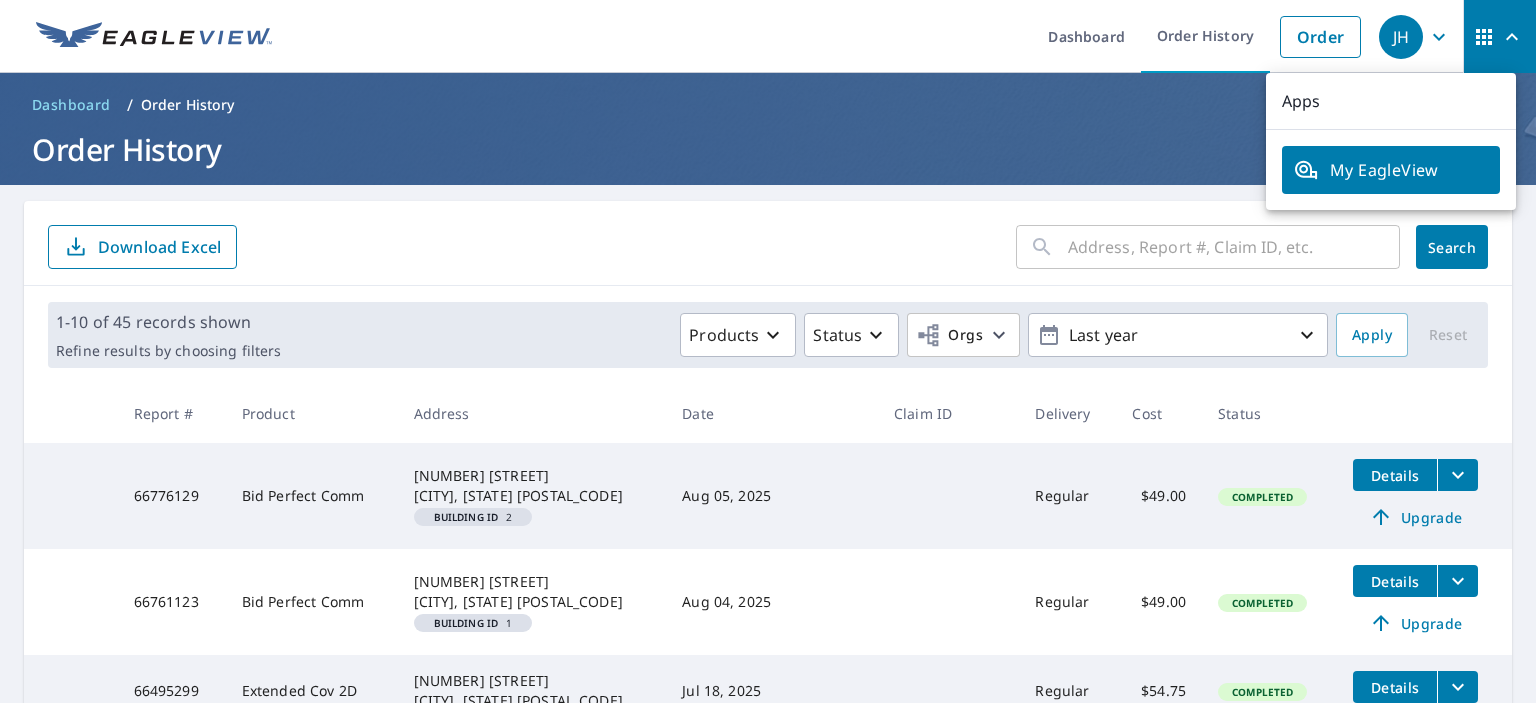 click on "Order History" at bounding box center [768, 149] 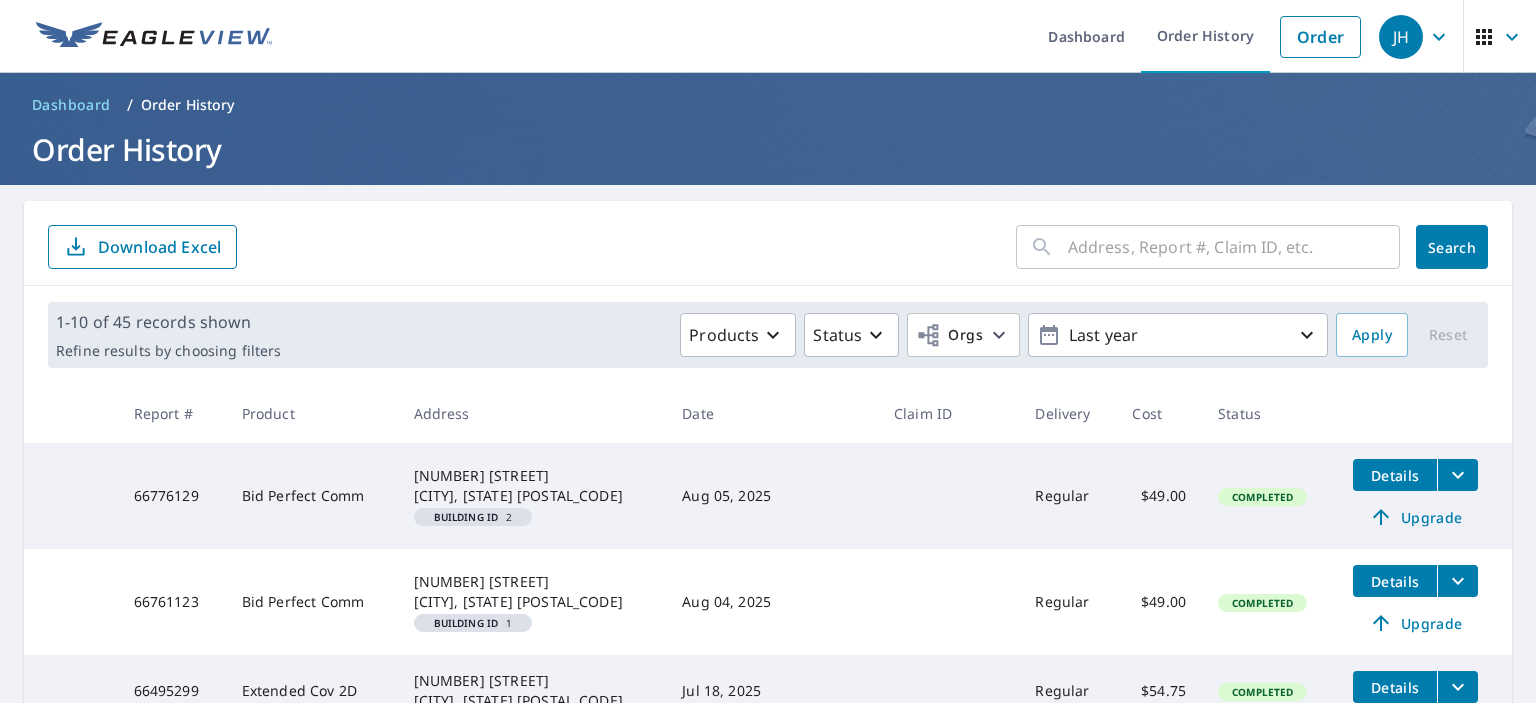 click on "JH" at bounding box center (1401, 37) 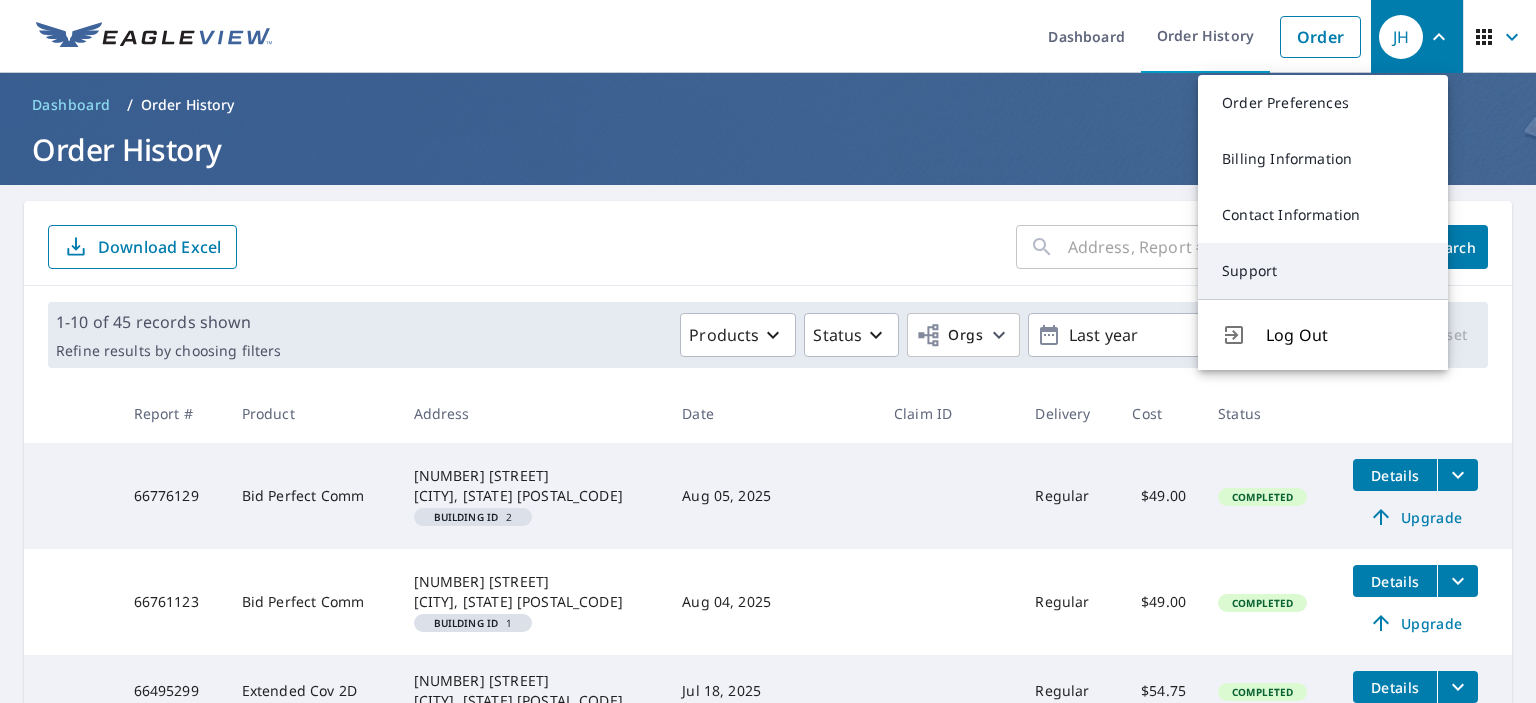 click on "Support" at bounding box center (1323, 271) 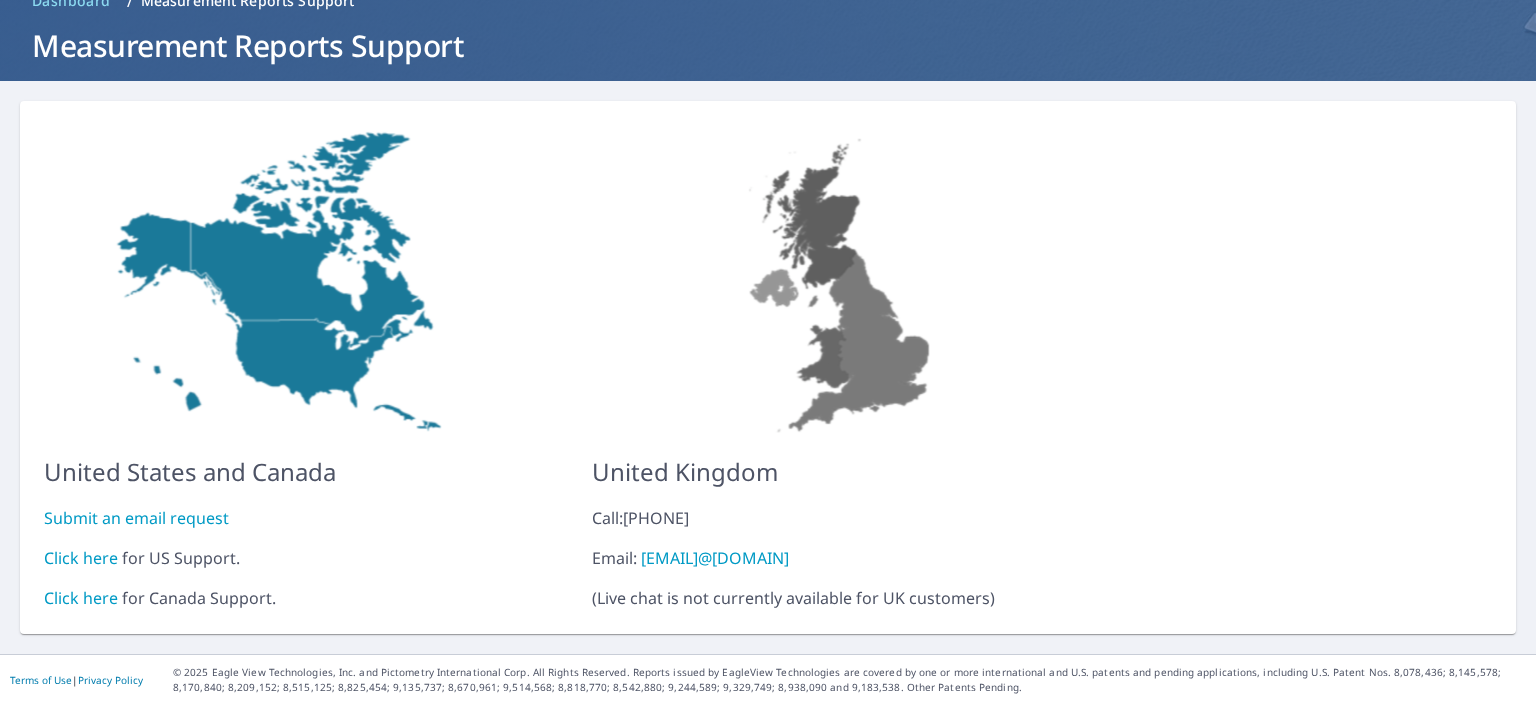 scroll, scrollTop: 105, scrollLeft: 0, axis: vertical 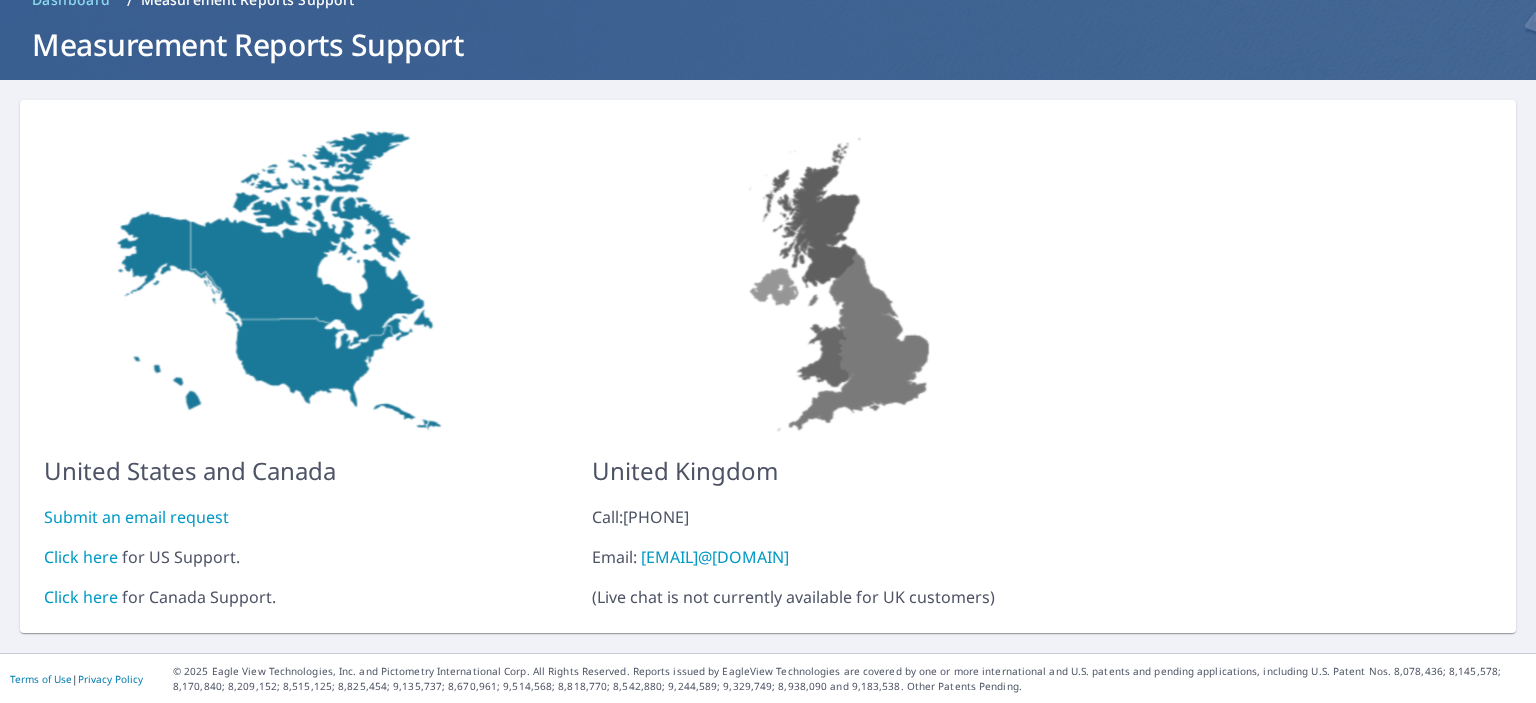 click on "Click here" at bounding box center [81, 557] 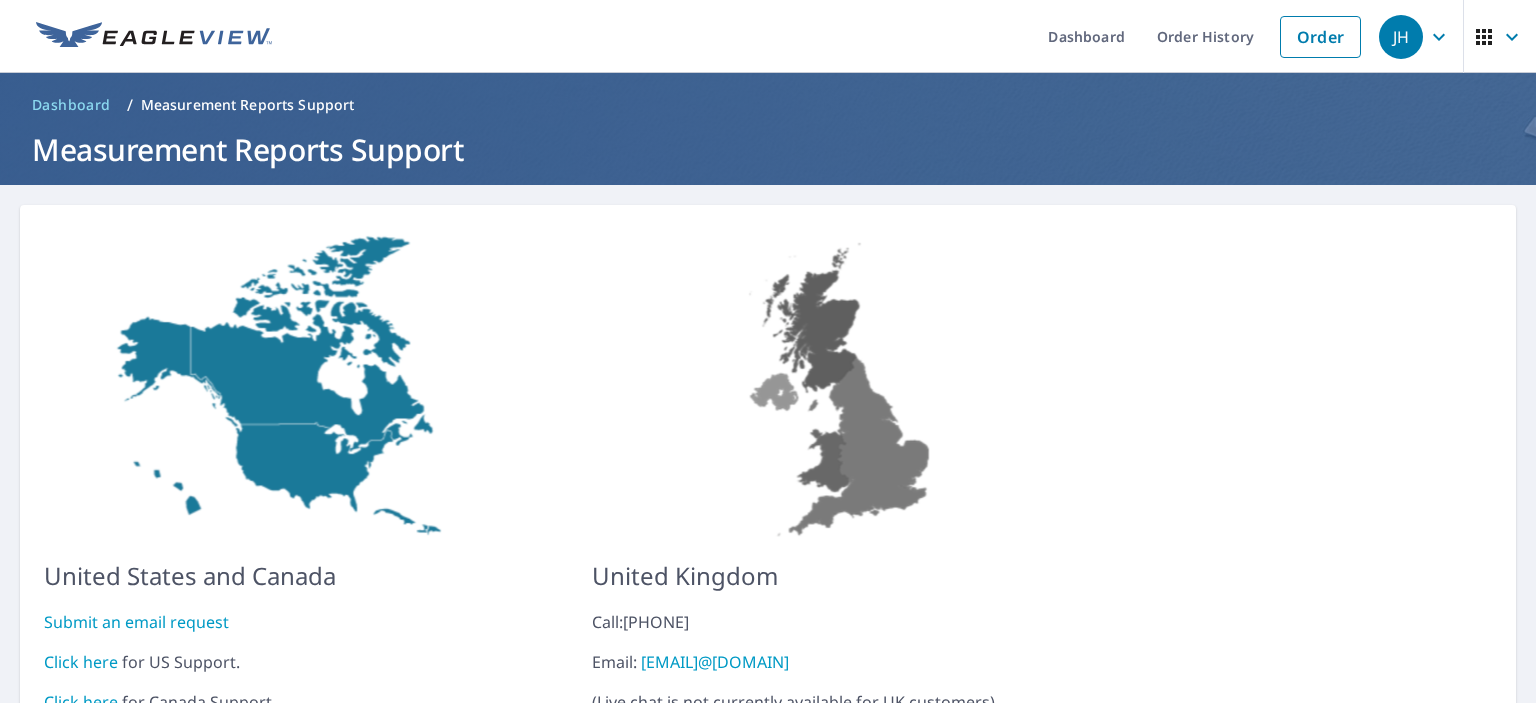 scroll, scrollTop: 0, scrollLeft: 0, axis: both 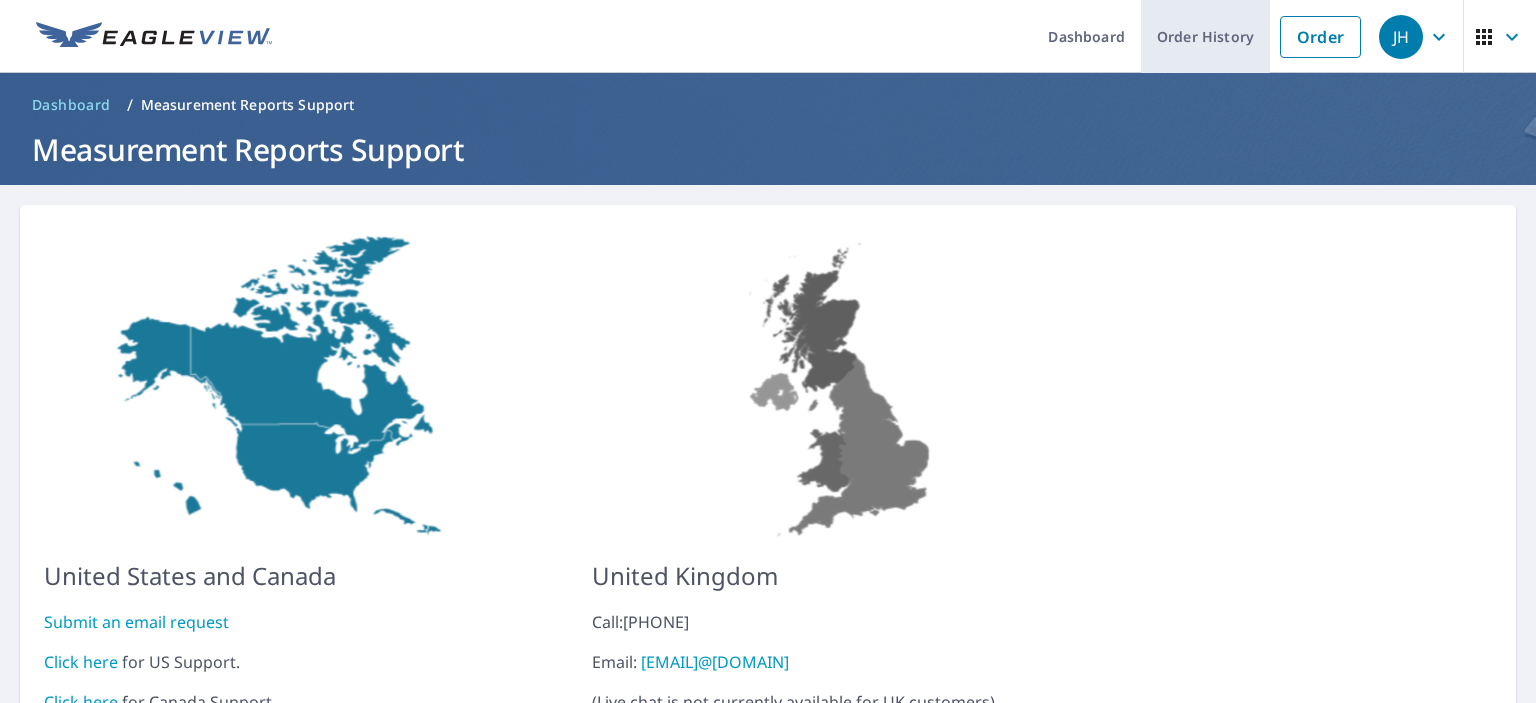 click on "Order History" at bounding box center (1205, 36) 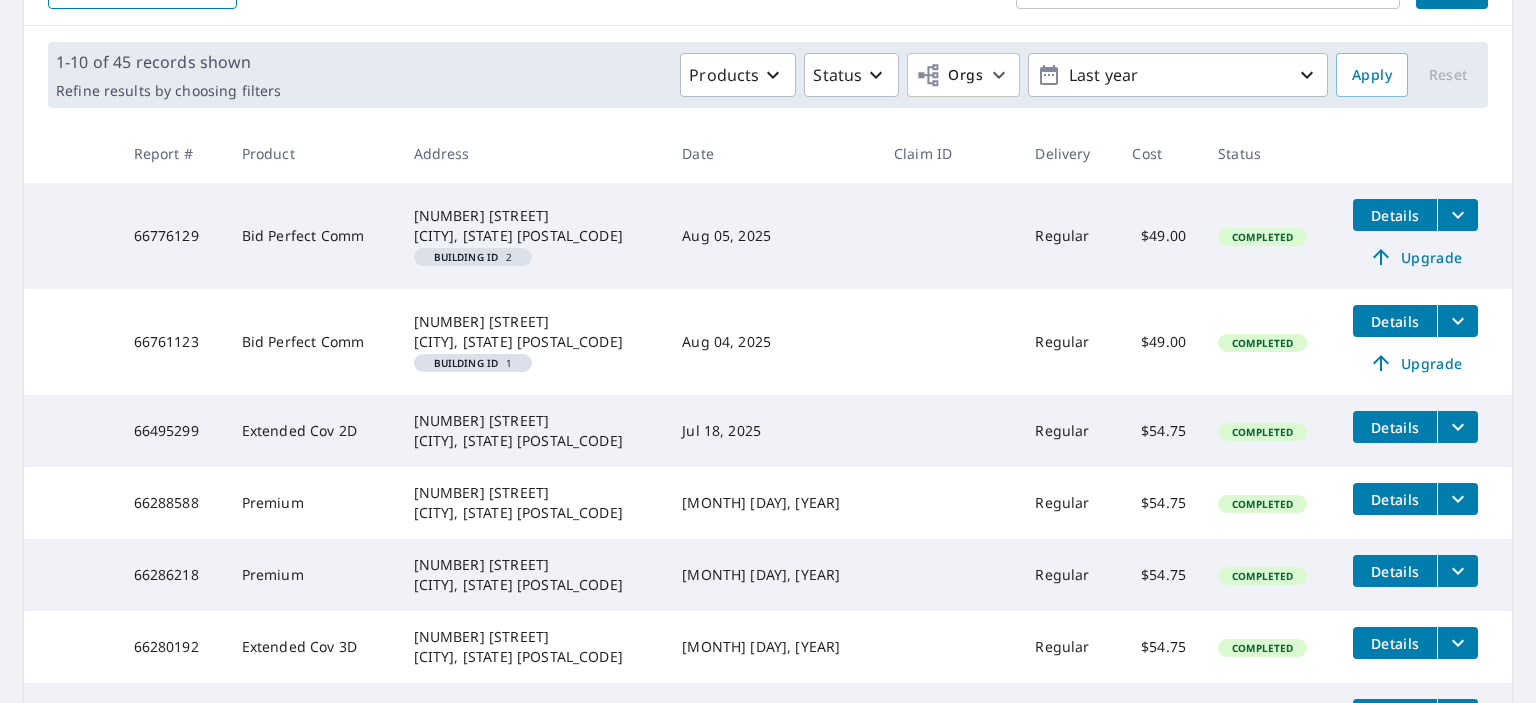 scroll, scrollTop: 300, scrollLeft: 0, axis: vertical 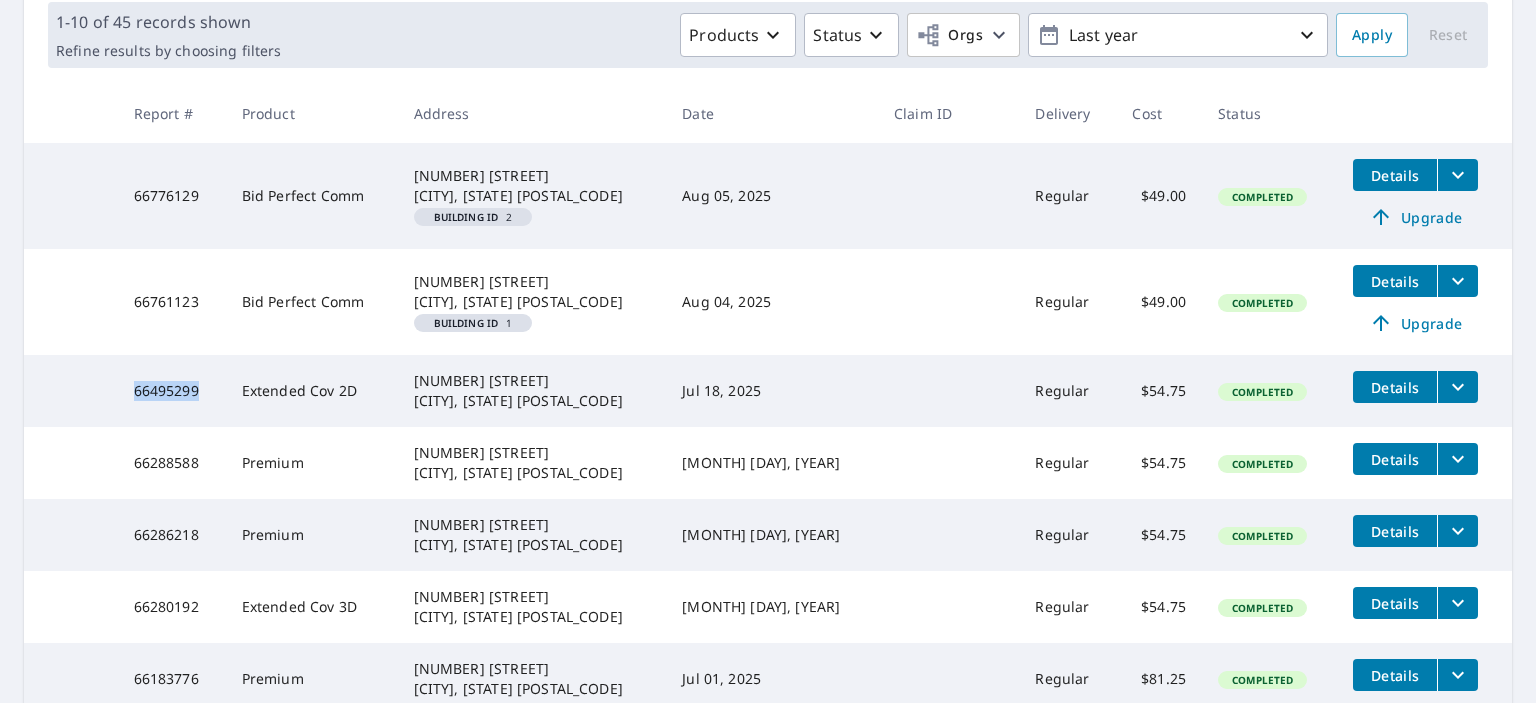 drag, startPoint x: 207, startPoint y: 390, endPoint x: 142, endPoint y: 397, distance: 65.37584 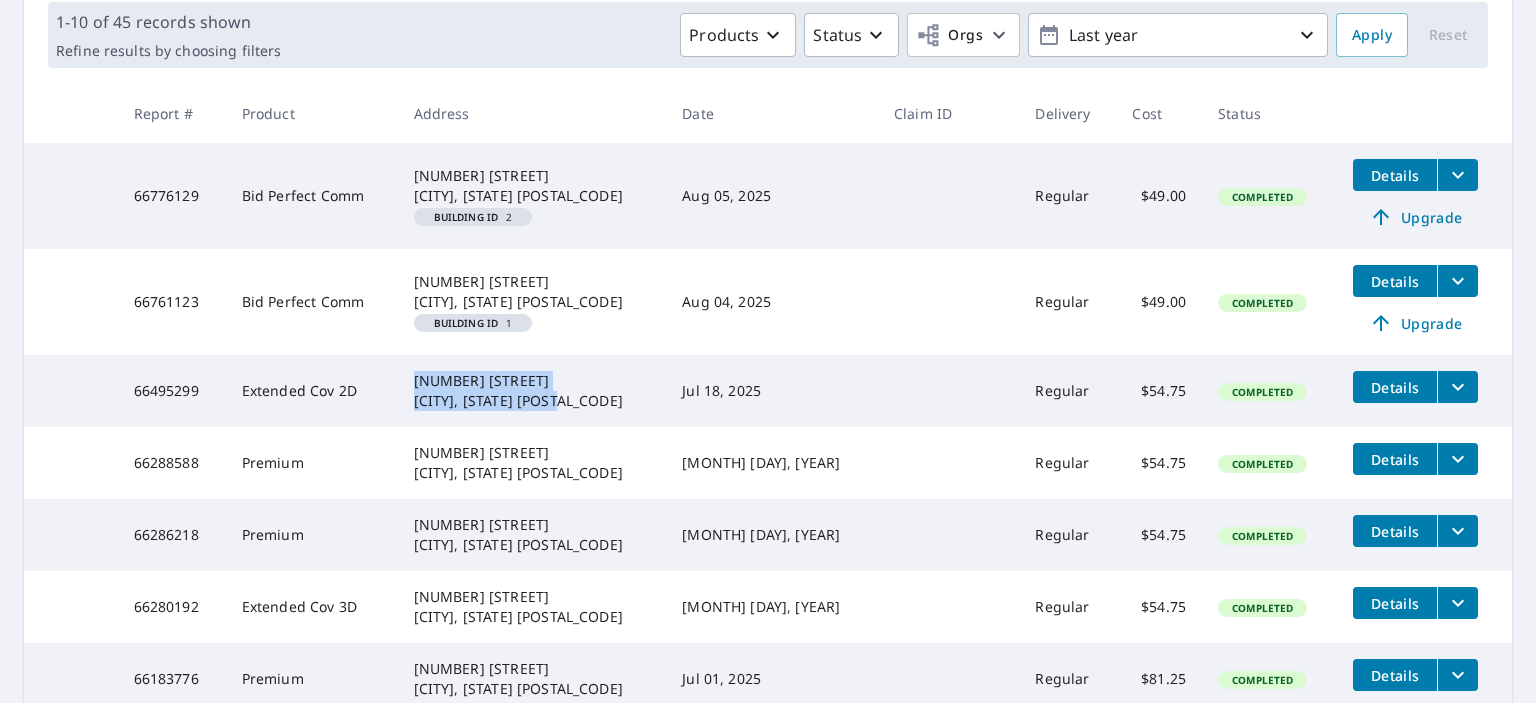 drag, startPoint x: 444, startPoint y: 379, endPoint x: 599, endPoint y: 403, distance: 156.84706 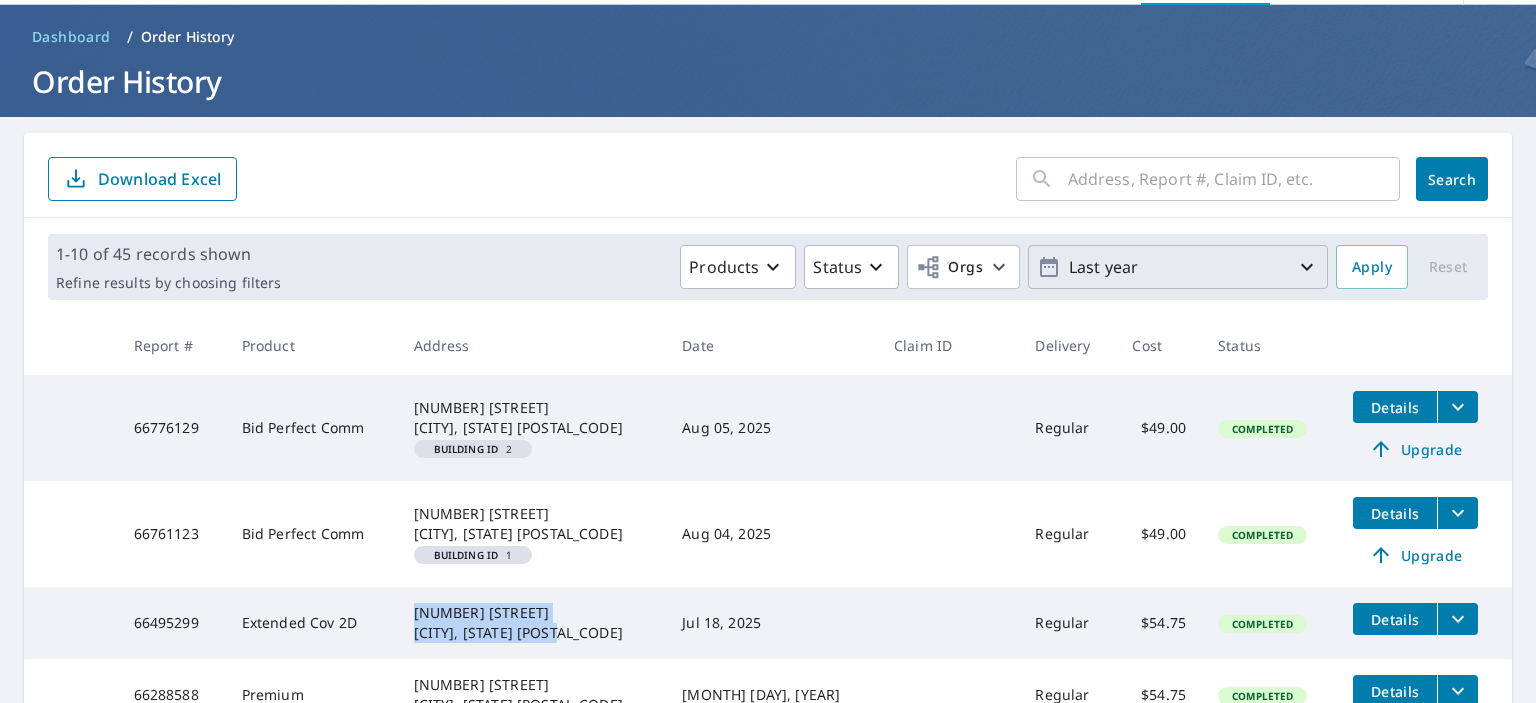 scroll, scrollTop: 0, scrollLeft: 0, axis: both 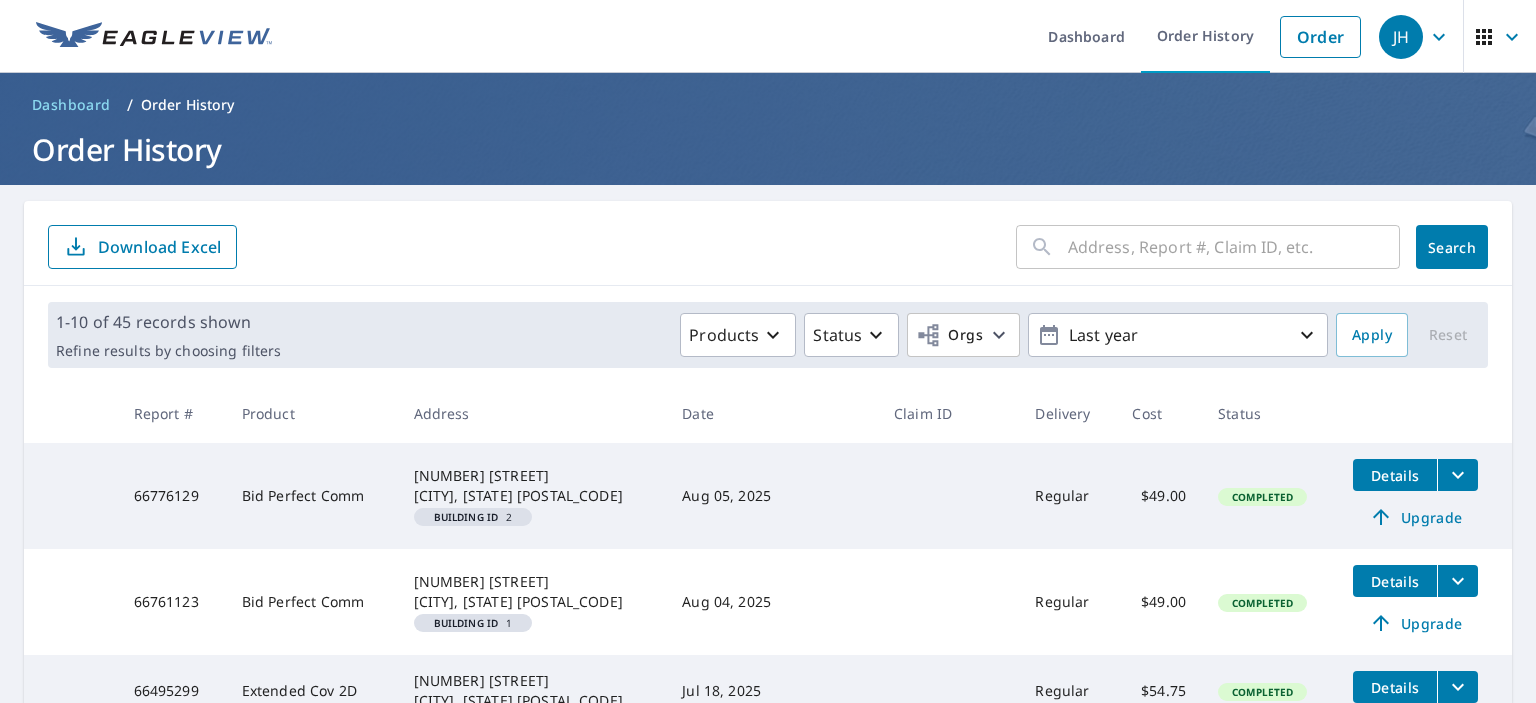 click on "​ Search Download Excel" at bounding box center [768, 243] 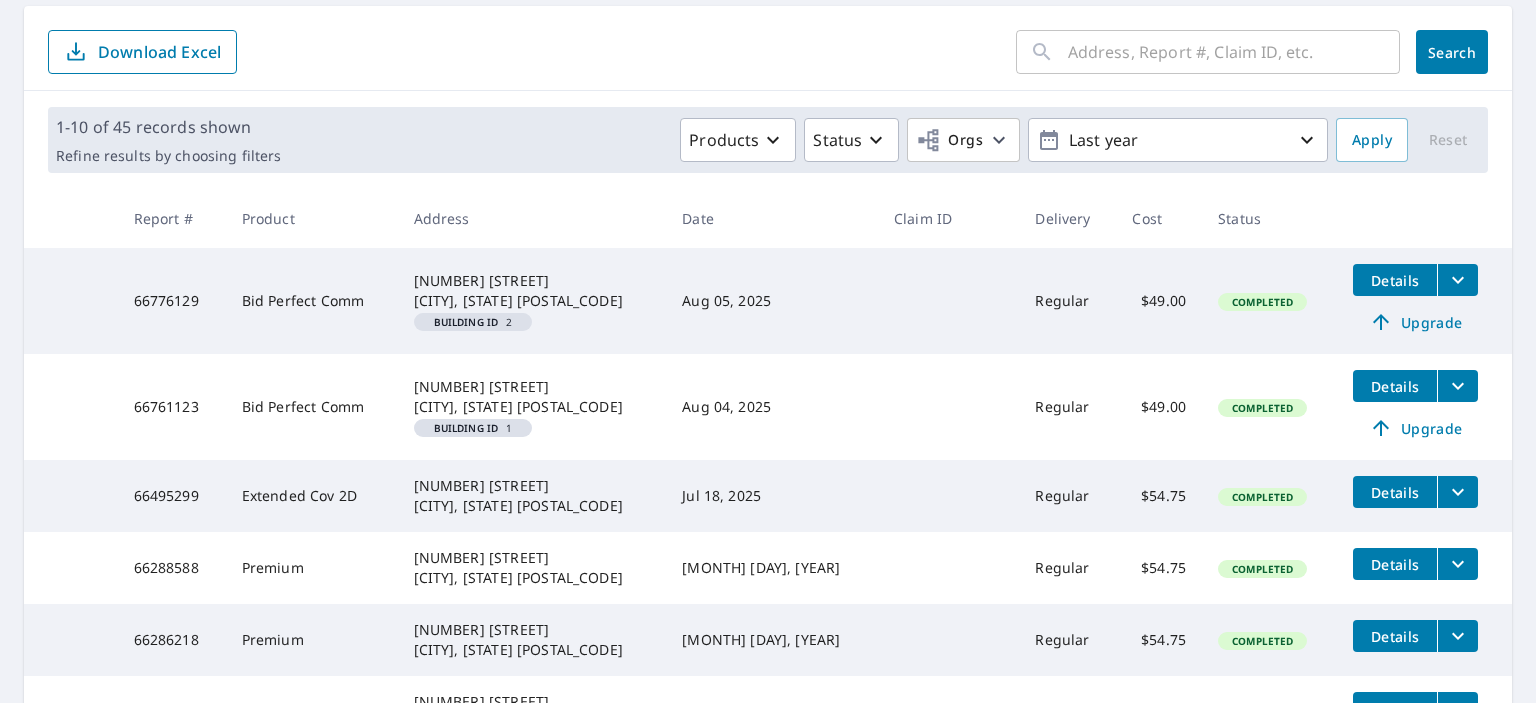 scroll, scrollTop: 0, scrollLeft: 0, axis: both 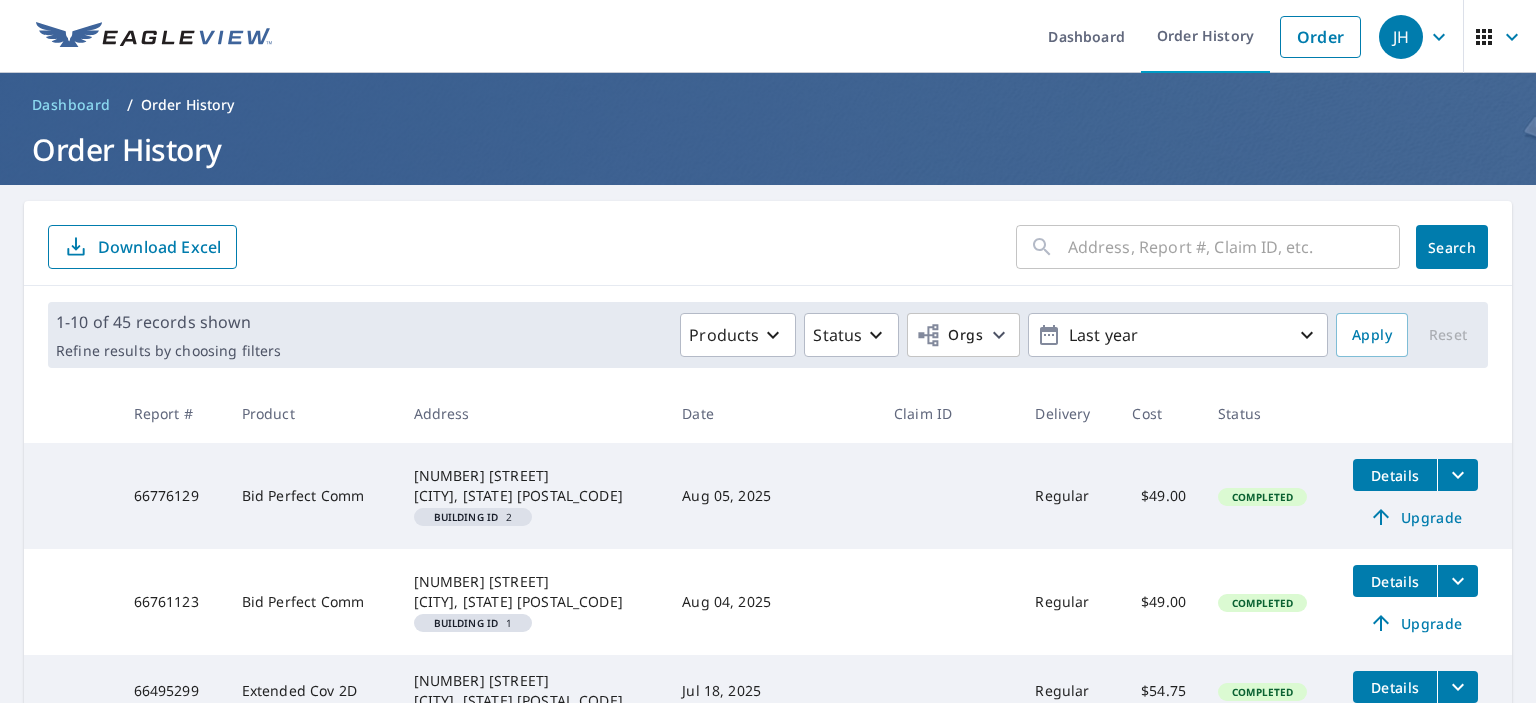 click on "Dashboard" at bounding box center [71, 105] 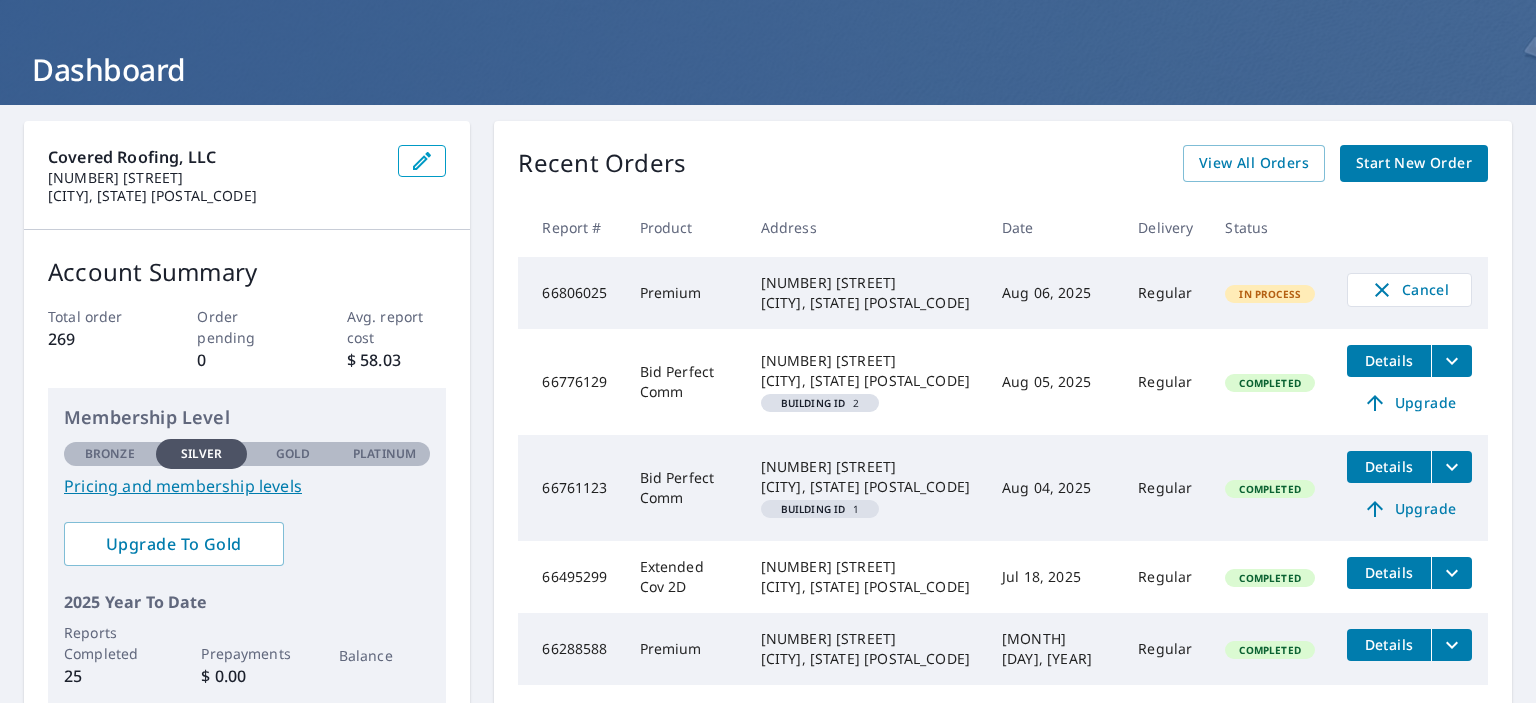 scroll, scrollTop: 0, scrollLeft: 0, axis: both 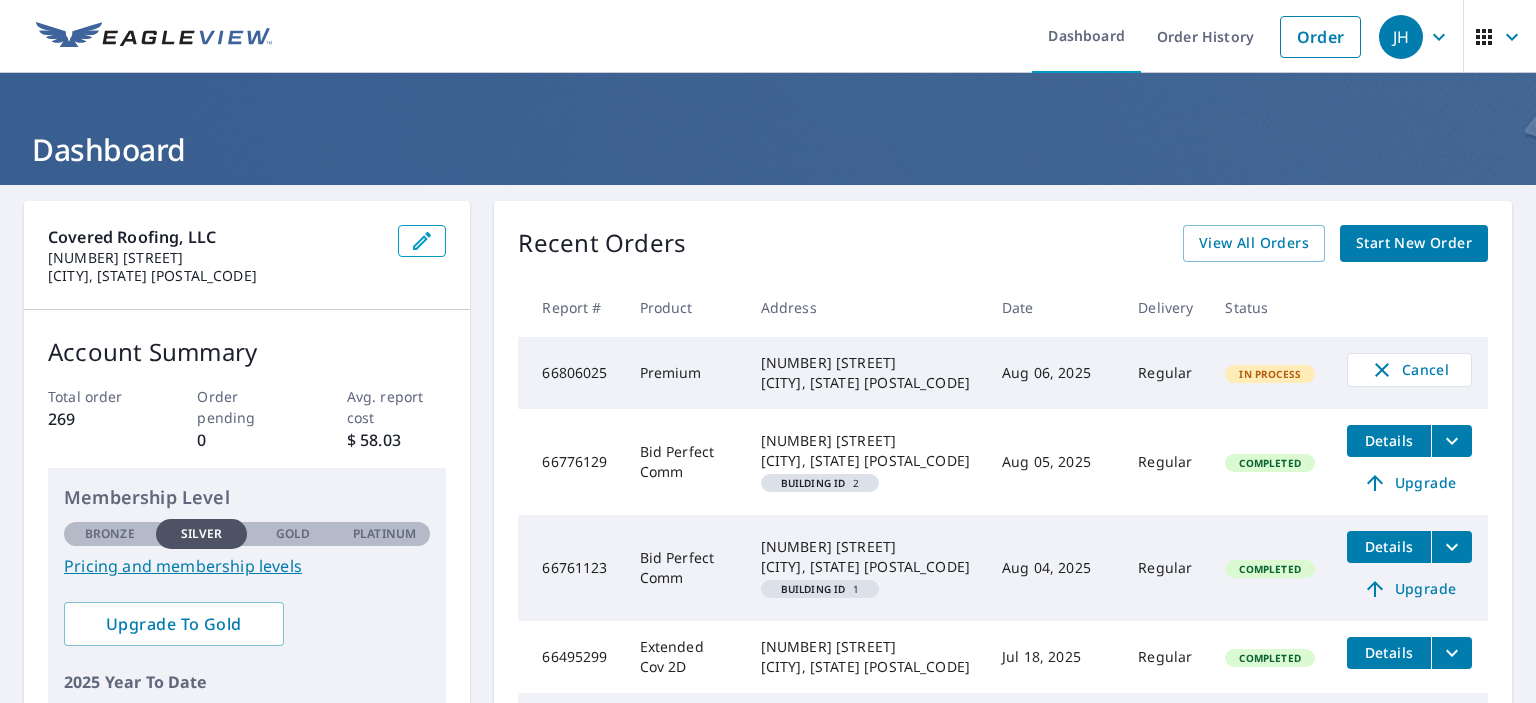 click on "Dashboard Order History Order" at bounding box center [827, 36] 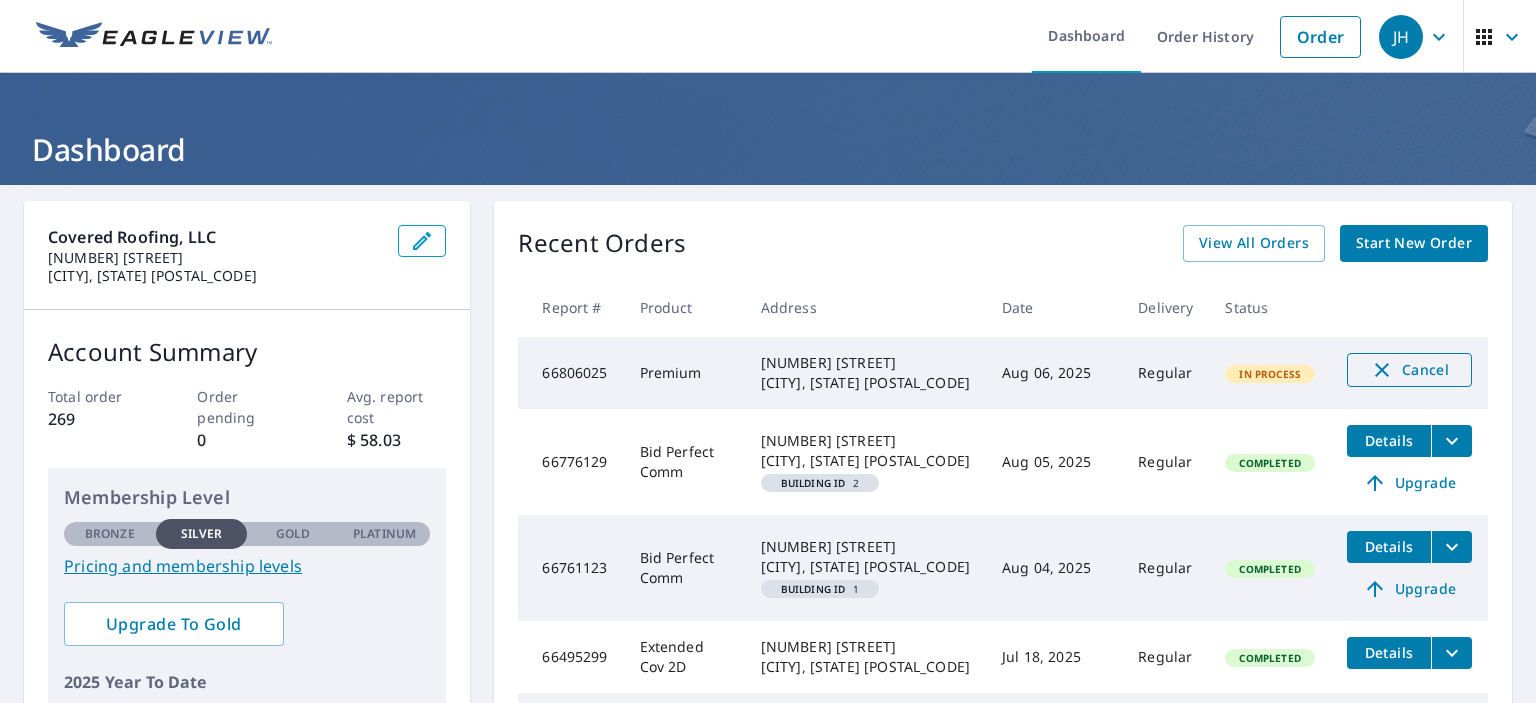 click on "Cancel" at bounding box center (1409, 370) 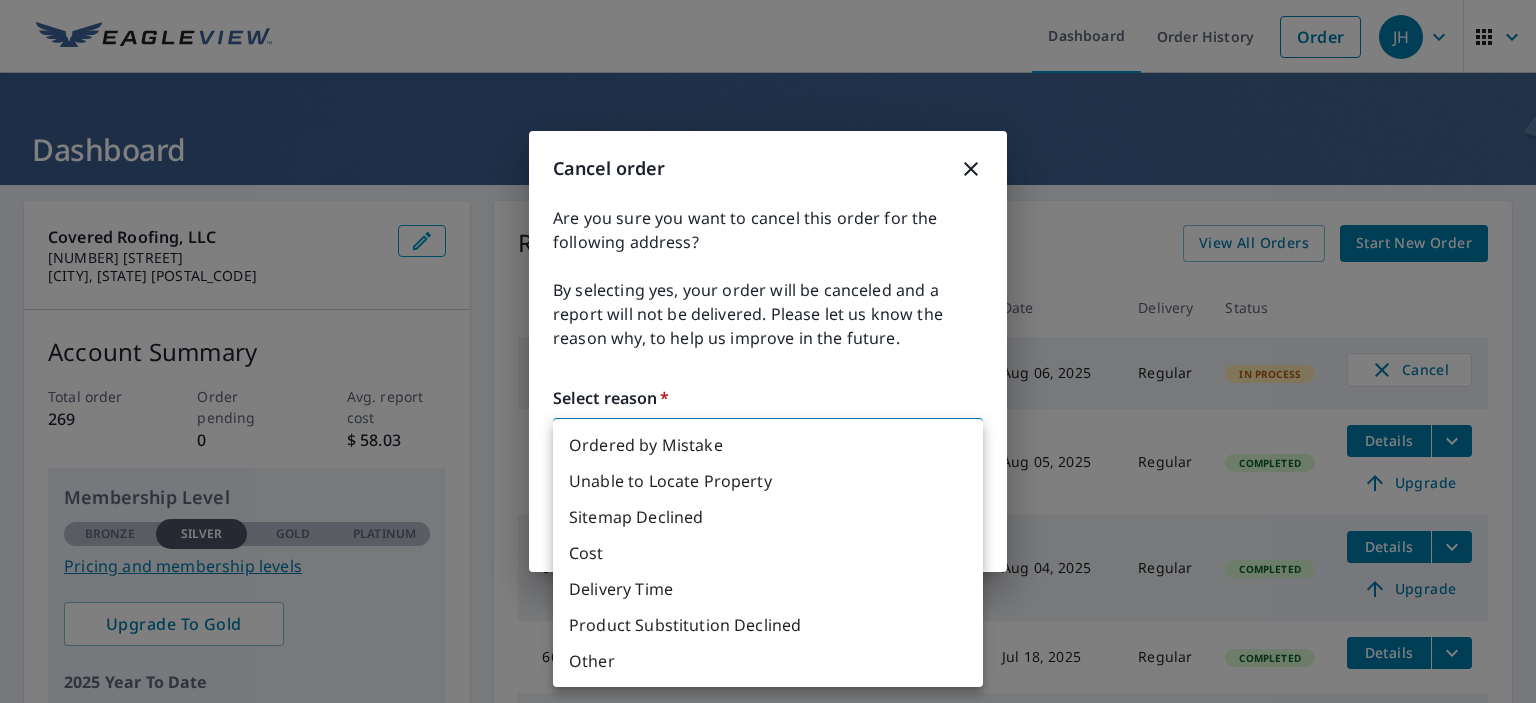 click on "JH JH
Dashboard Order History Order JH Dashboard Covered Roofing, LLC 527 N Frazier St Conroe, TX 77301-2523 Account Summary Total order 269 Order pending 0 Avg. report cost $ 58.03 Membership Level Bronze Silver Gold Platinum Silver Pricing and membership levels Upgrade To Gold 2025 Year To Date Reports Completed 25 Prepayments $ 0.00 Balance Recent Orders View All Orders Start New Order Report # Product Address Date Delivery Status 66806025 Premium 29201 Cedarwood Dr
Shenandoah, TX 77381 Aug 06, 2025 Regular In Process Cancel 66776129 Bid Perfect Comm 602 Lathrop St
Houston, TX 77020 Building ID 2 Aug 05, 2025 Regular Completed Details Upgrade 66761123 Bid Perfect Comm 602 Lathrop St
Houston, TX 77020 Building ID 1 Aug 04, 2025 Regular Completed Details Upgrade 66495299 Extended Cov 2D 29201 Cedarwood Dr
Shenandoah, TX 77381 Jul 18, 2025 Regular Completed Details 66288588 Premium 1906 Hill Manor Dr
Conroe, TX 77304 Jul 08, 2025 Regular Completed Details Quick Links Reports and order history  |" at bounding box center [768, 351] 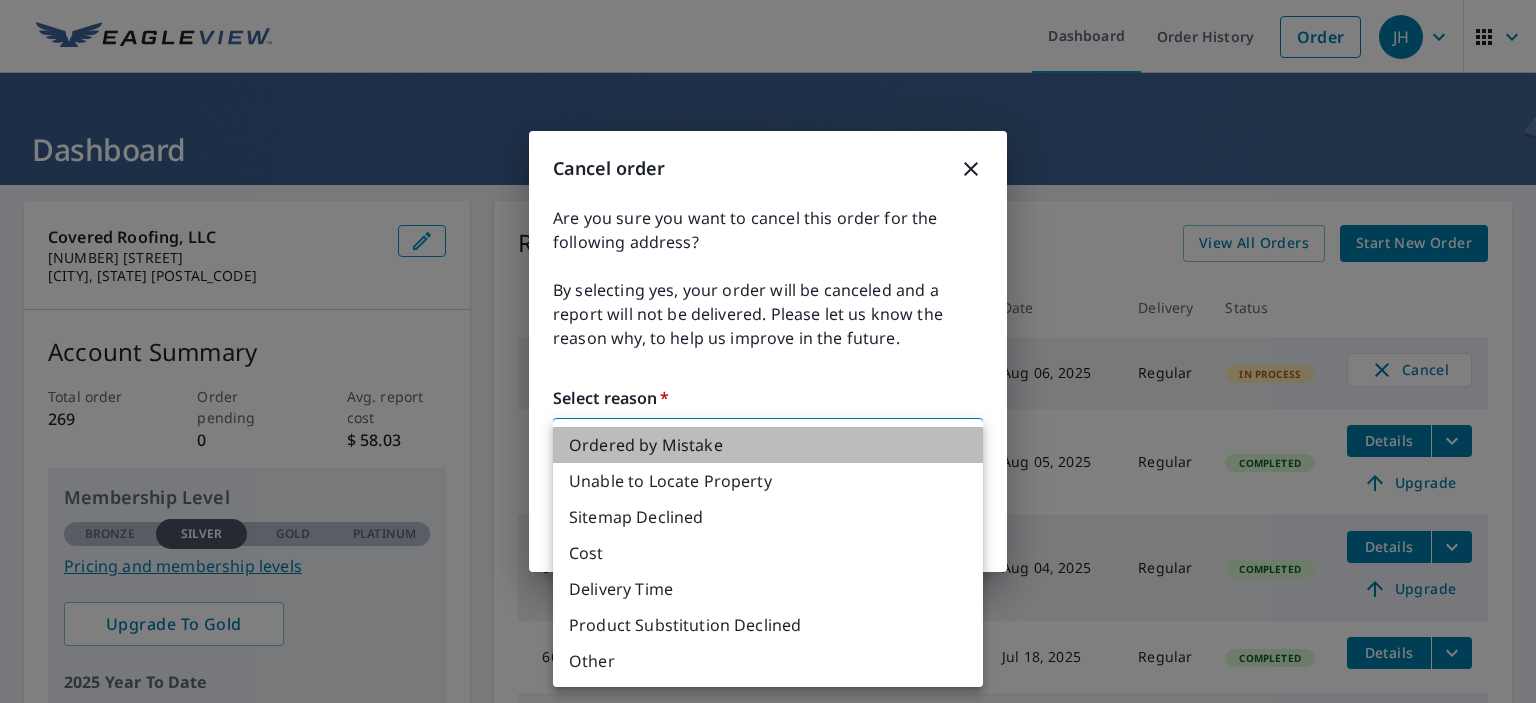 click on "Ordered by Mistake" at bounding box center (768, 445) 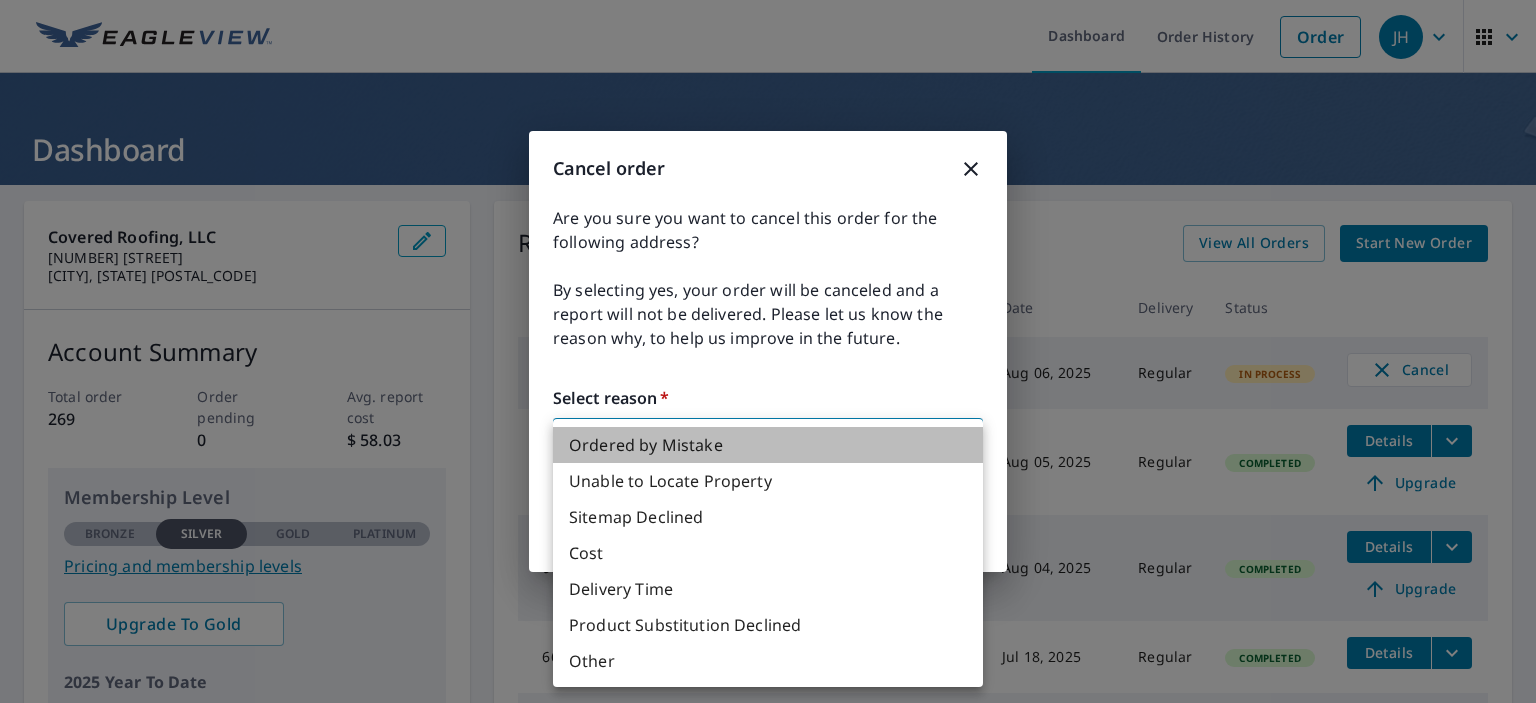 type on "30" 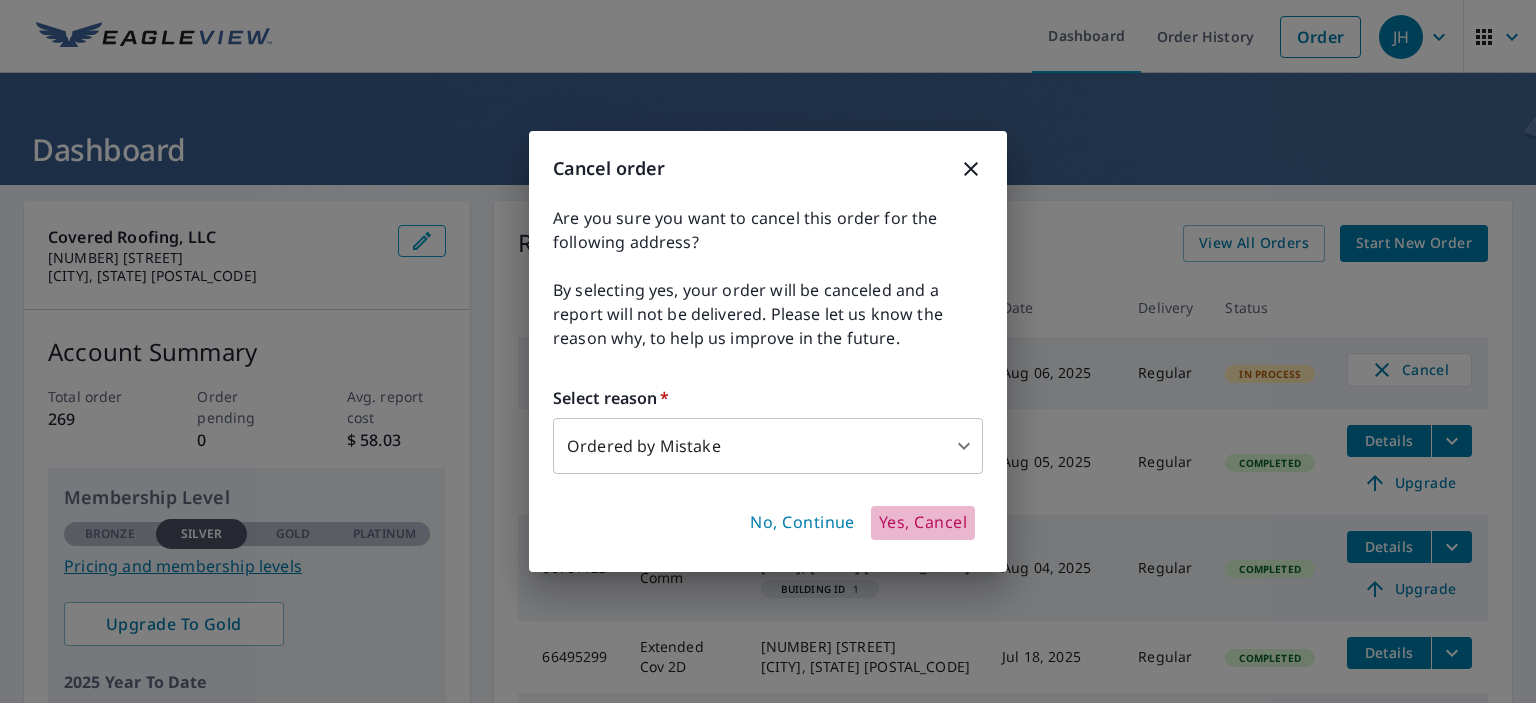 click on "Yes, Cancel" at bounding box center [923, 523] 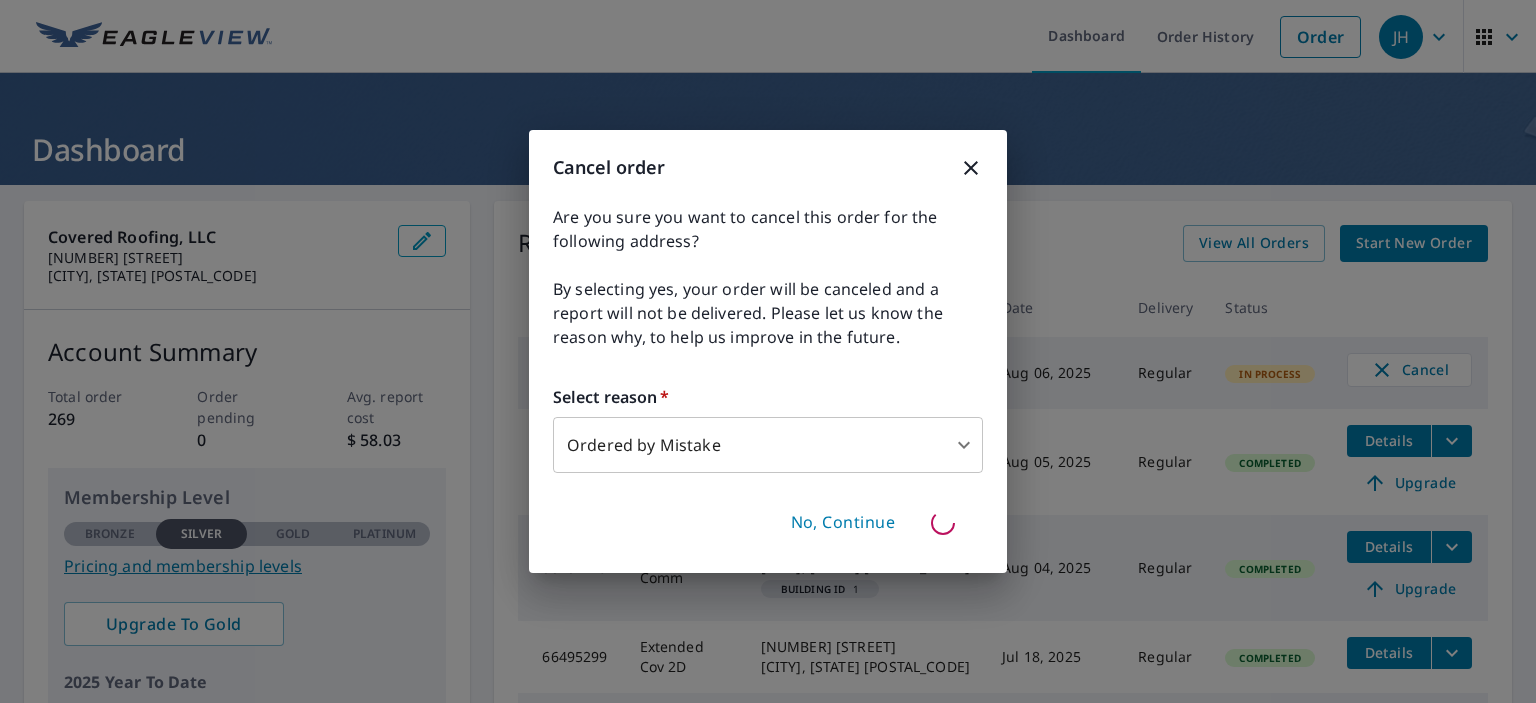 type 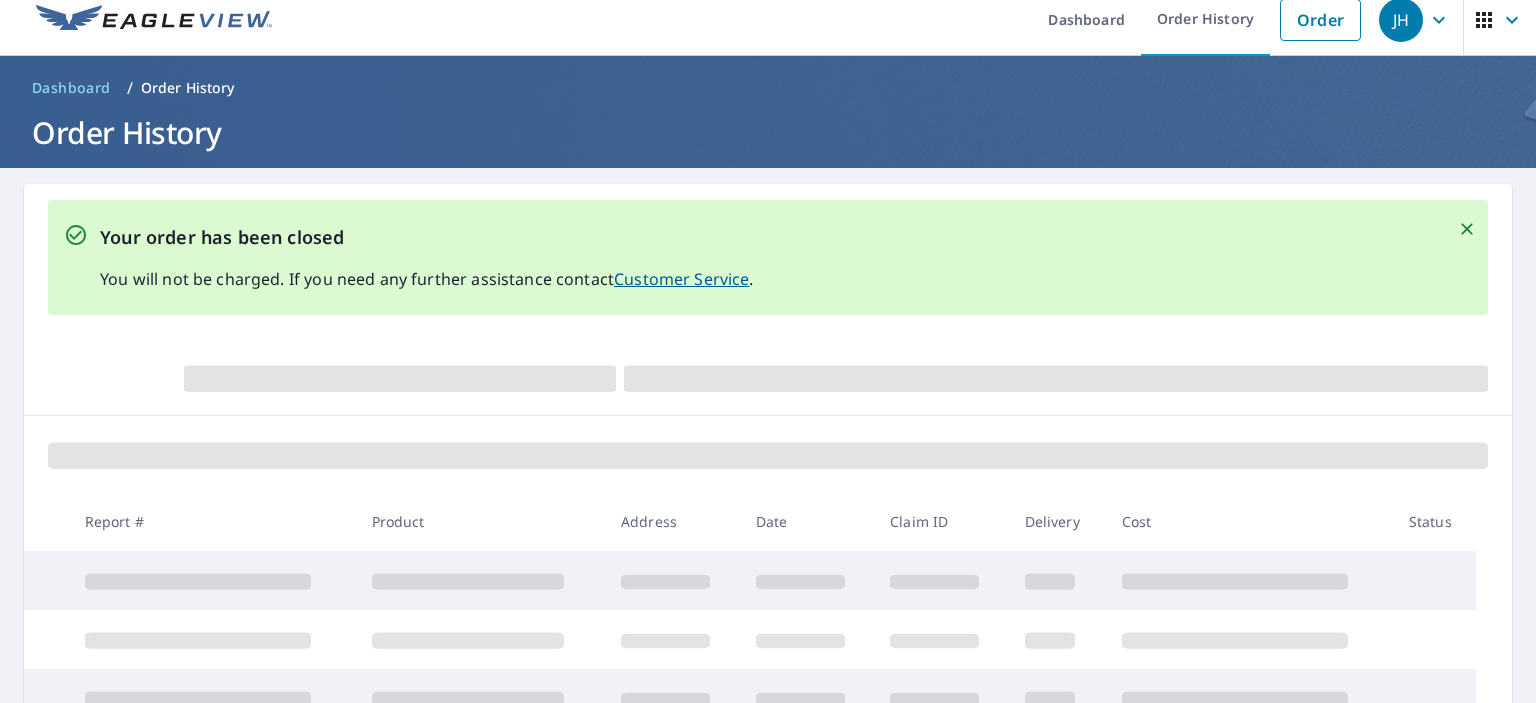 scroll, scrollTop: 0, scrollLeft: 0, axis: both 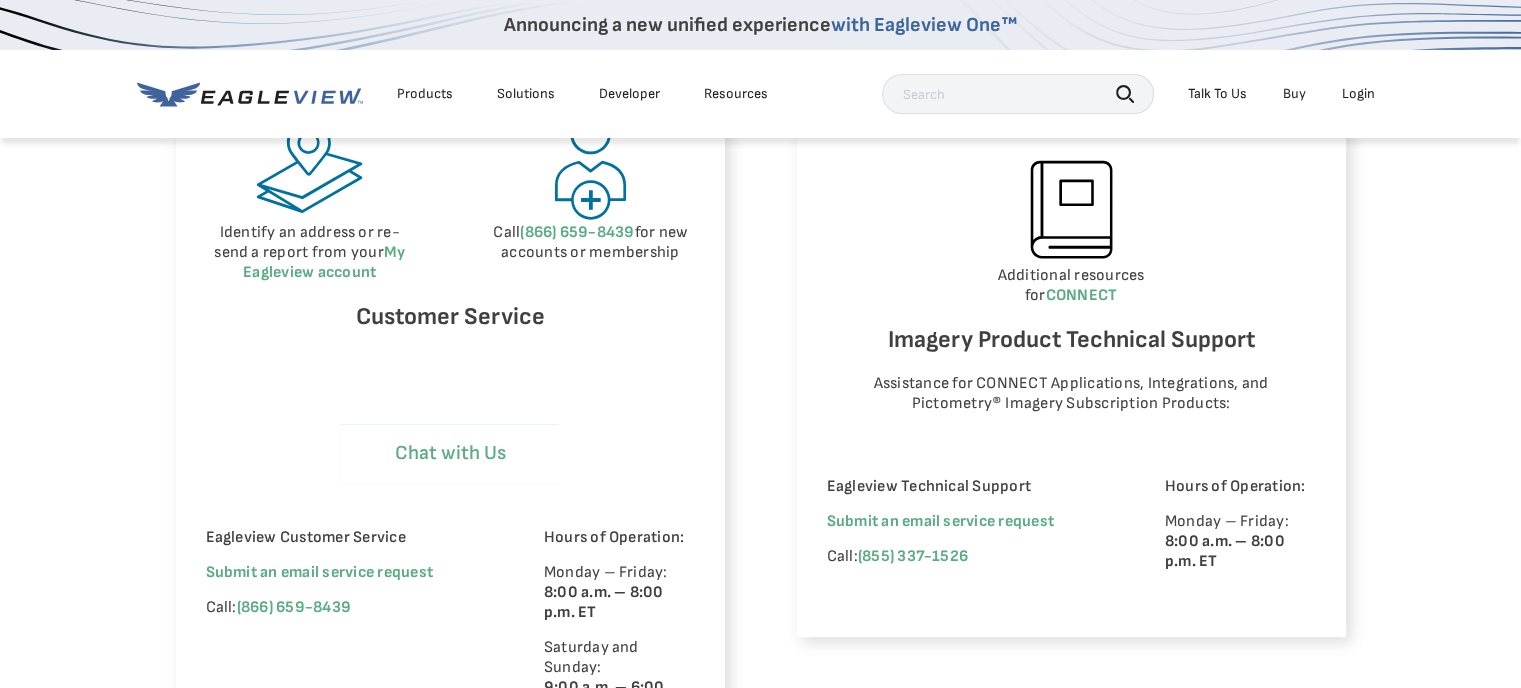 click on "Chat with Us" at bounding box center [450, 453] 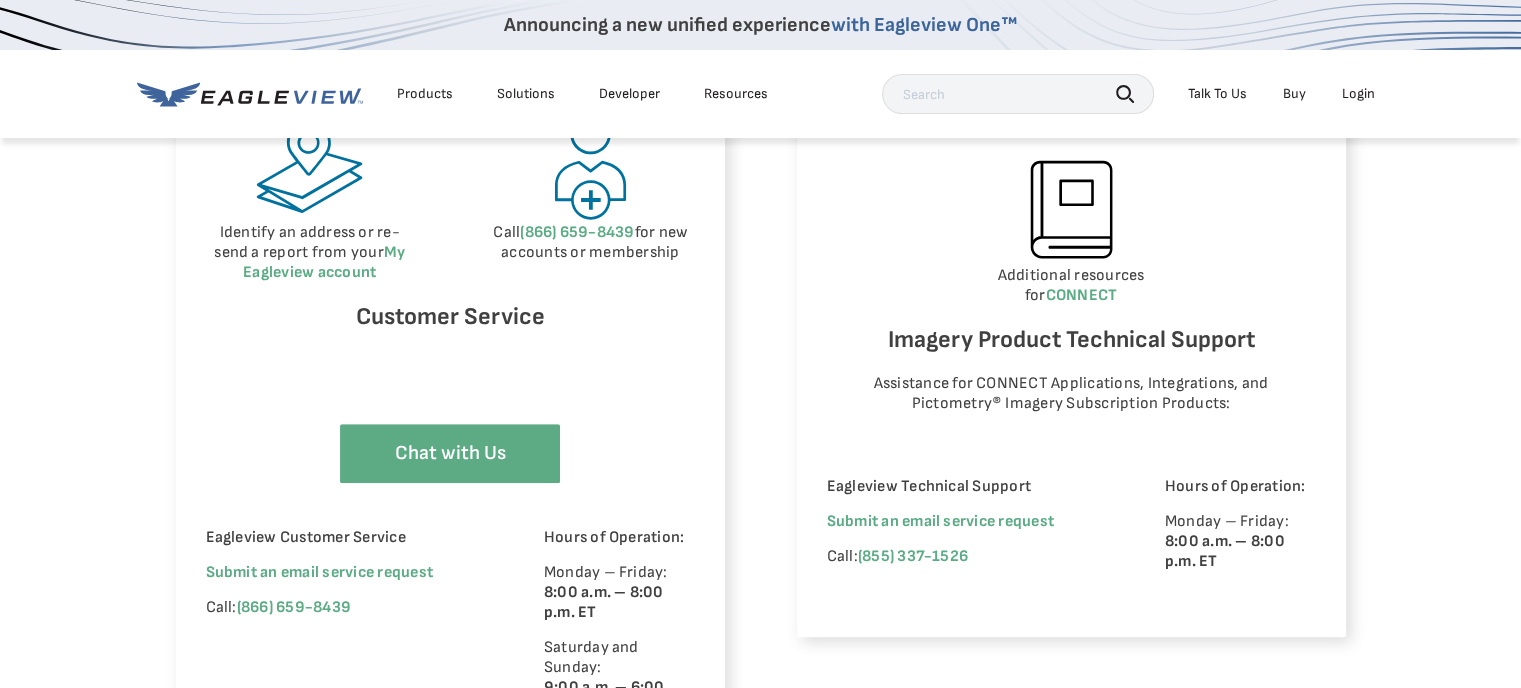select on "Cancel_Roof_Wall_Report" 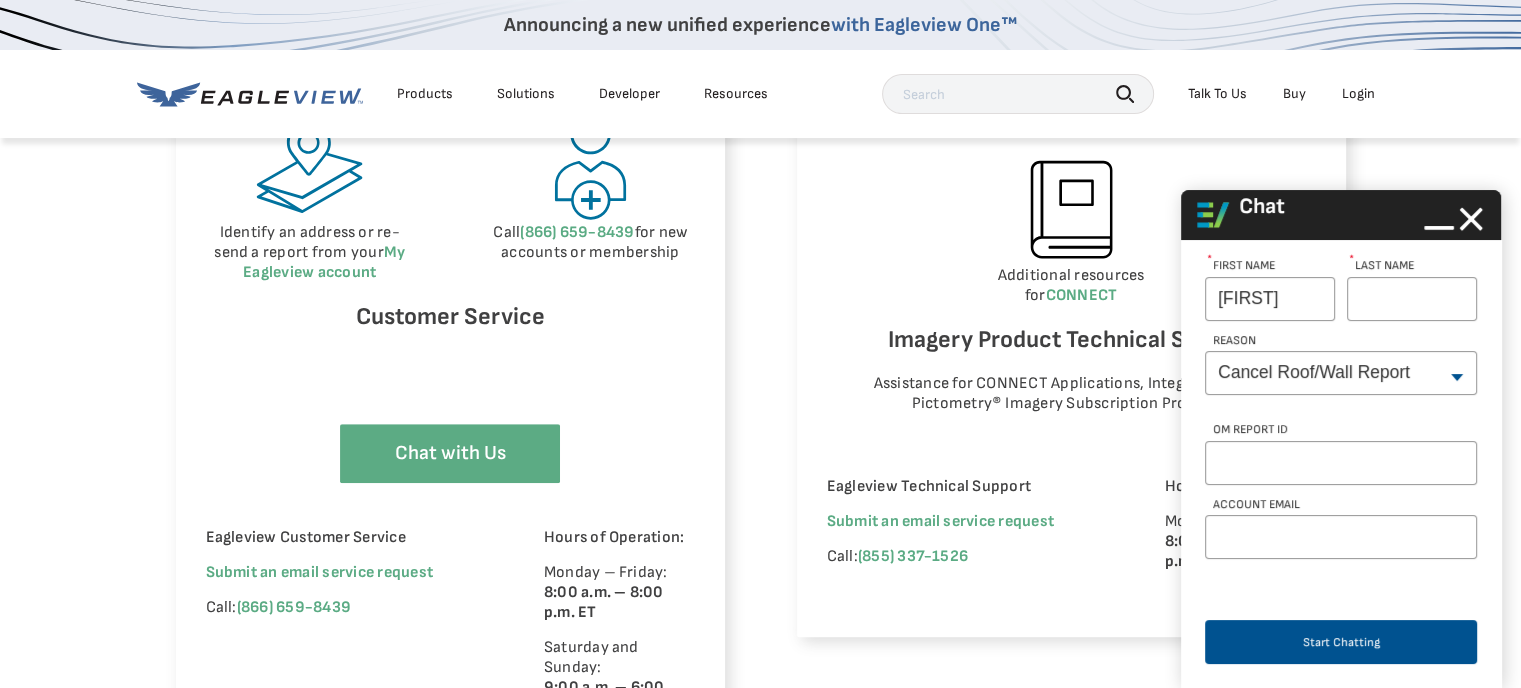 type on "[FIRST]" 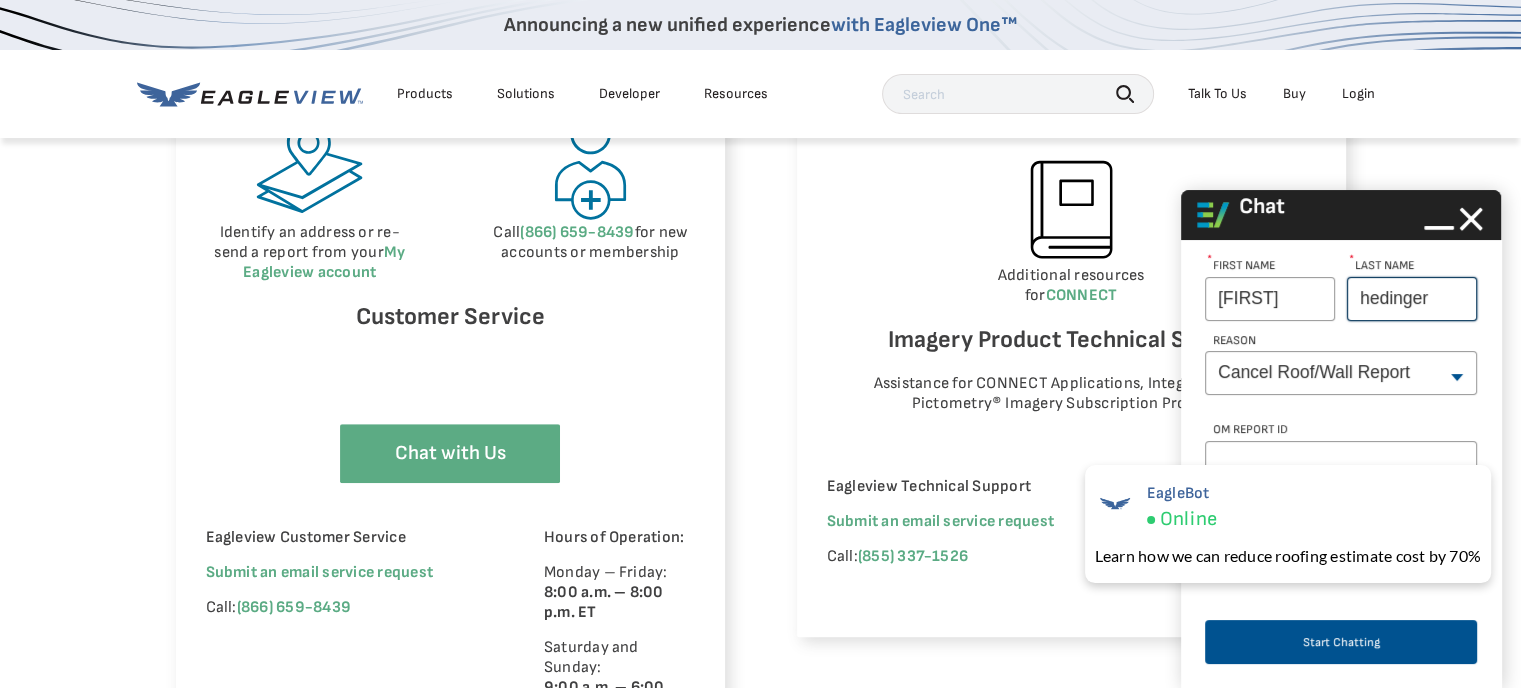 type on "hedinger" 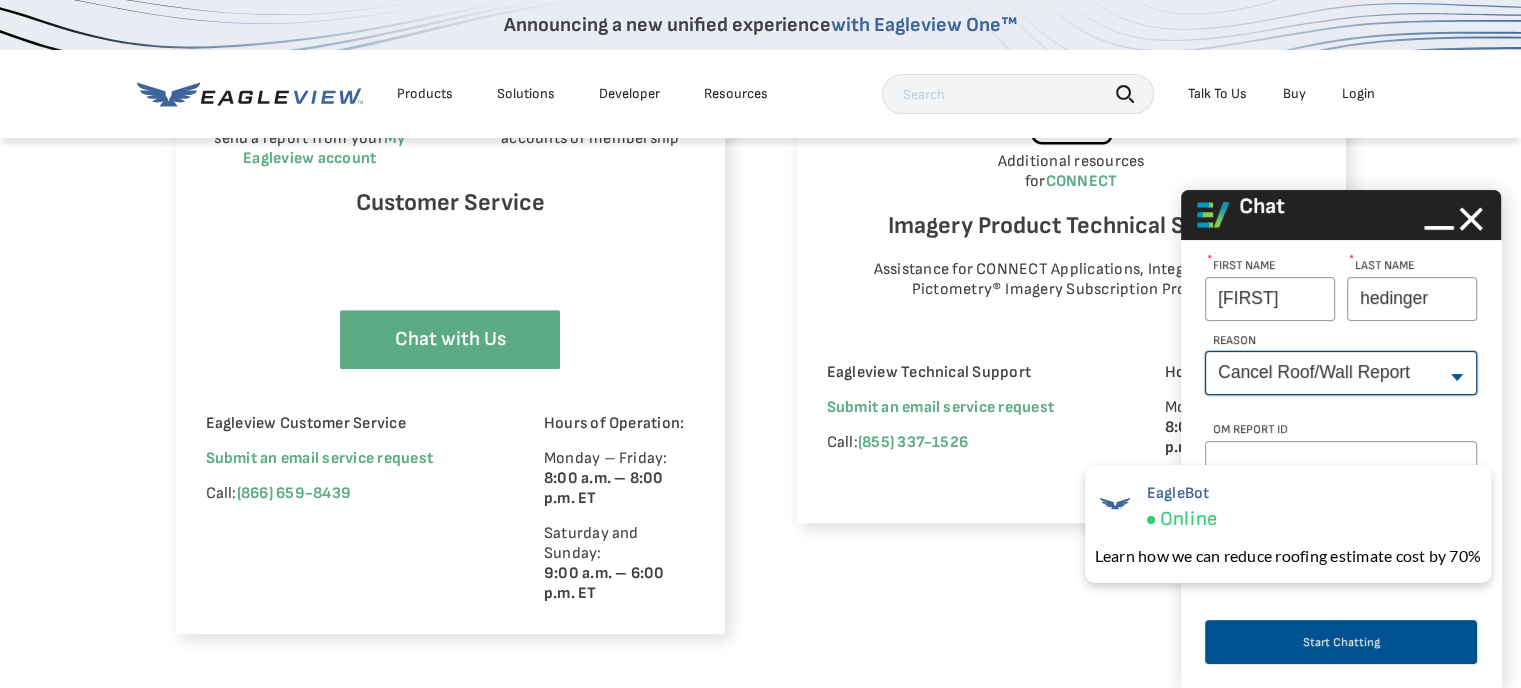 scroll, scrollTop: 1400, scrollLeft: 0, axis: vertical 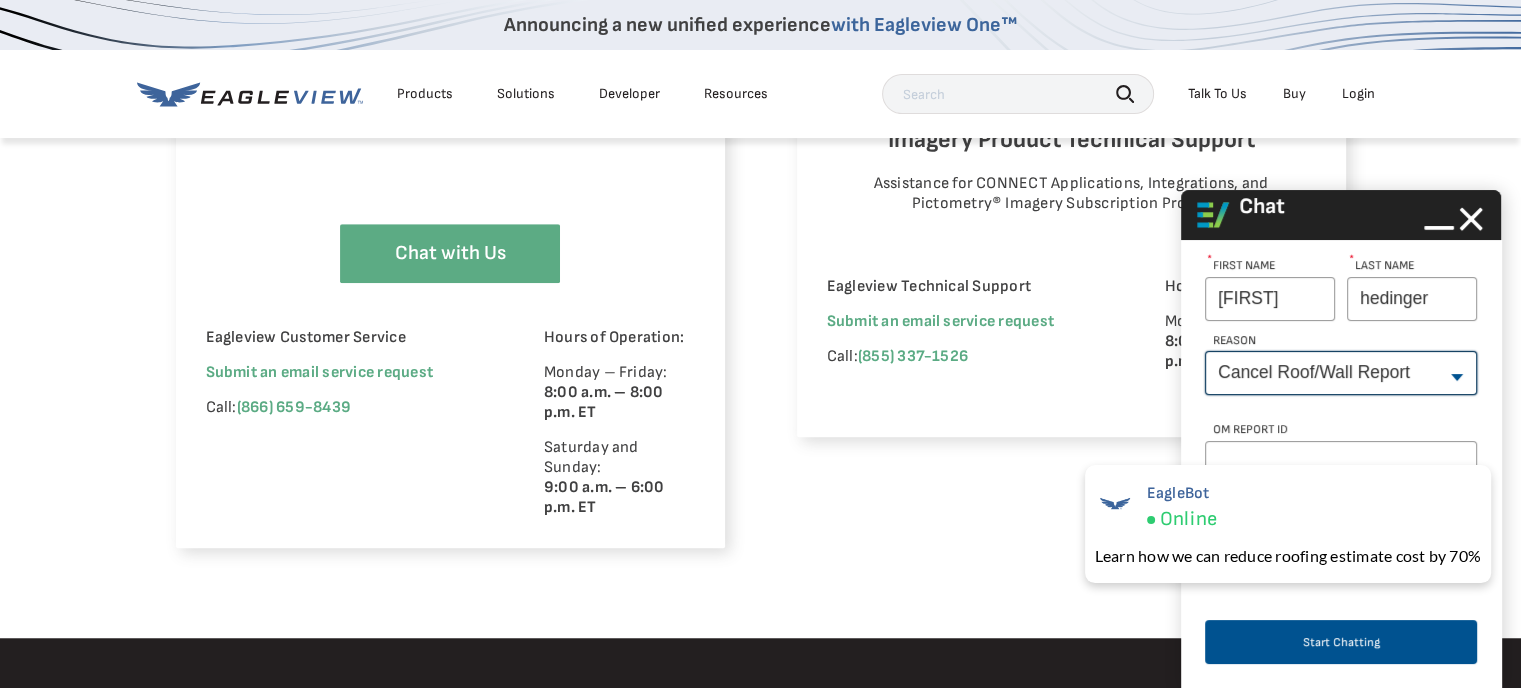 click on "--None-- Cancel Roof/Wall Report Document Request Invoice Request Missing Additional Structure Password Reset Pricing Question Refund Request Roof/Wall Report Status Sitemap Request Update Roof/Wall Report Address Wrong House on Report Xactimate Other Reason Xactimate Integration" at bounding box center [1341, 373] 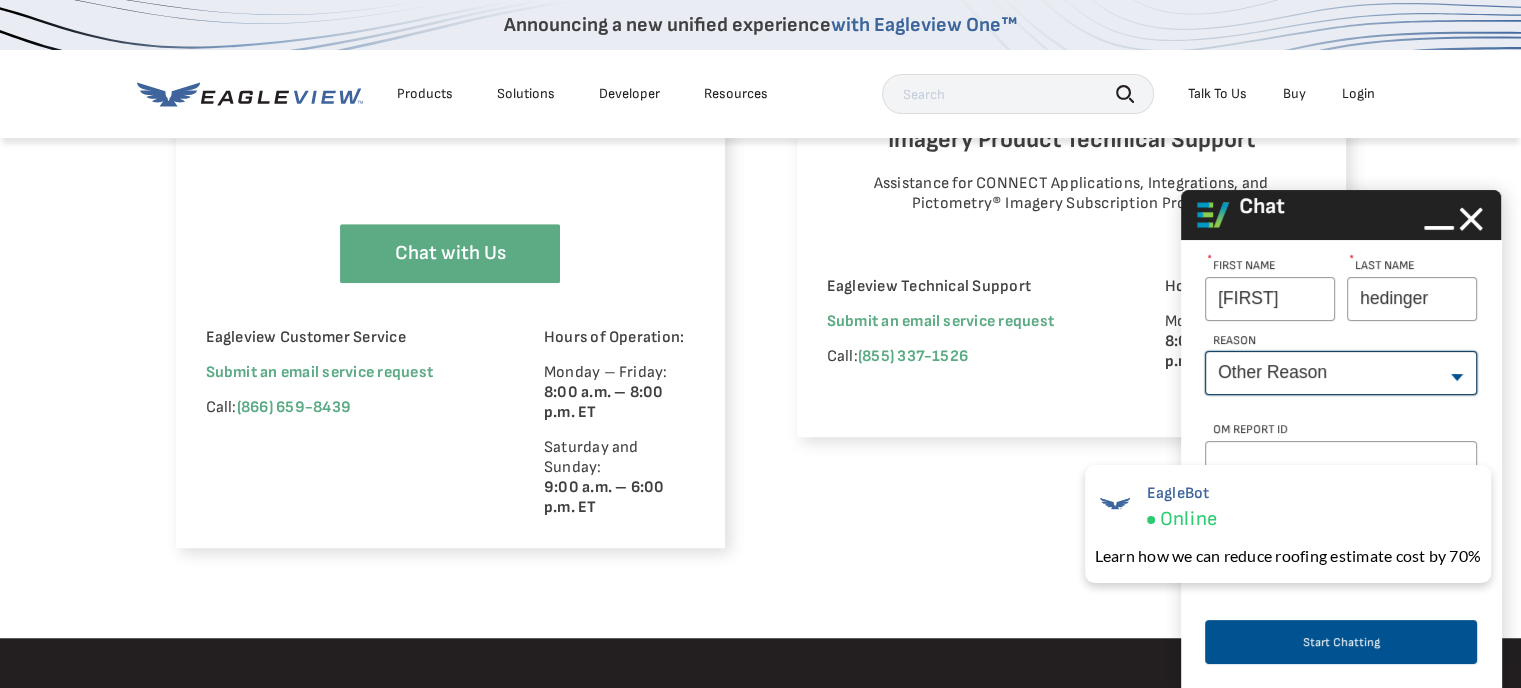 click on "--None-- Cancel Roof/Wall Report Document Request Invoice Request Missing Additional Structure Password Reset Pricing Question Refund Request Roof/Wall Report Status Sitemap Request Update Roof/Wall Report Address Wrong House on Report Xactimate Other Reason Xactimate Integration" at bounding box center (1341, 373) 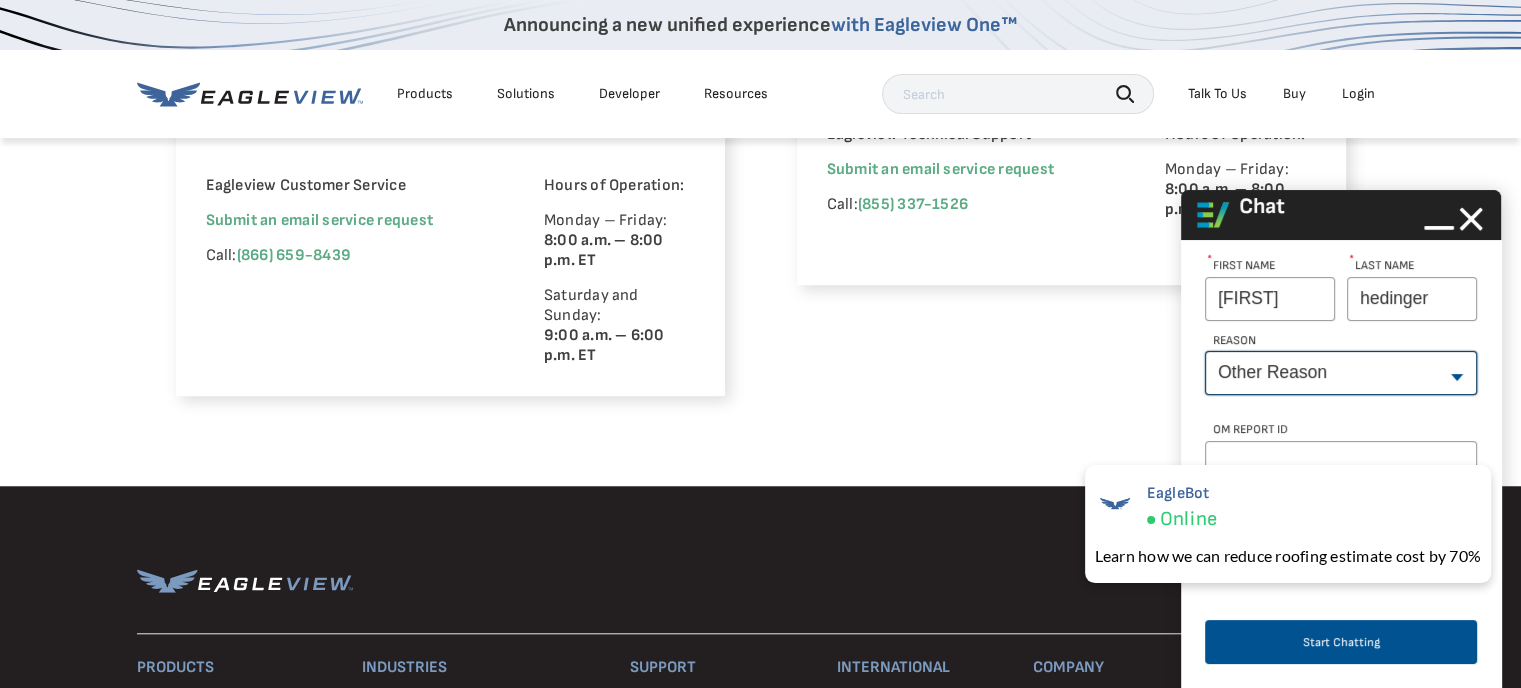 scroll, scrollTop: 1600, scrollLeft: 0, axis: vertical 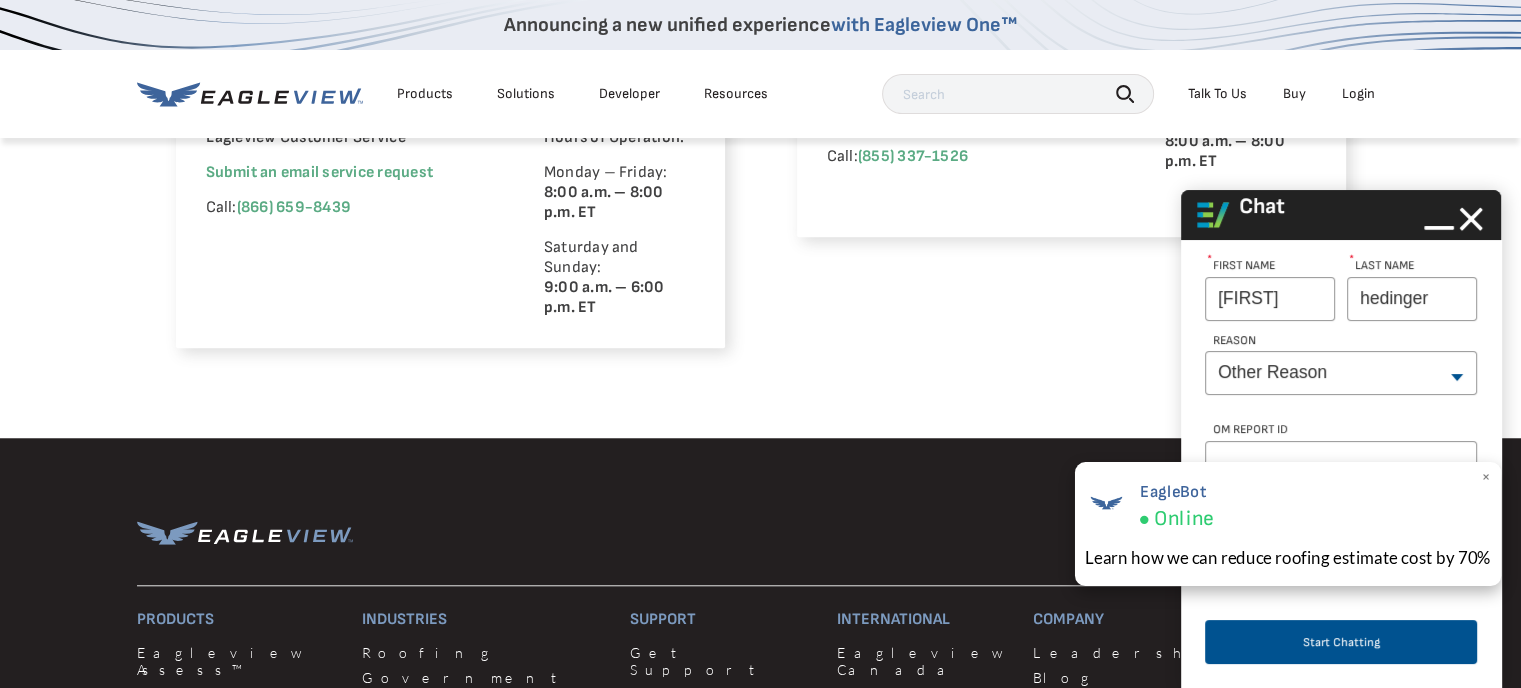 click on "×" at bounding box center [1485, 477] 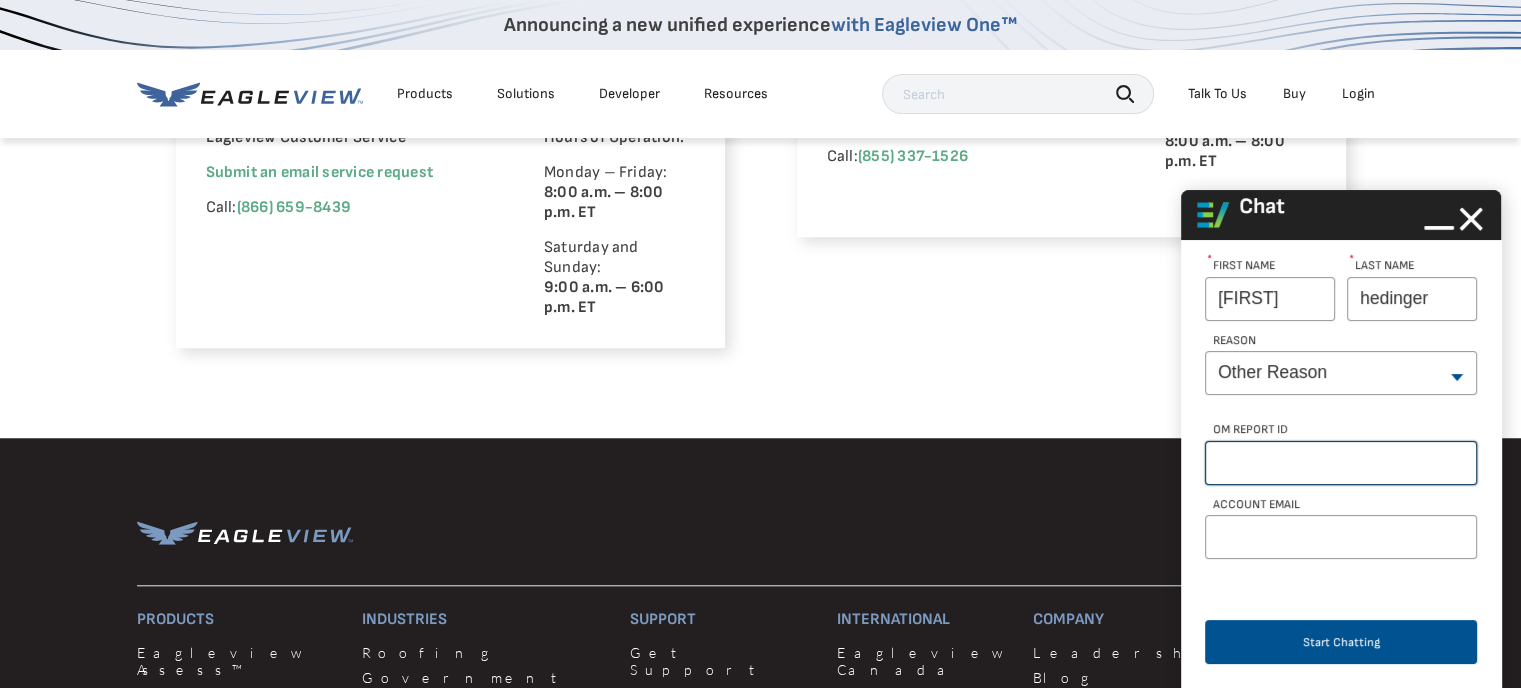 click on "OM Report Id" at bounding box center [1341, 463] 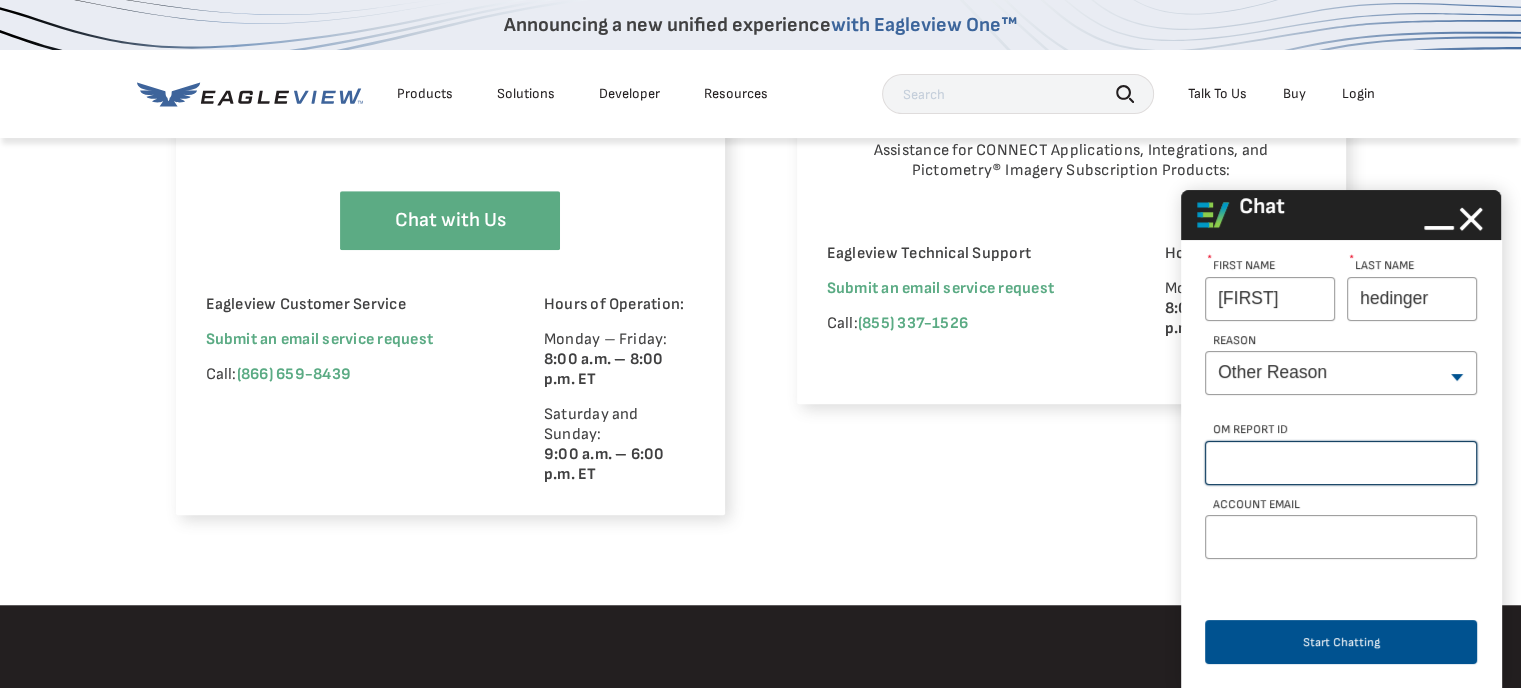 scroll, scrollTop: 1400, scrollLeft: 0, axis: vertical 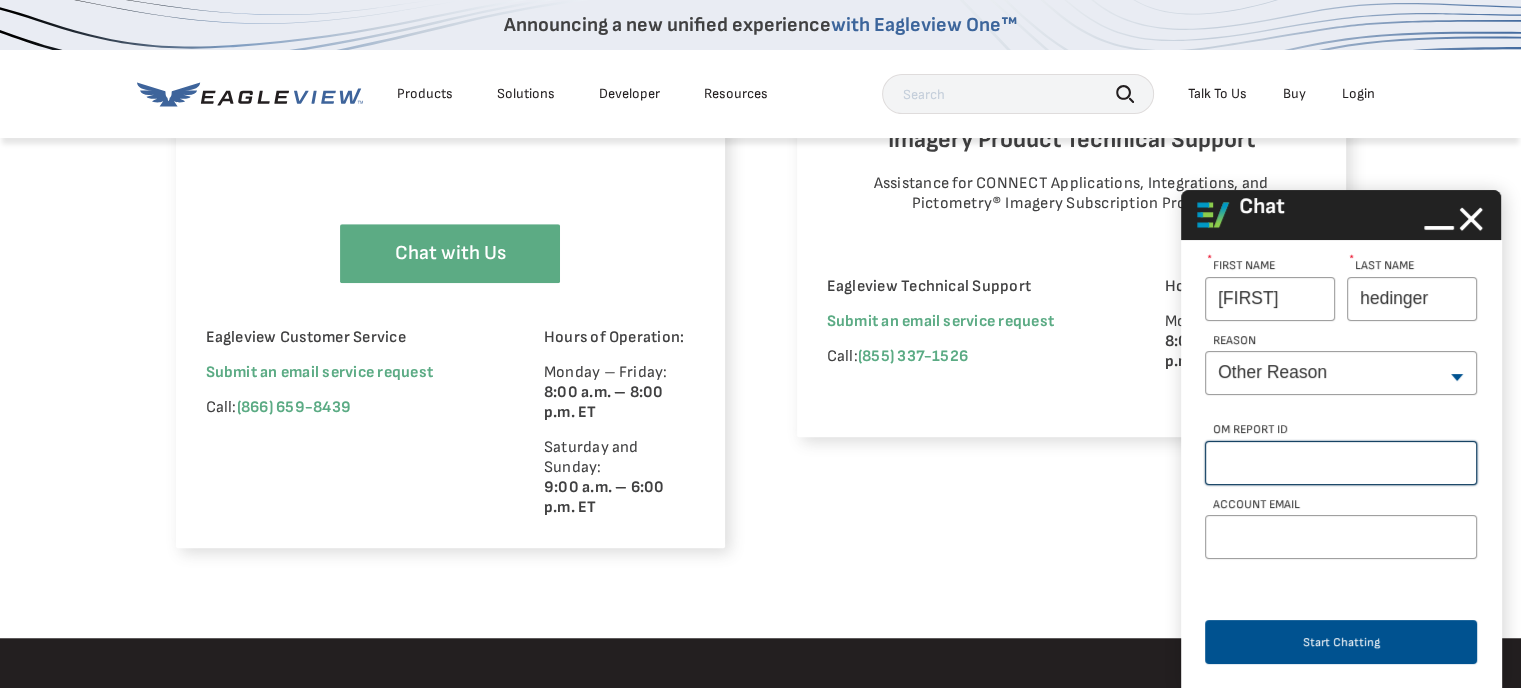 paste on "66495299" 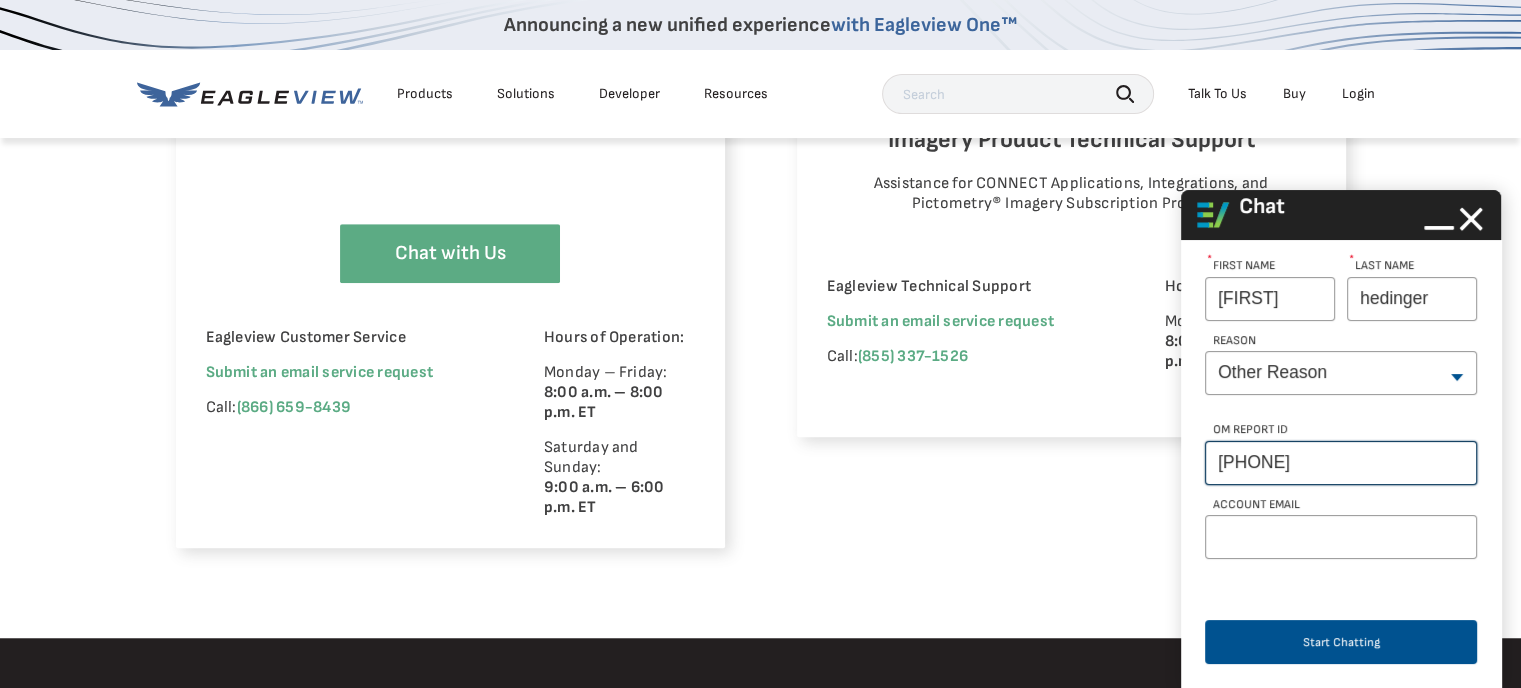 type on "66495299" 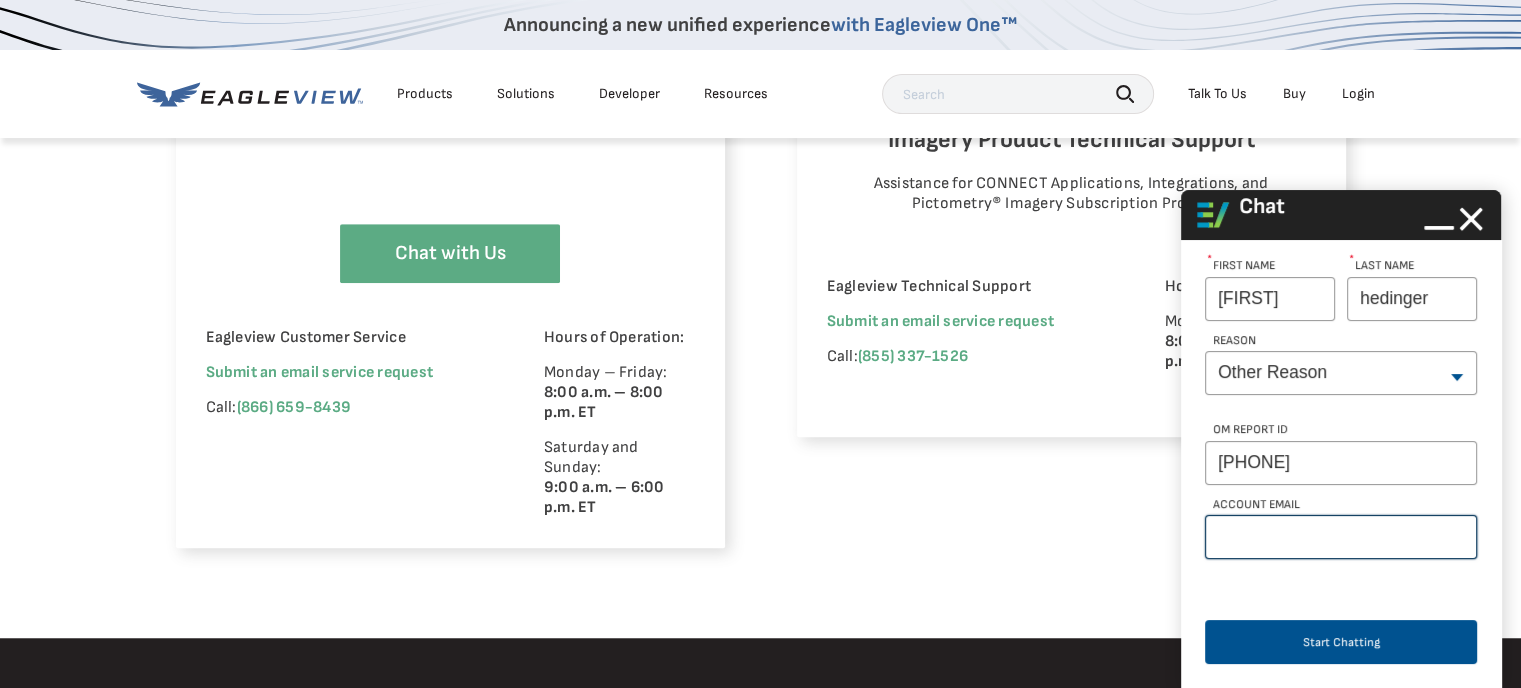 click on "Account Email" at bounding box center [1341, 537] 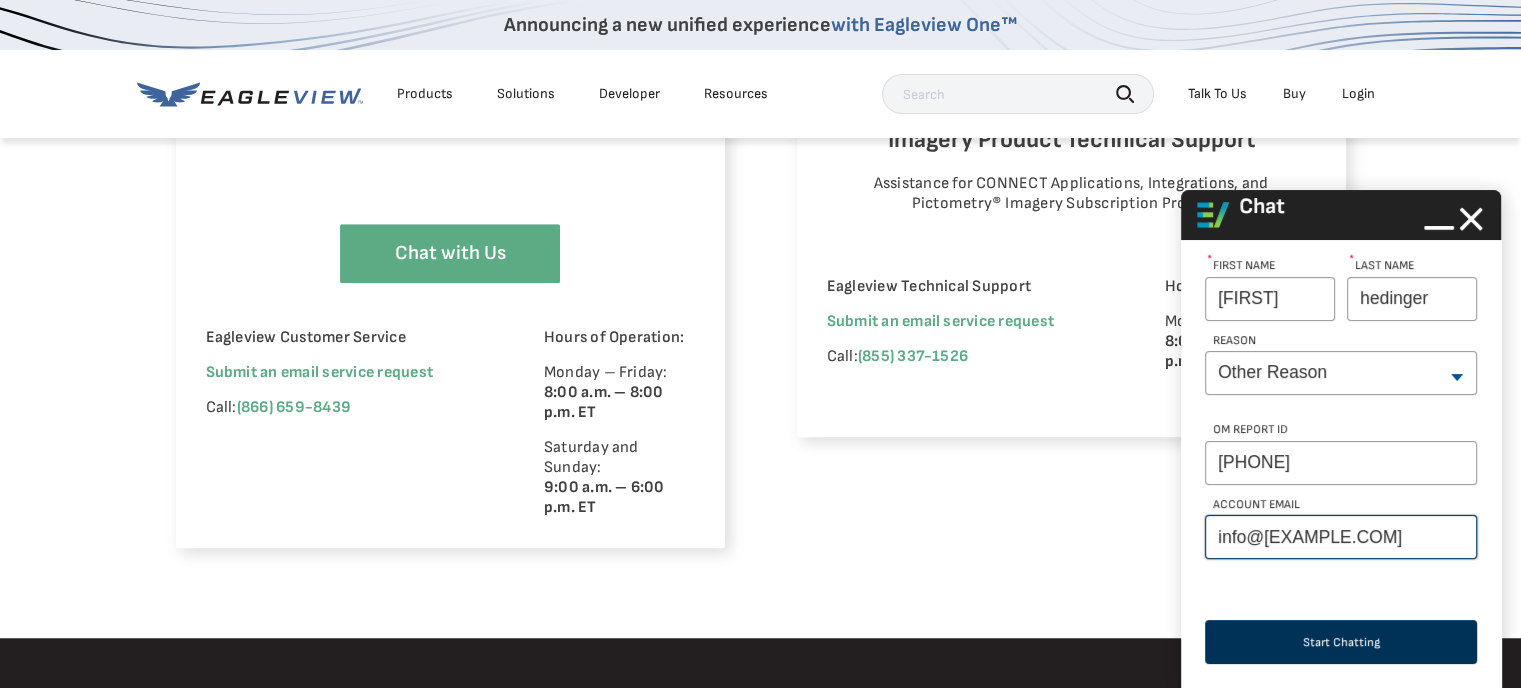 type on "info@coveredroofing.net" 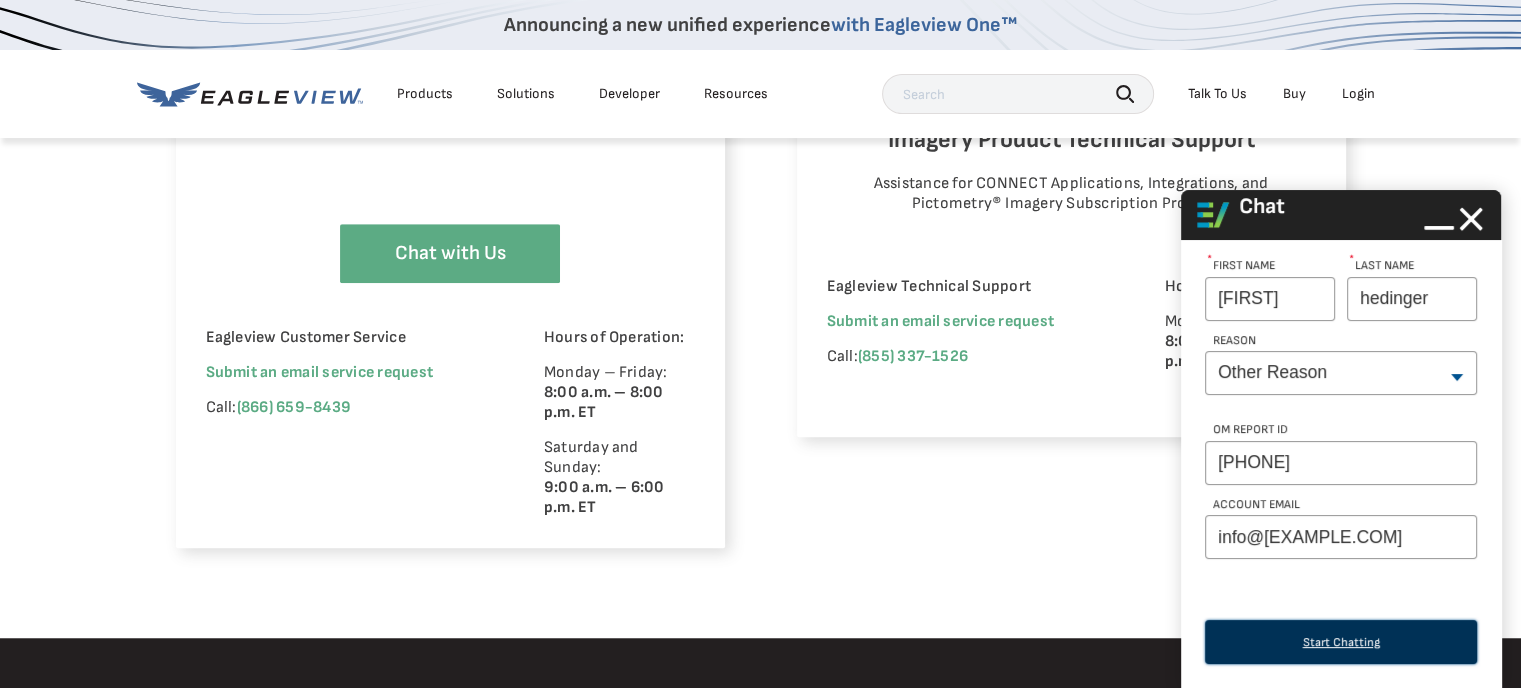 click on "Start Chatting" at bounding box center (1341, 642) 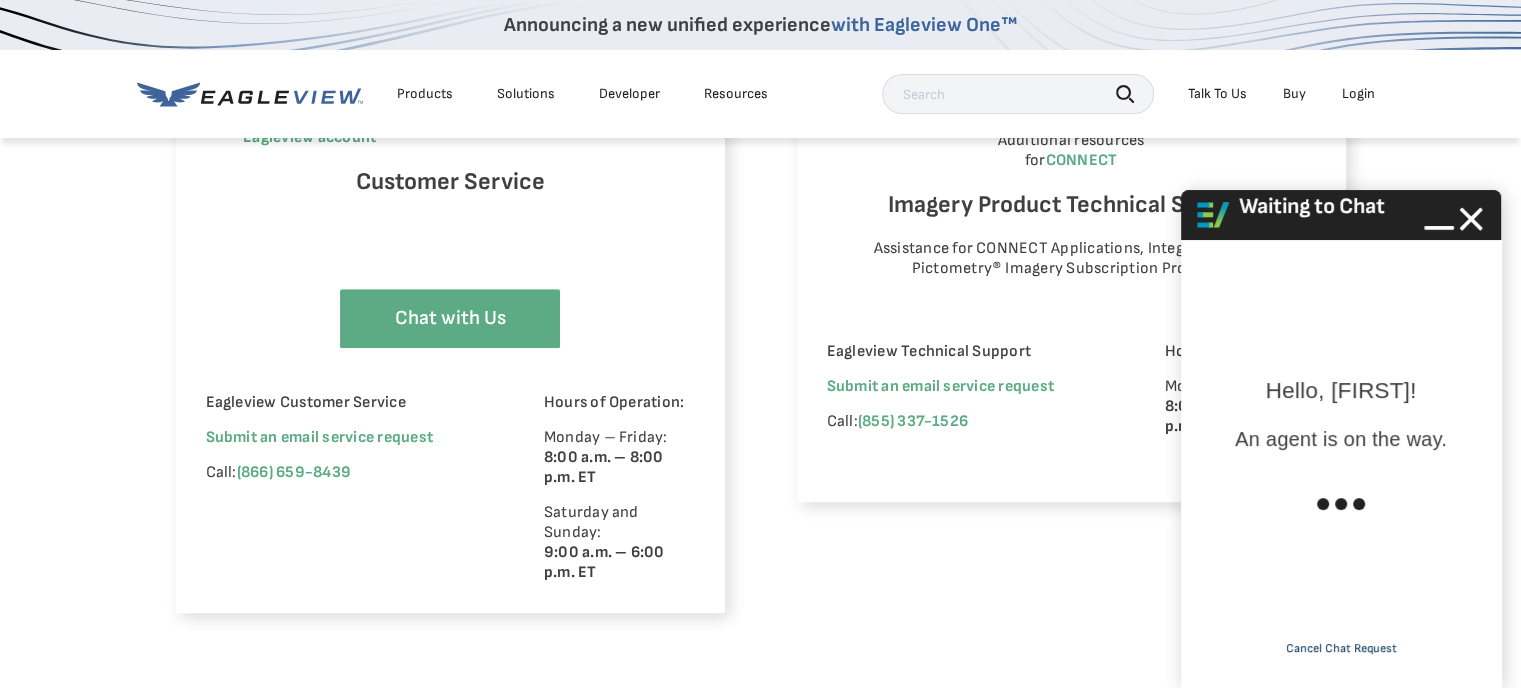 scroll, scrollTop: 1300, scrollLeft: 0, axis: vertical 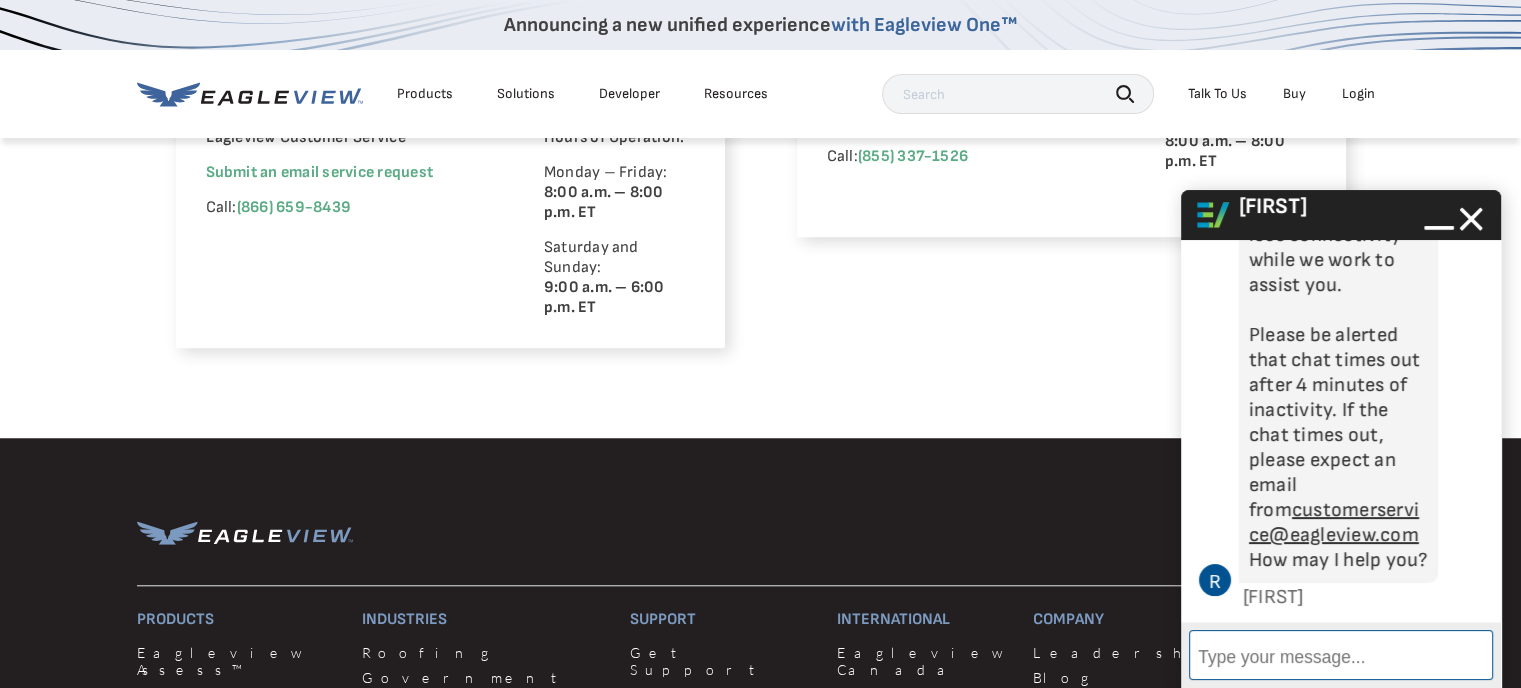 click on "Enter Message" at bounding box center (1341, 655) 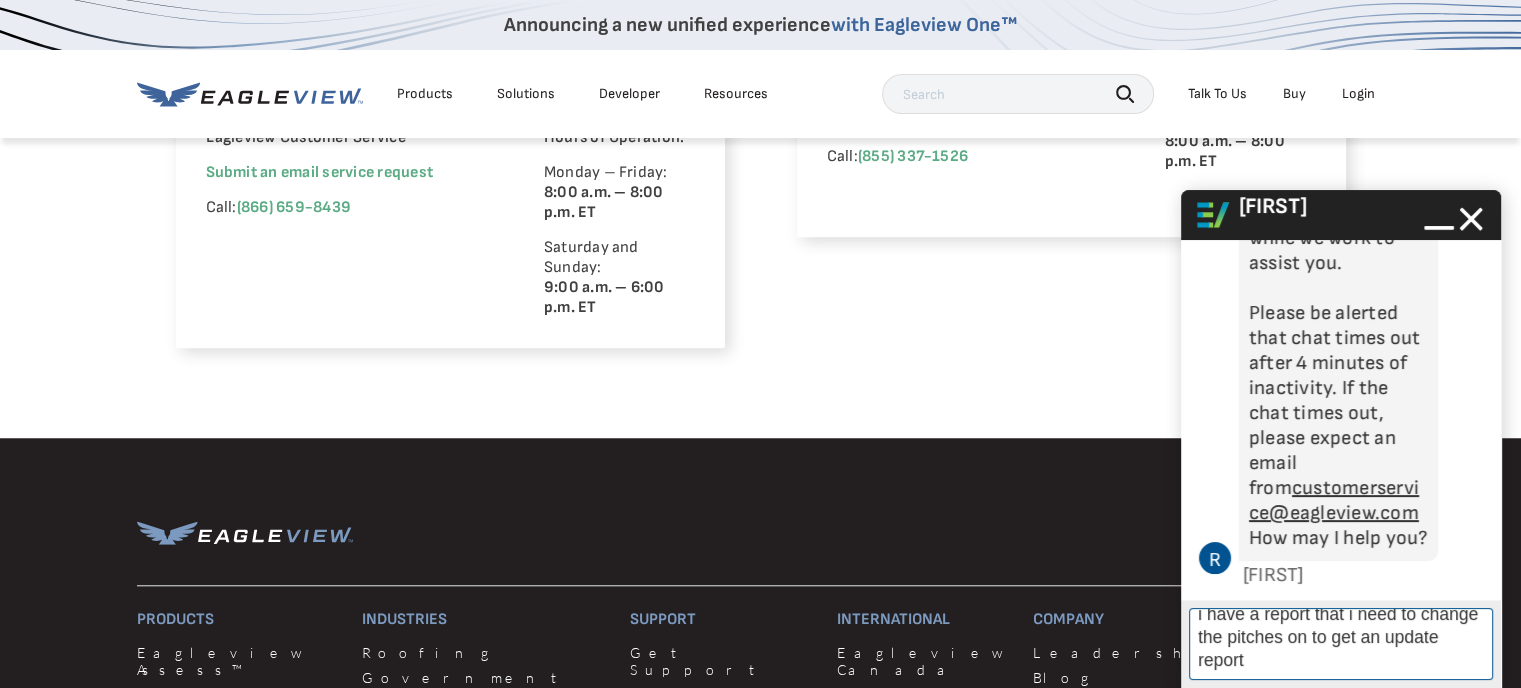 scroll, scrollTop: 13, scrollLeft: 0, axis: vertical 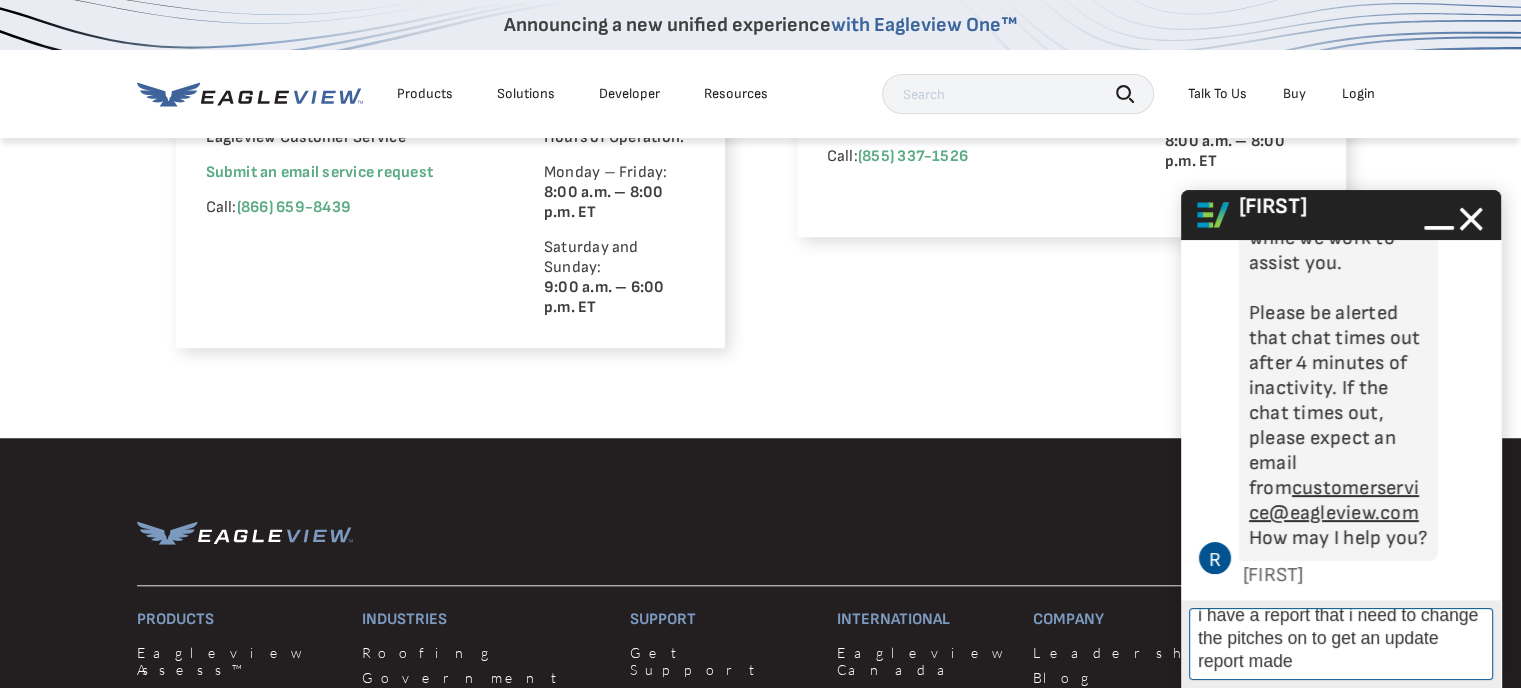 type on "i have a report that i need to change the pitches on to get an update report made." 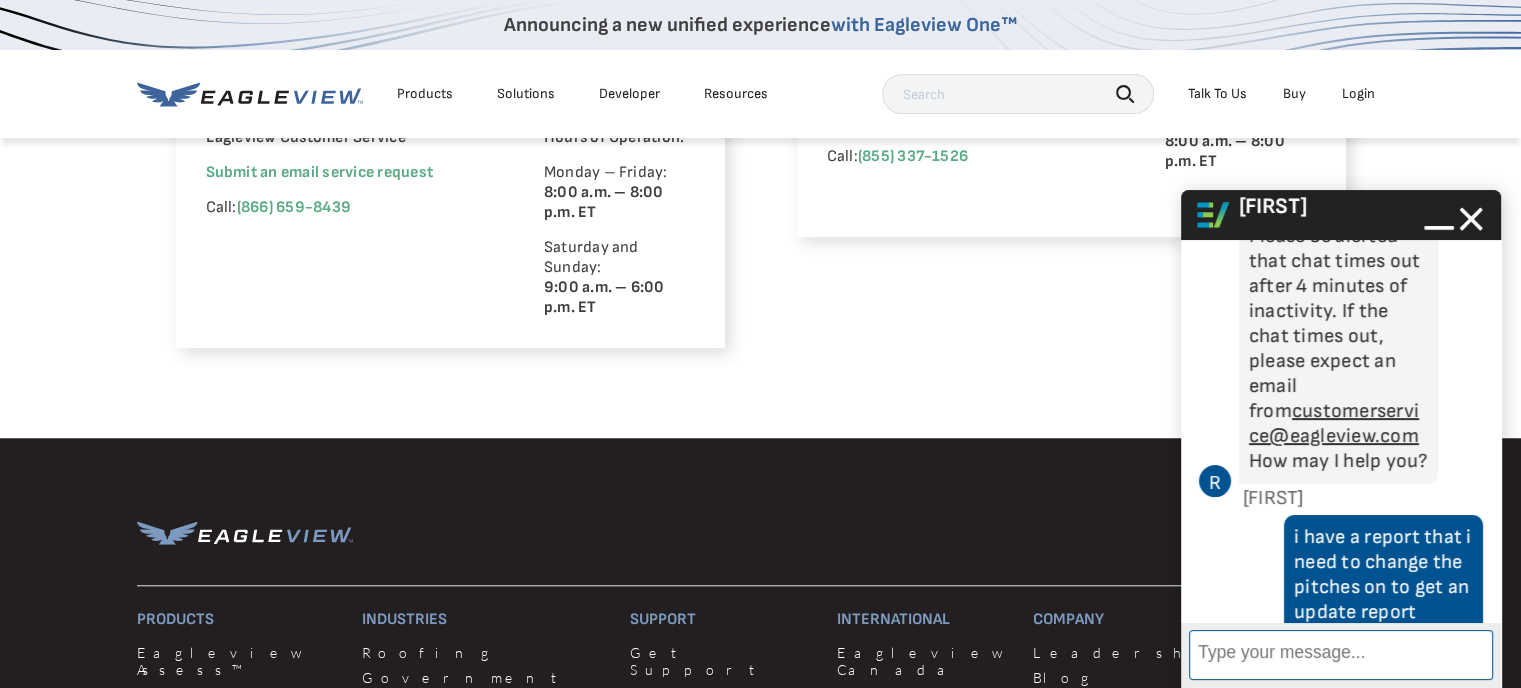 scroll, scrollTop: 4, scrollLeft: 0, axis: vertical 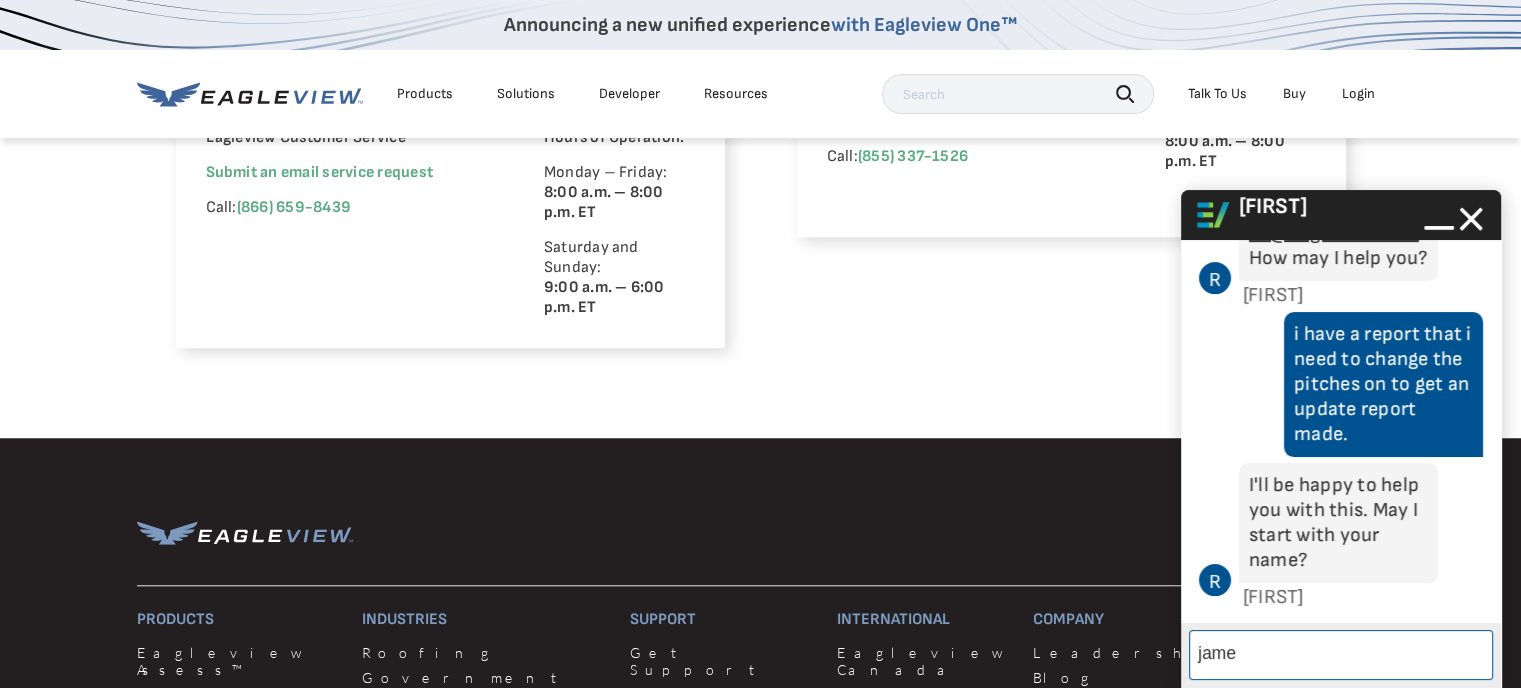 type on "james" 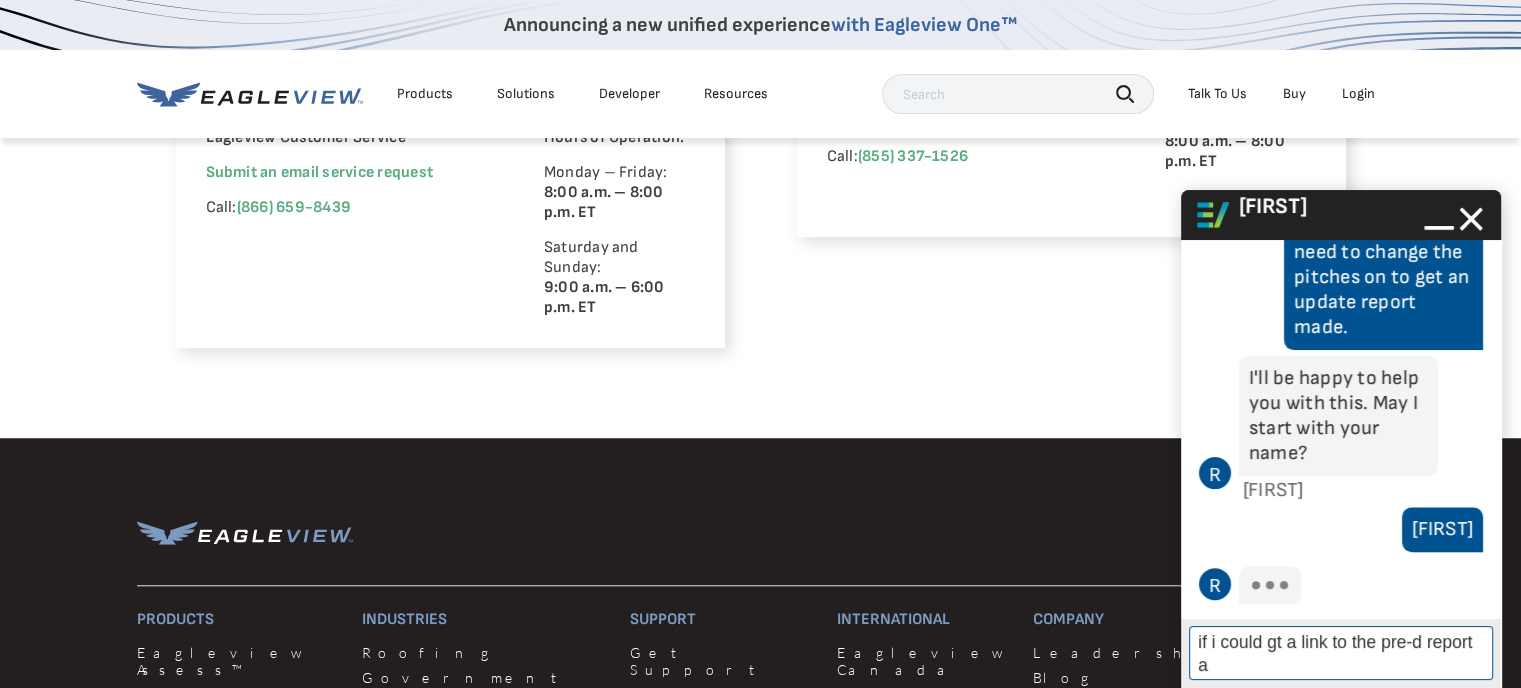 scroll, scrollTop: 796, scrollLeft: 0, axis: vertical 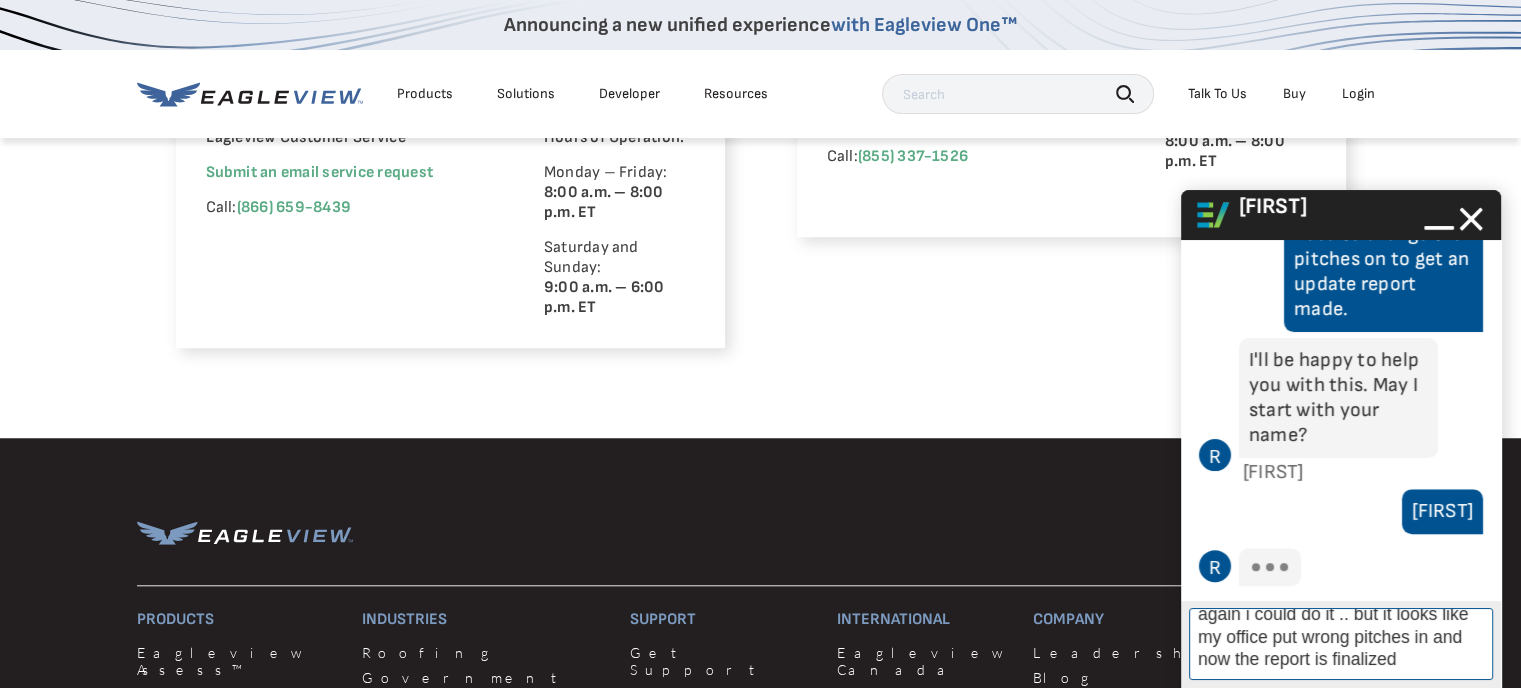 type on "if i could gt a link to the pre-d report again i could do it .. but it looks like my office put wrong pitches in and now the report is finalized" 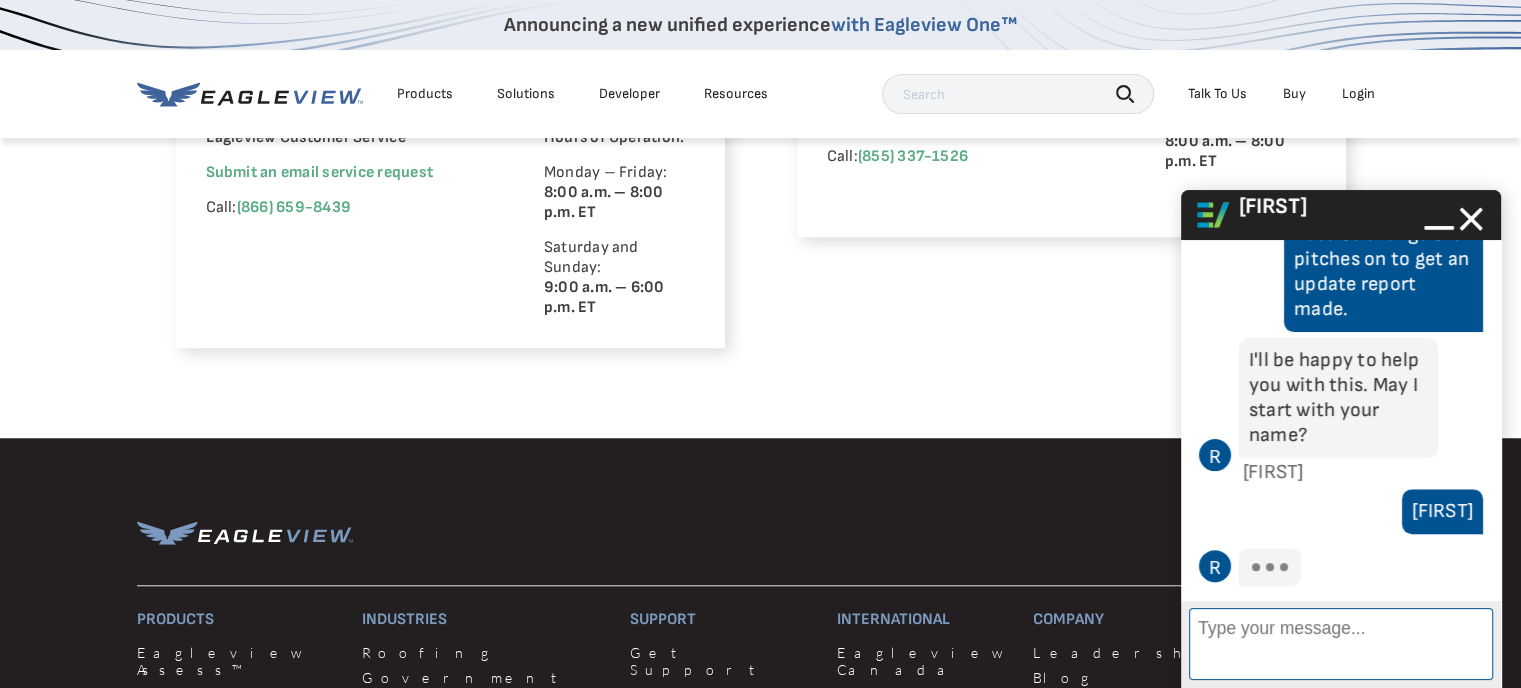 scroll, scrollTop: 4, scrollLeft: 0, axis: vertical 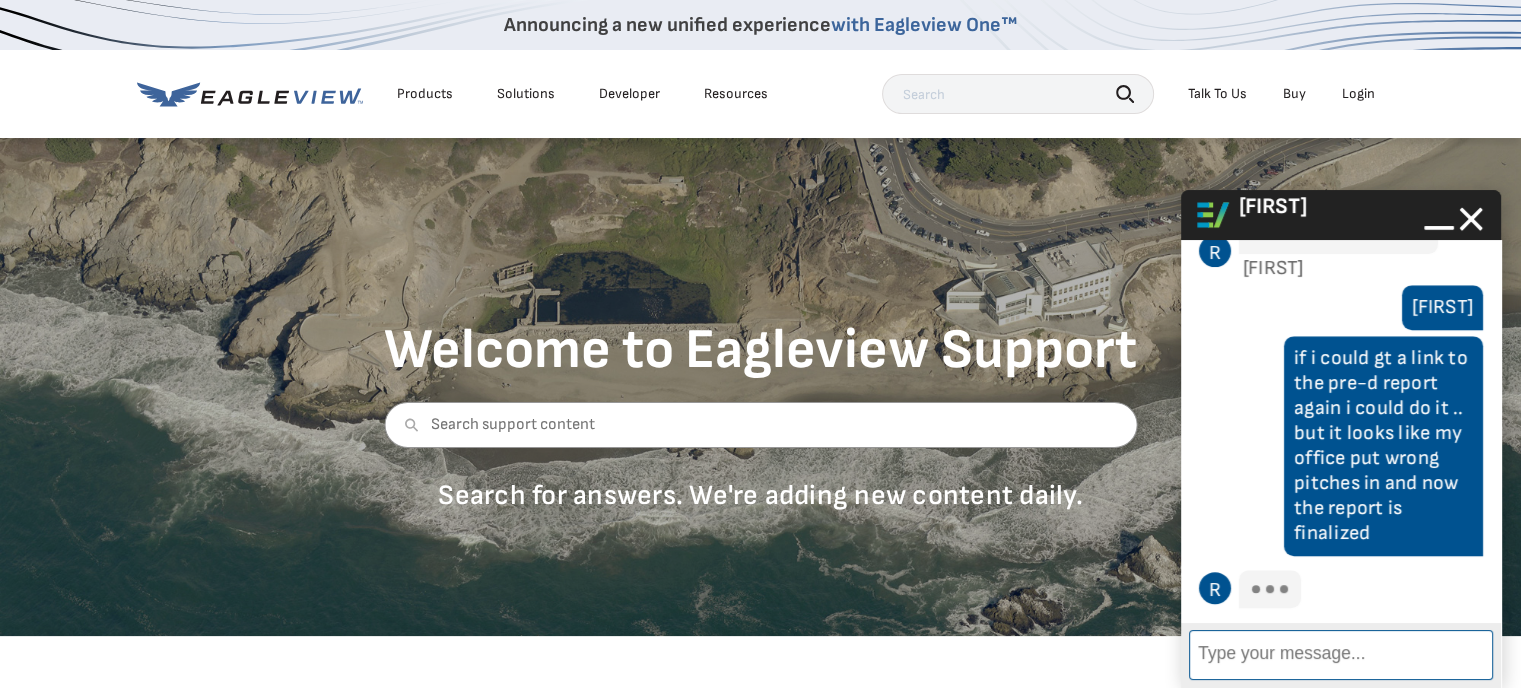 click on "Enter Message" at bounding box center (1341, 655) 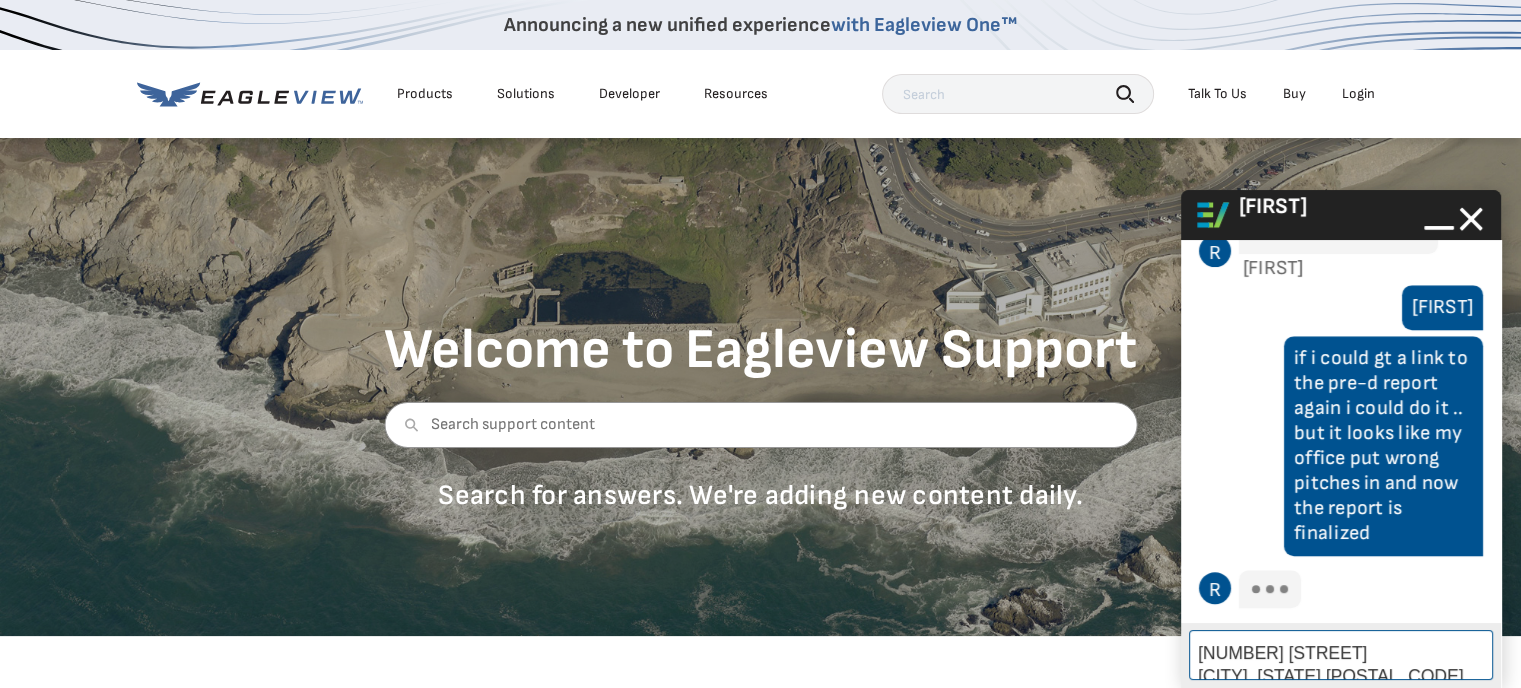 scroll, scrollTop: 1120, scrollLeft: 0, axis: vertical 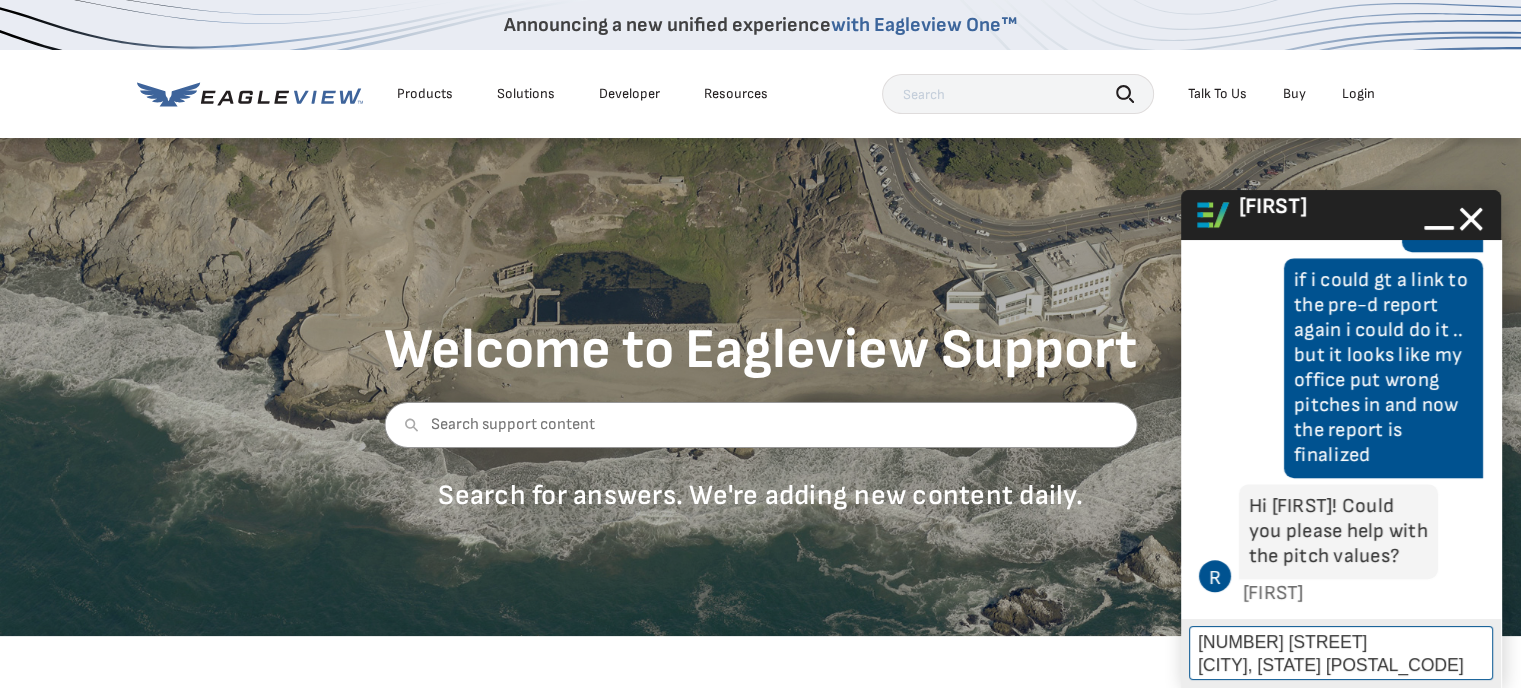 click 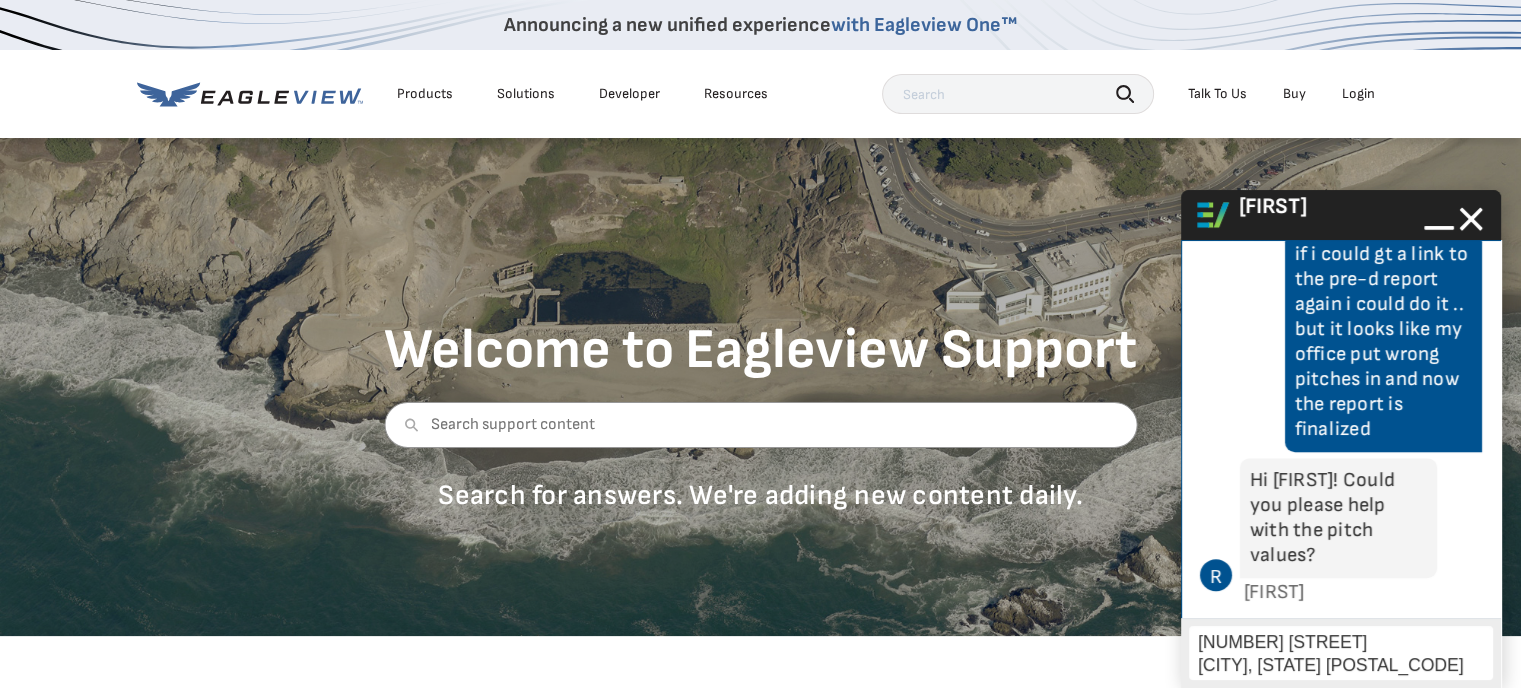 click on "Hi James! Could you please help with the pitch values?" at bounding box center (1338, 518) 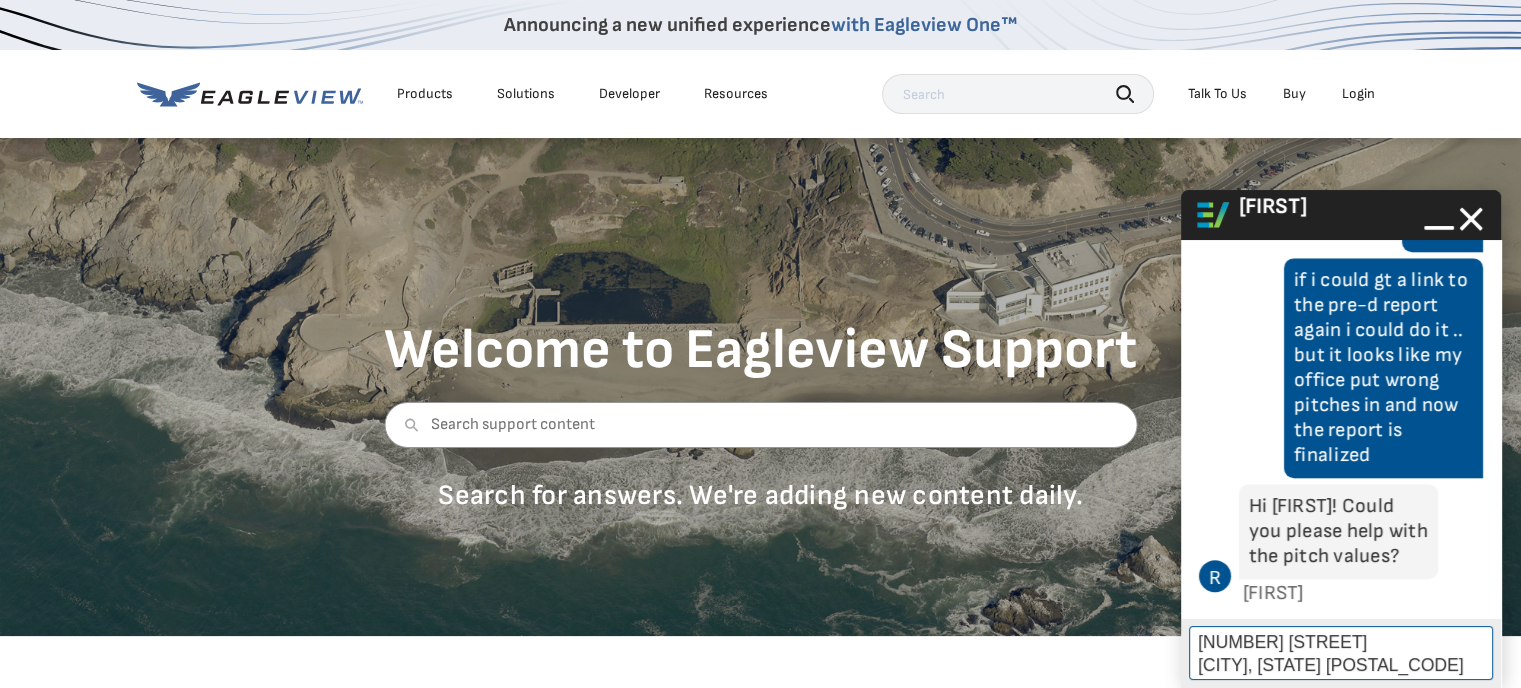 scroll, scrollTop: 1120, scrollLeft: 0, axis: vertical 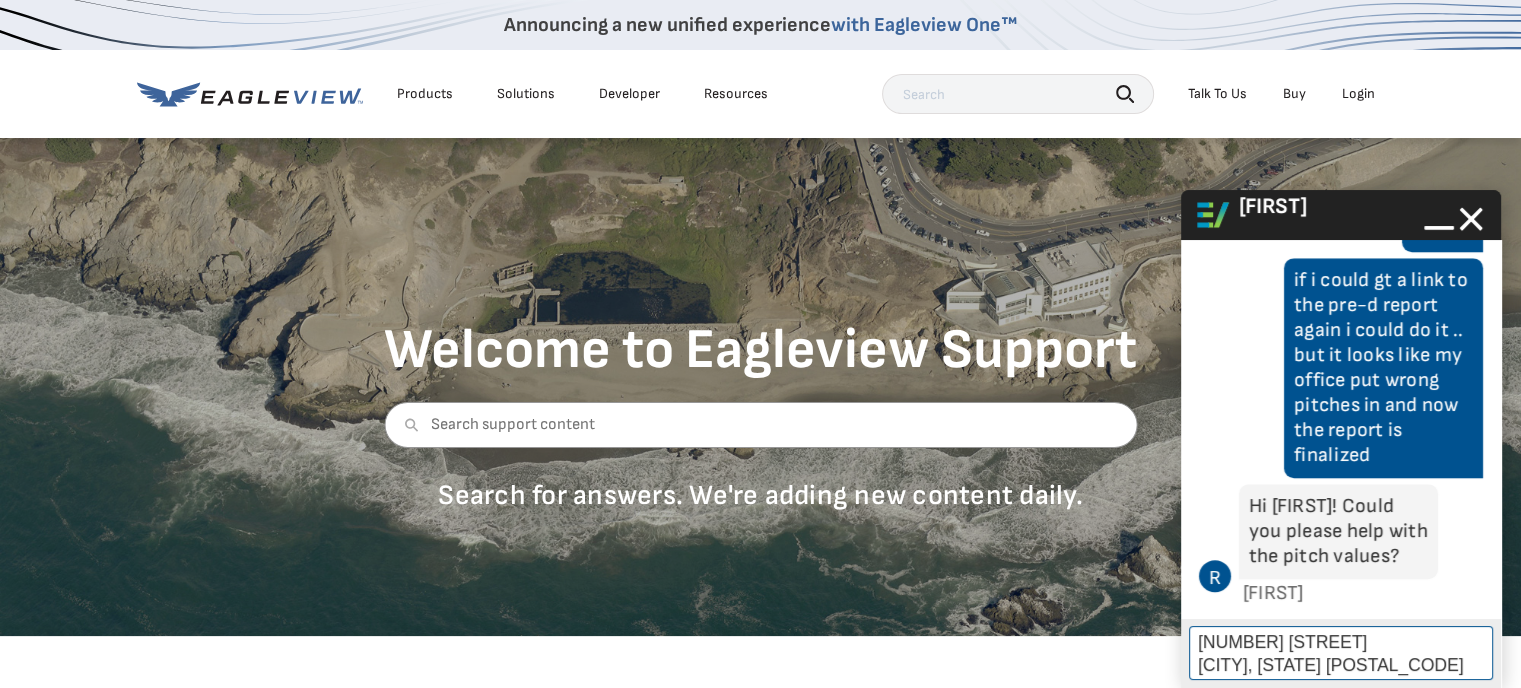 click 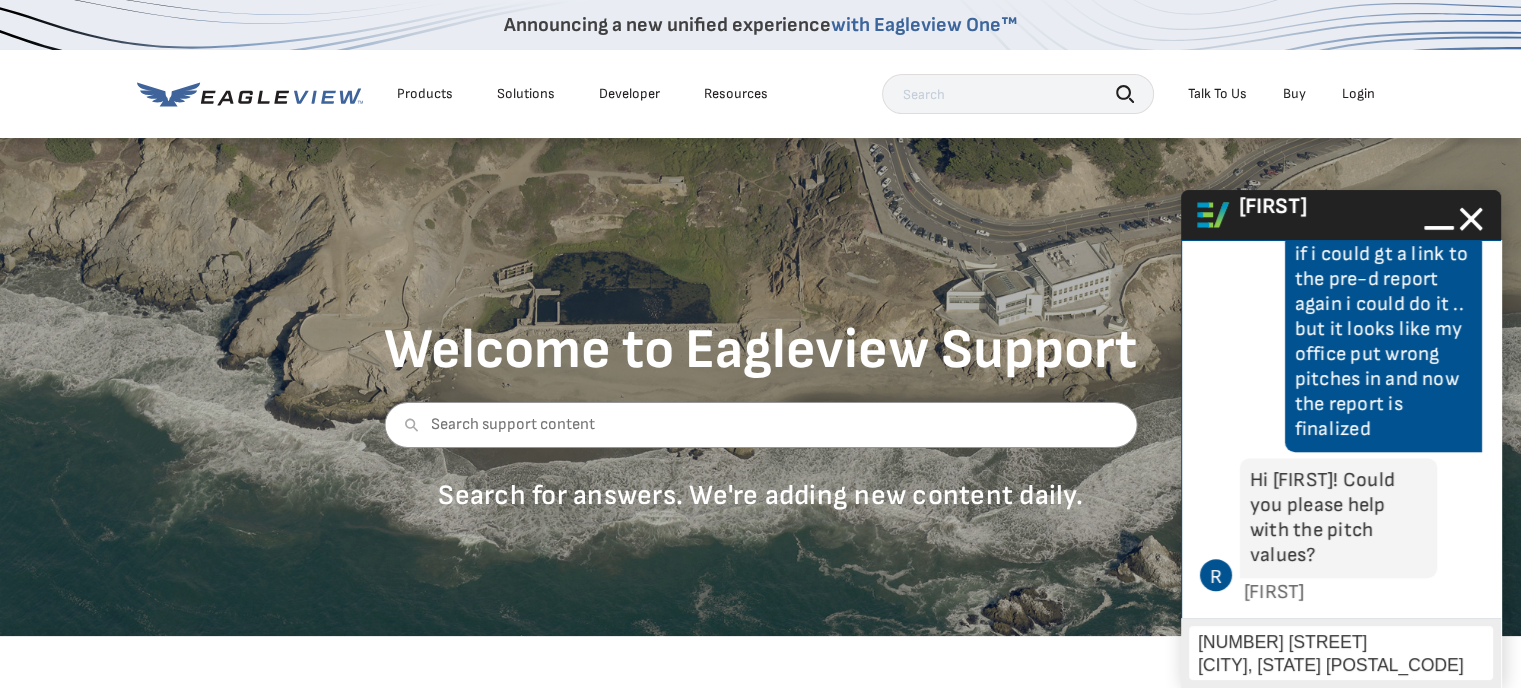 click on "Rakesh" at bounding box center [1341, 591] 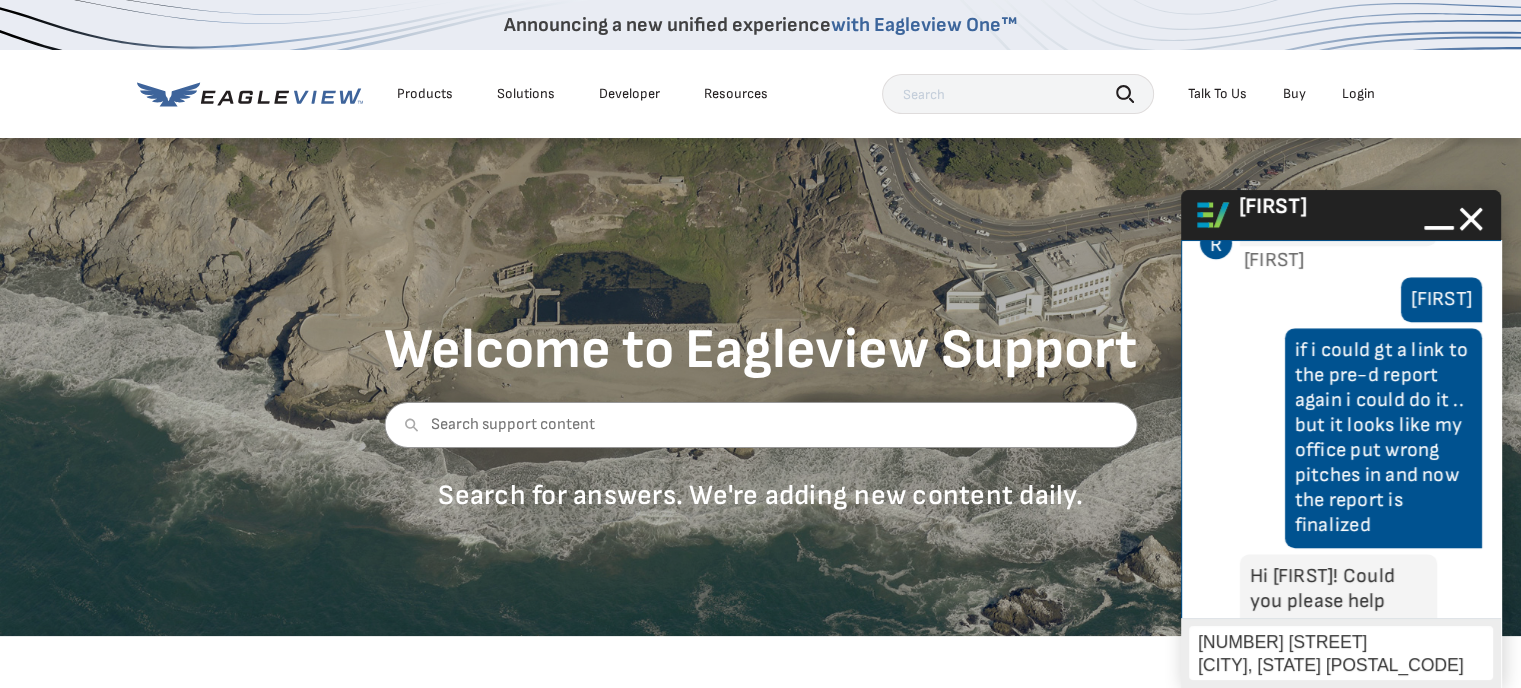 scroll, scrollTop: 1172, scrollLeft: 0, axis: vertical 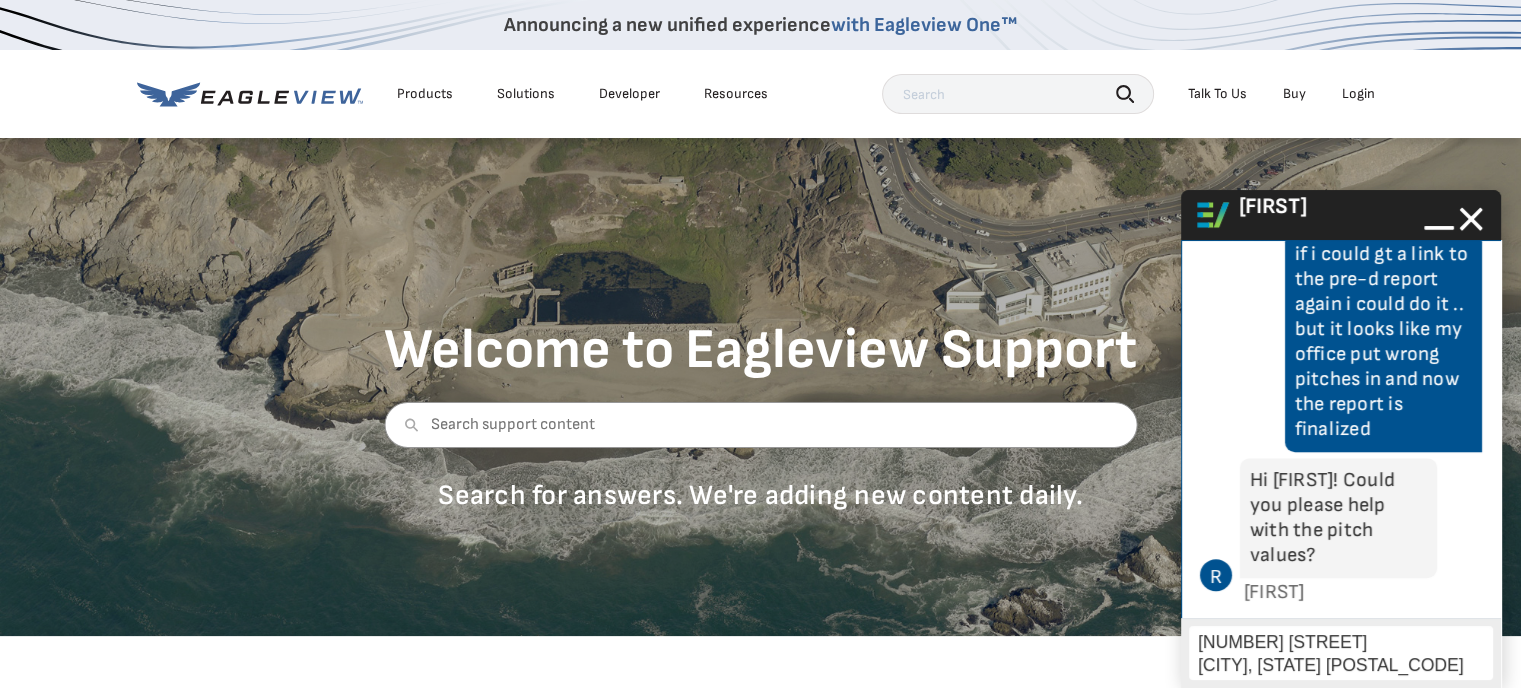 click on "Rakesh" at bounding box center (1341, 591) 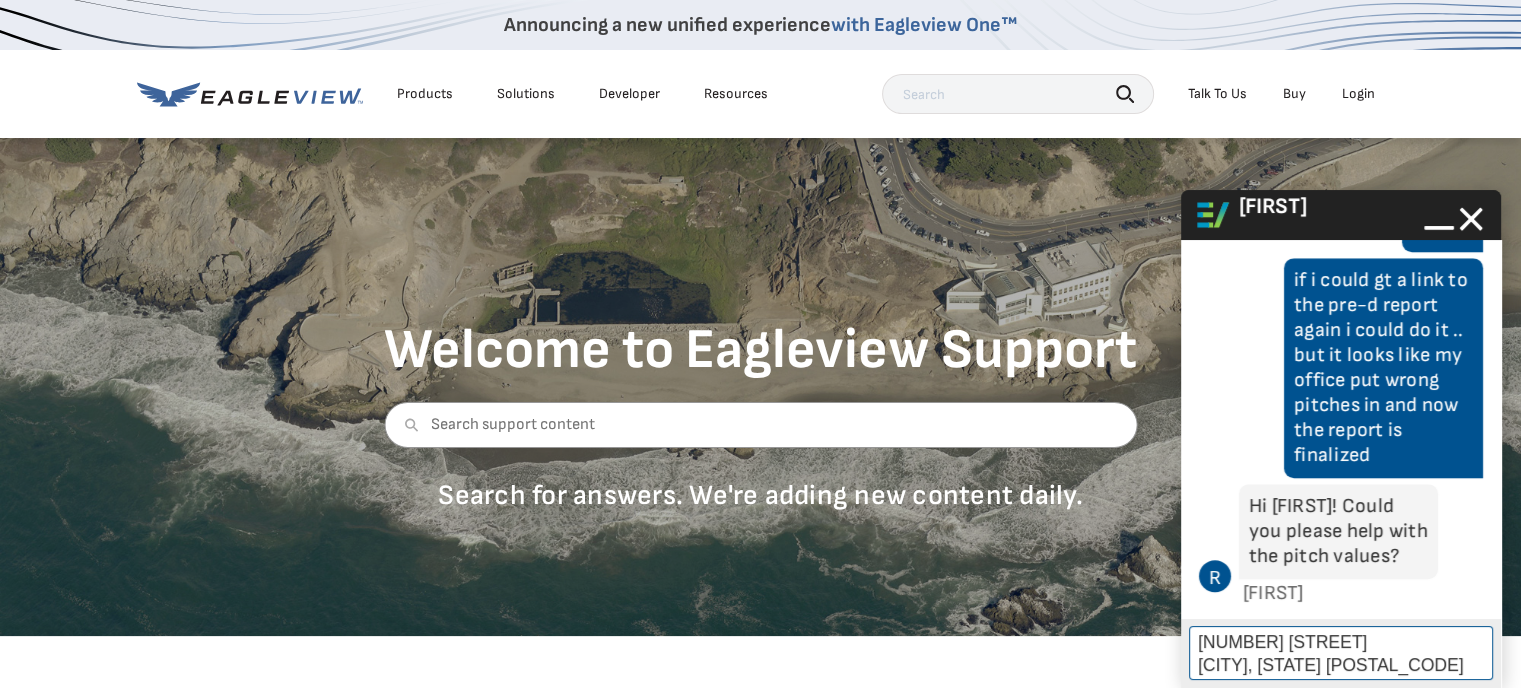 scroll, scrollTop: 1120, scrollLeft: 0, axis: vertical 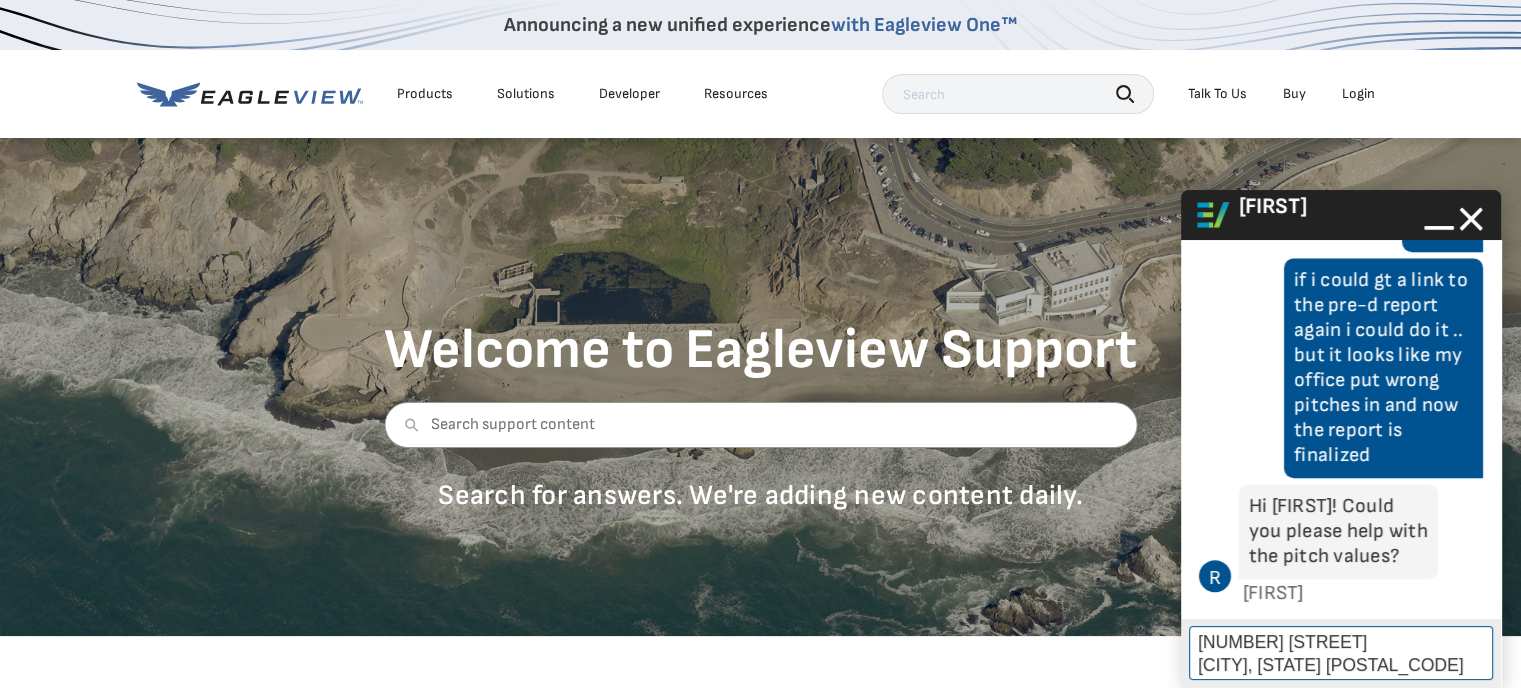 type on "29201 Cedarwo" 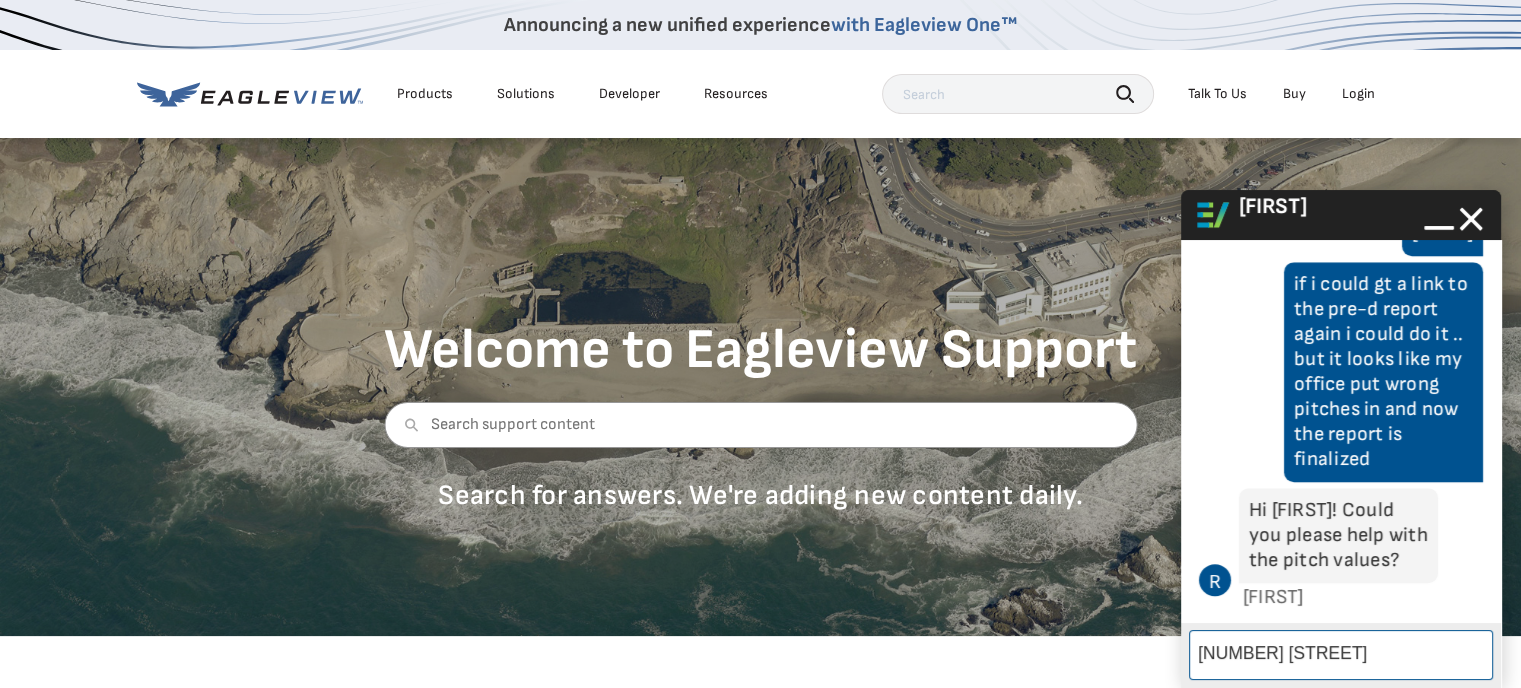 scroll, scrollTop: 0, scrollLeft: 0, axis: both 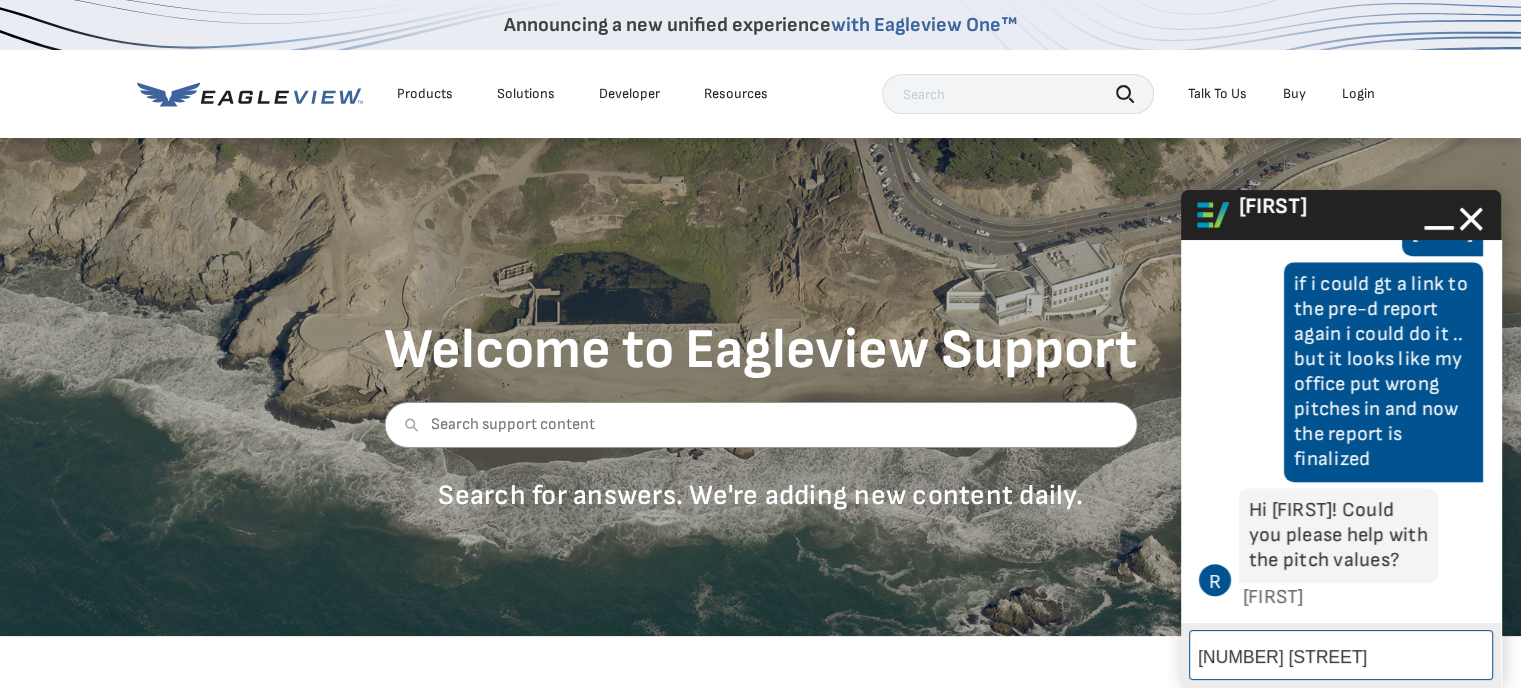 drag, startPoint x: 1201, startPoint y: 659, endPoint x: 1093, endPoint y: 659, distance: 108 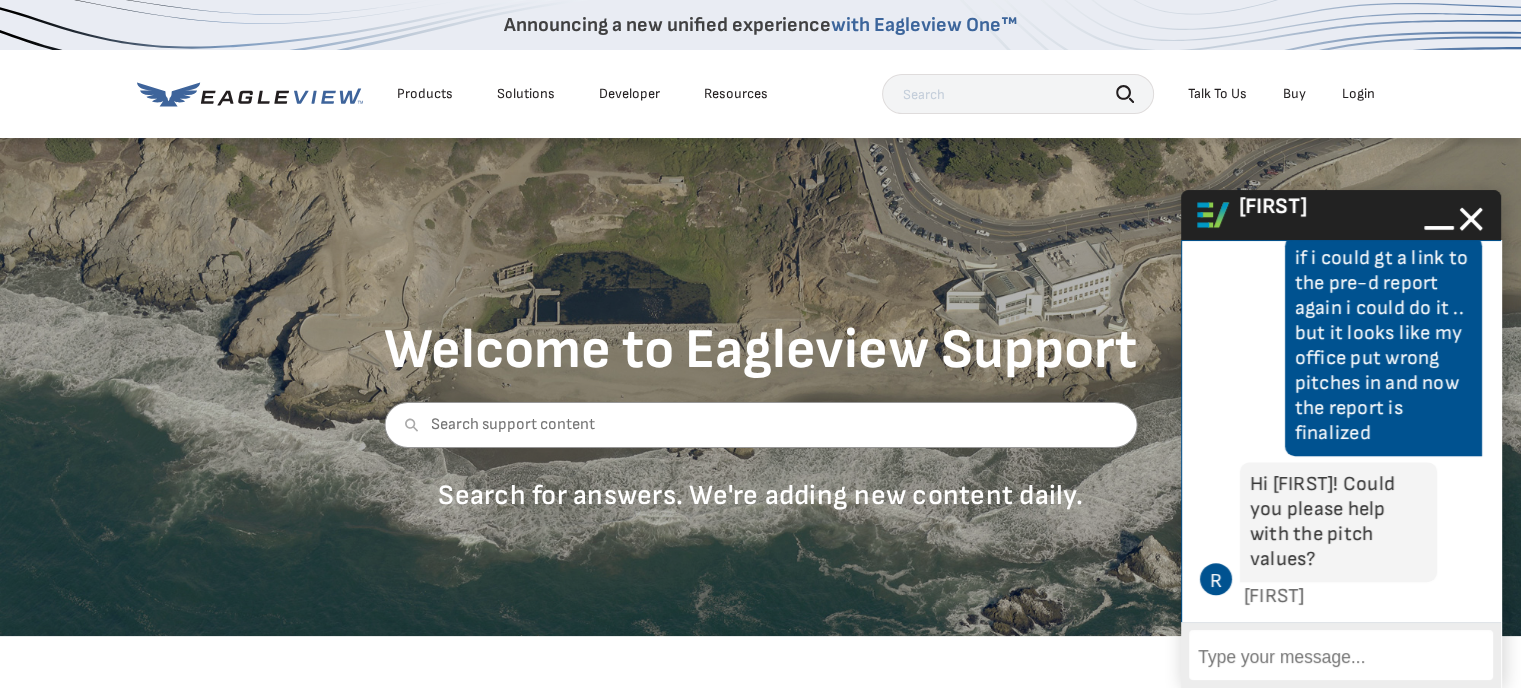 click on "Rakesh" at bounding box center (1341, 595) 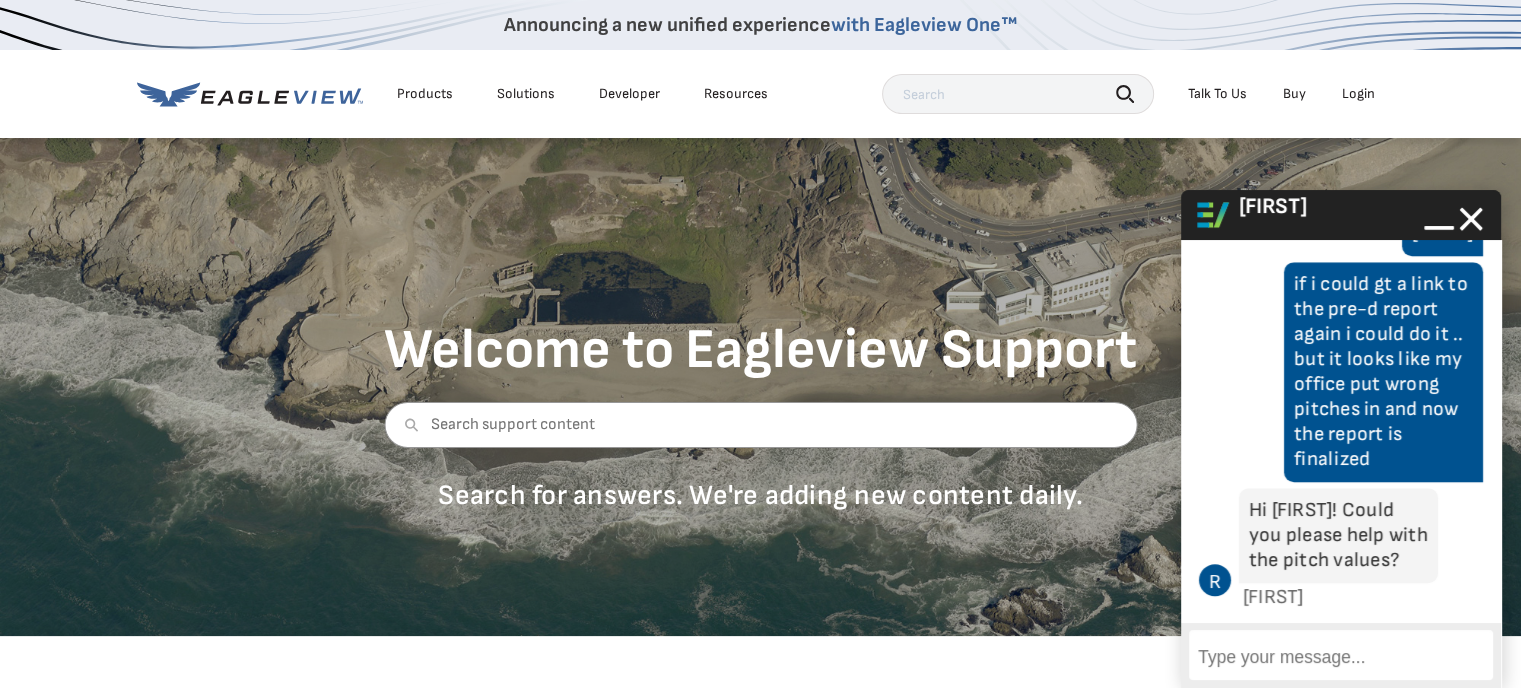 scroll, scrollTop: 1116, scrollLeft: 0, axis: vertical 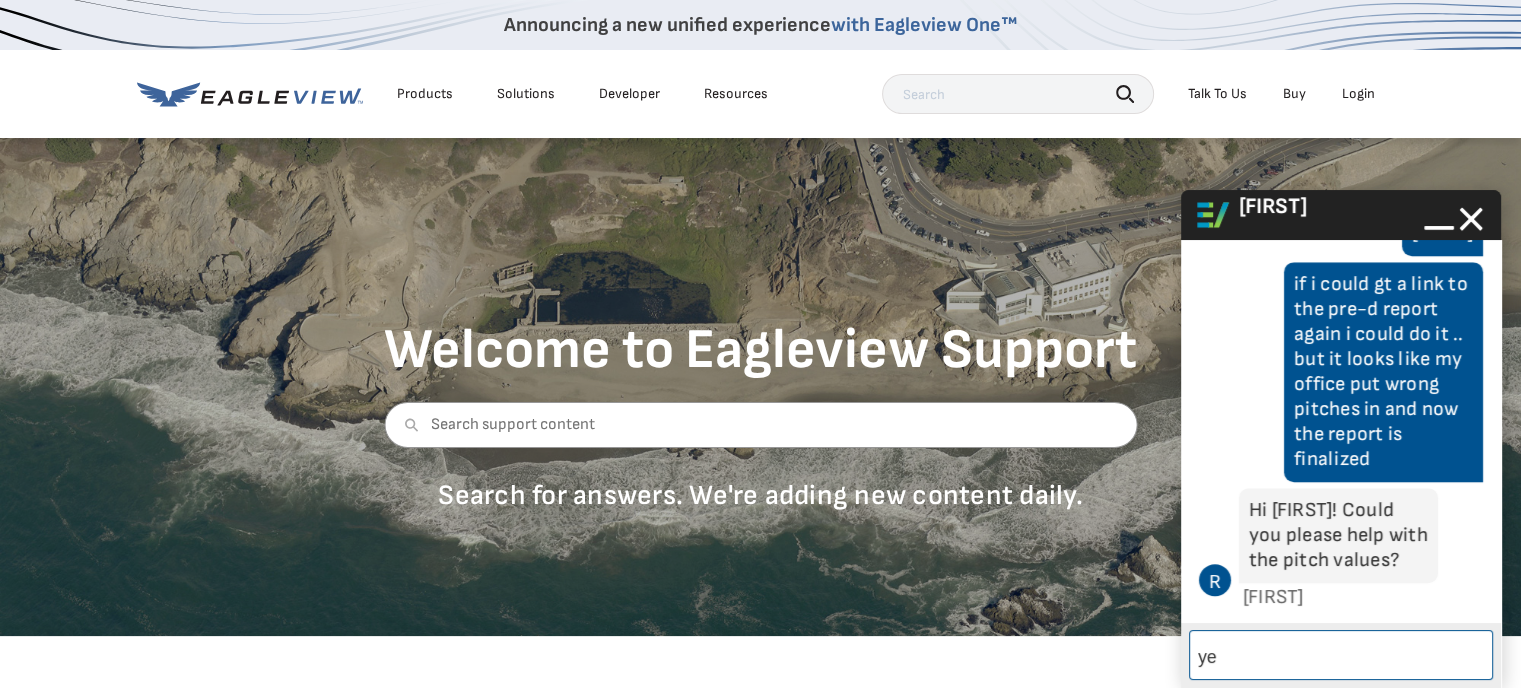 type on "yes" 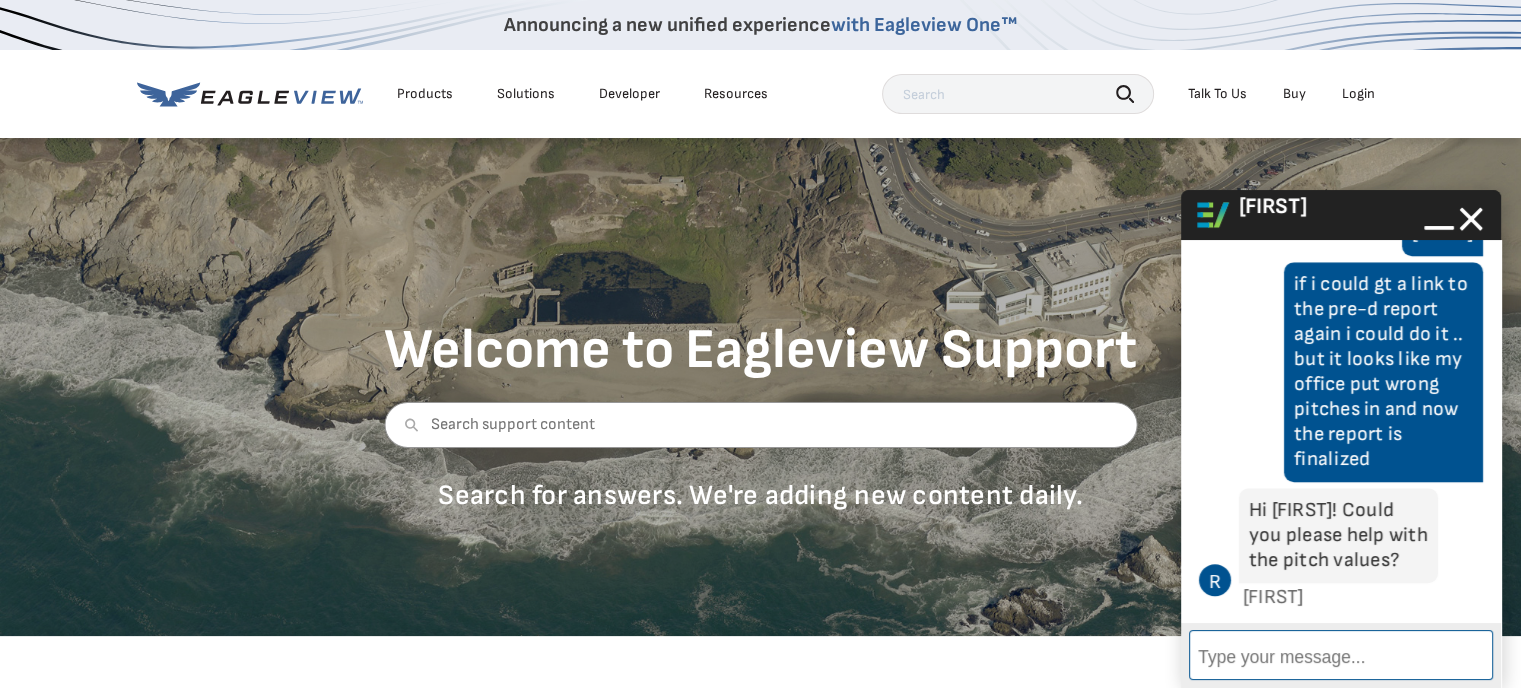 scroll, scrollTop: 1168, scrollLeft: 0, axis: vertical 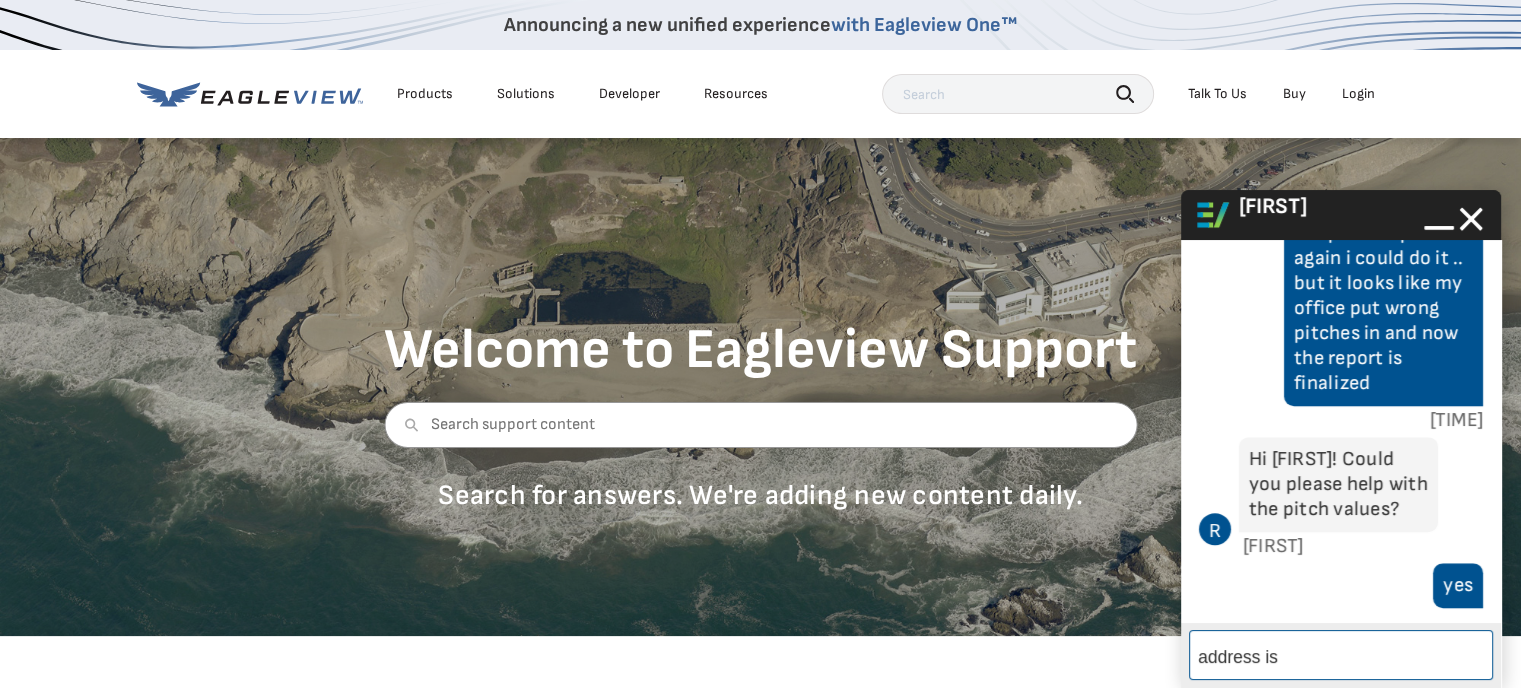paste on "29201 Cedarwood Dr
Shenandoah, TX 77381" 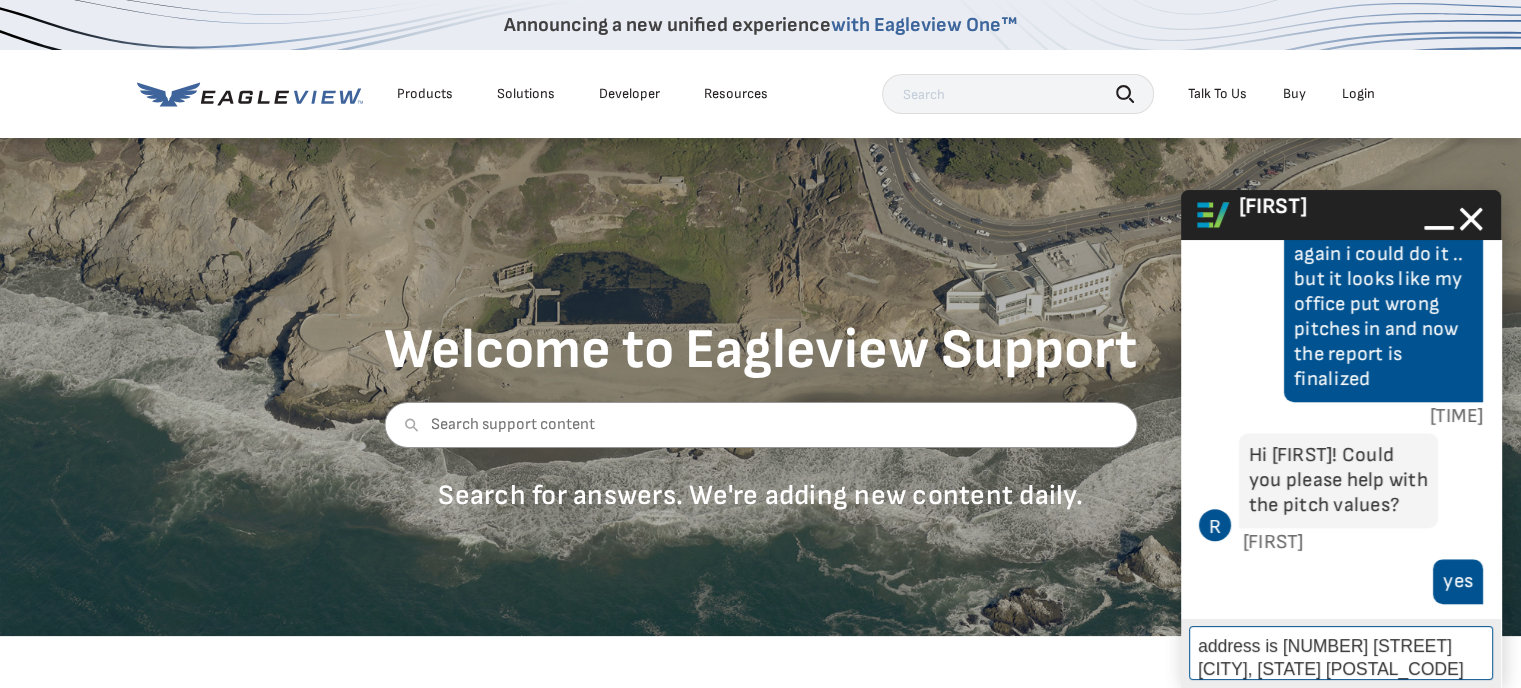 type 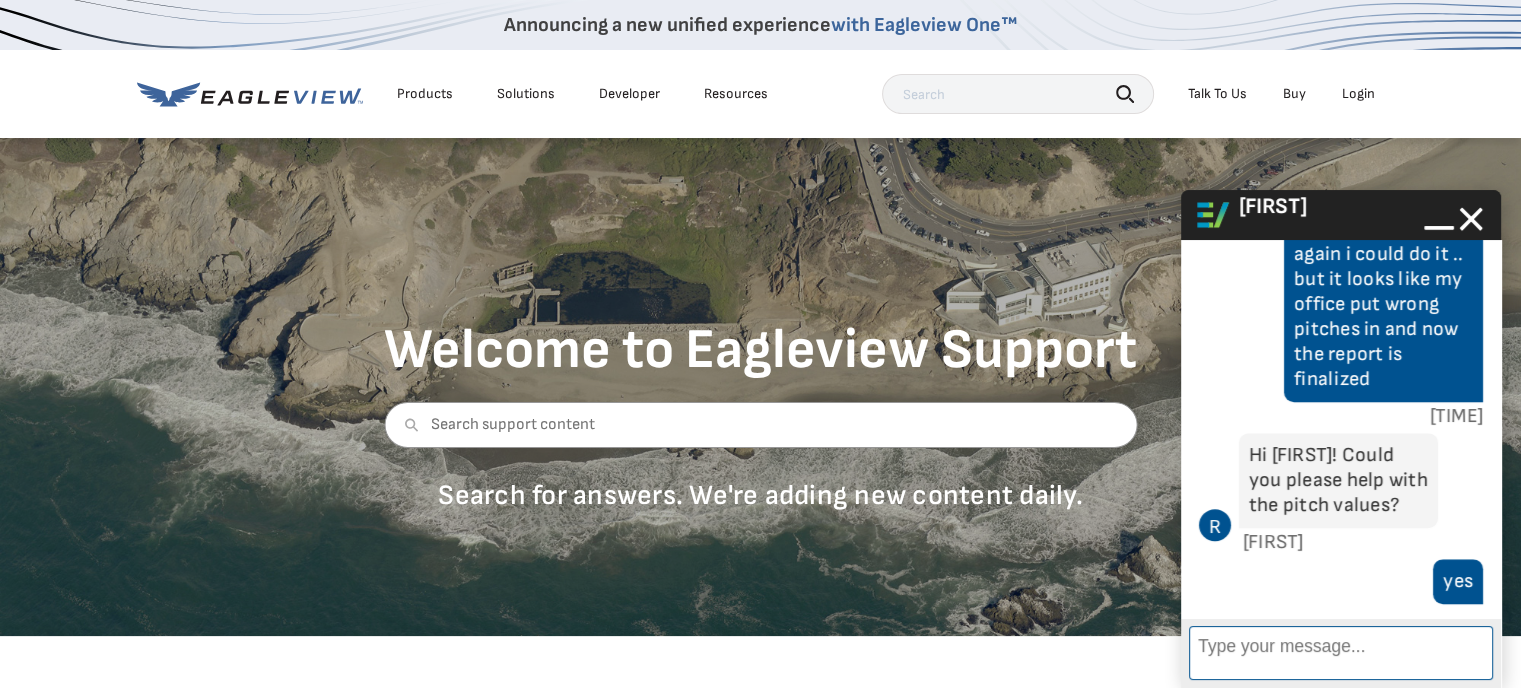 scroll, scrollTop: 1318, scrollLeft: 0, axis: vertical 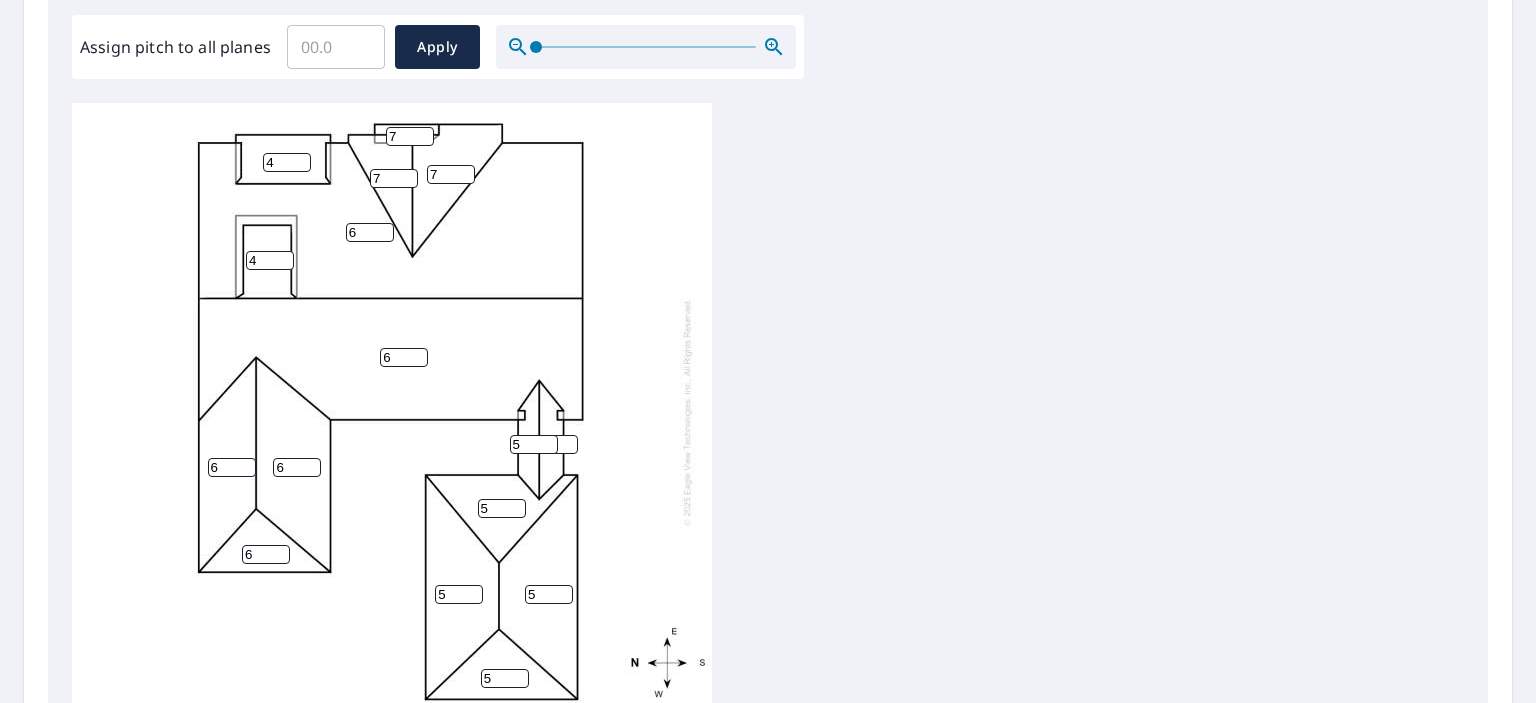 drag, startPoint x: 495, startPoint y: 491, endPoint x: 476, endPoint y: 491, distance: 19 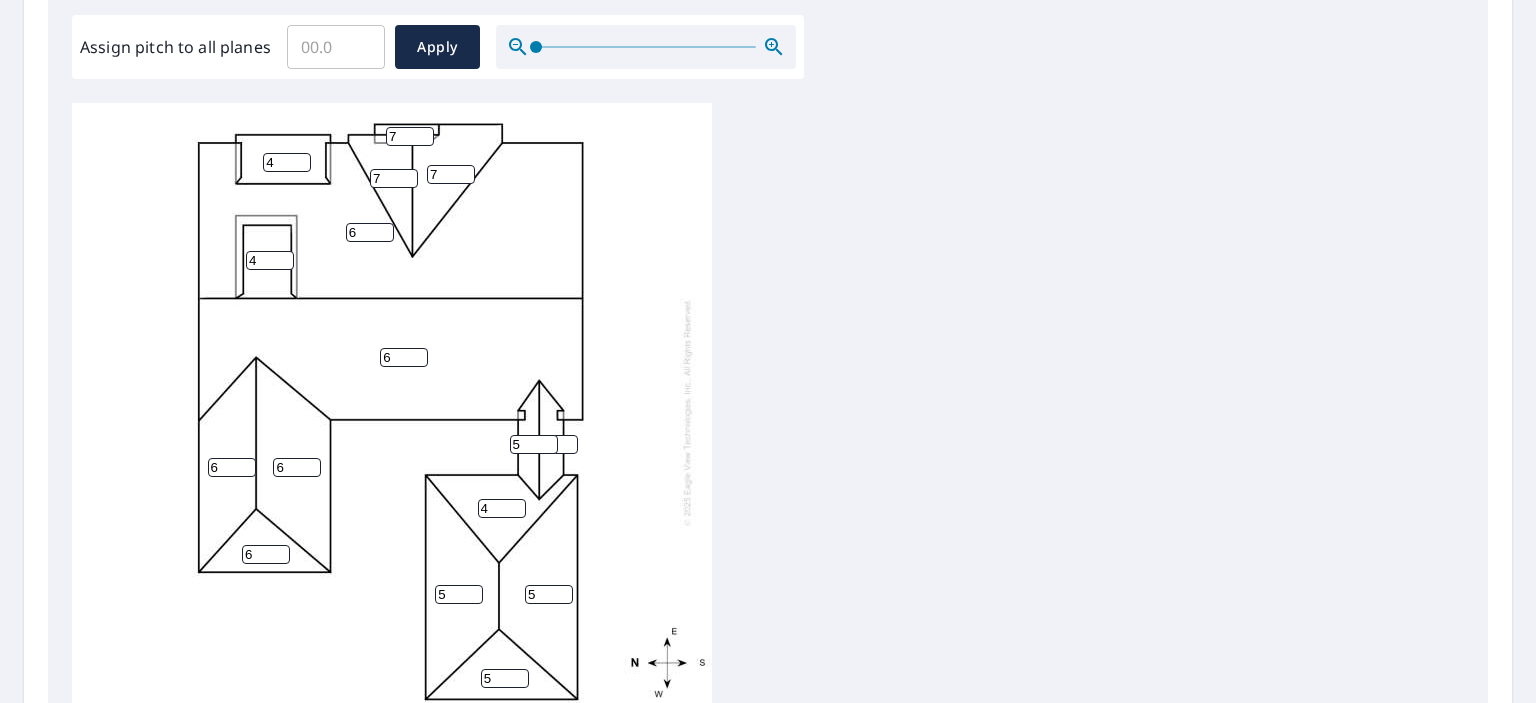 type on "4" 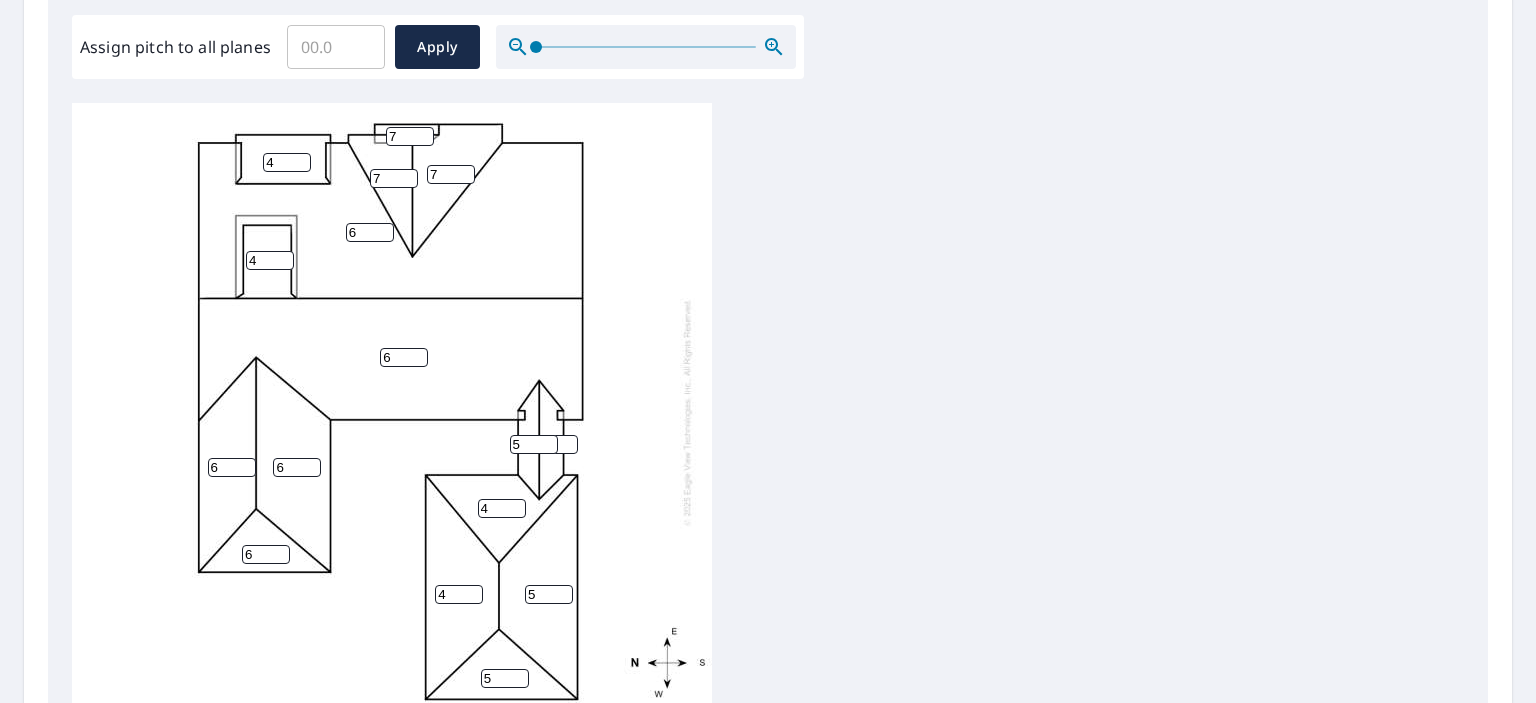 type on "4" 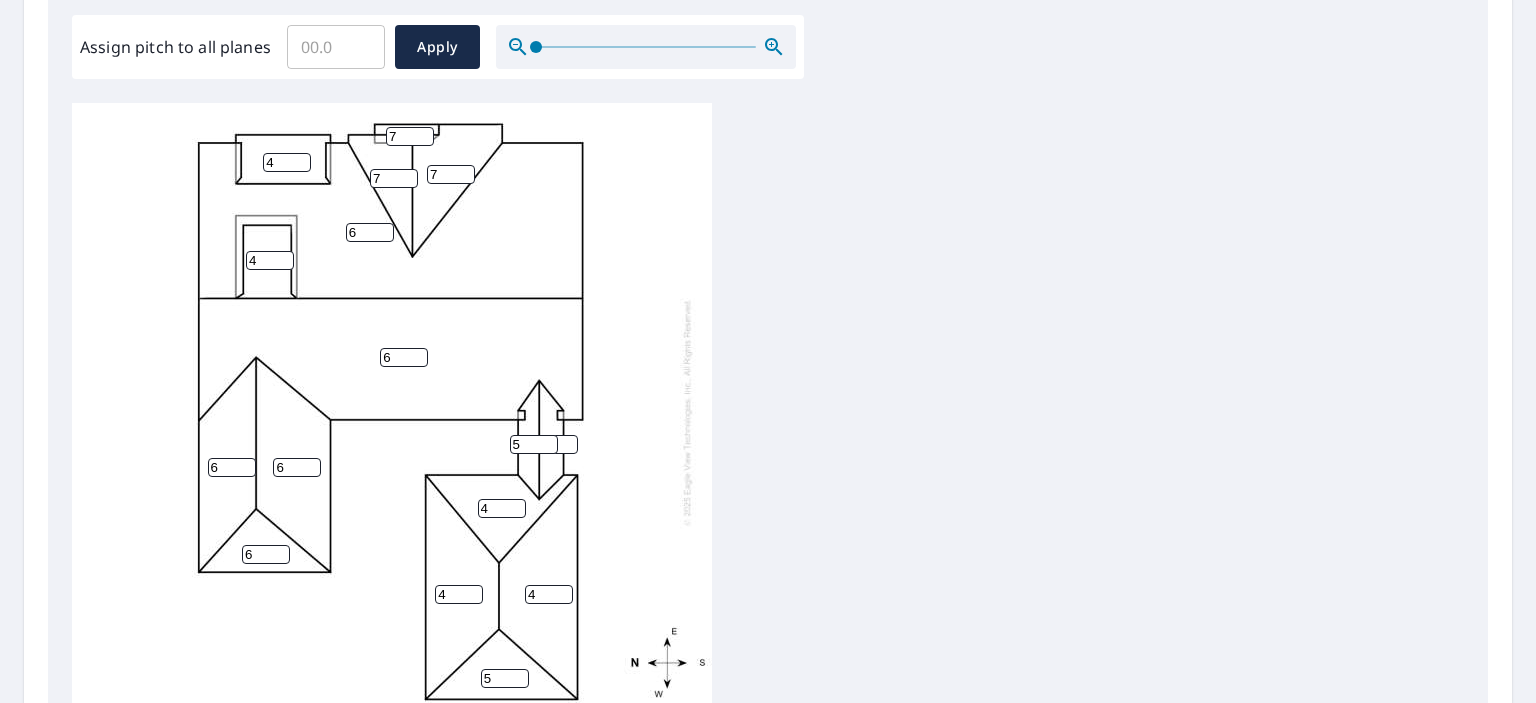 type on "4" 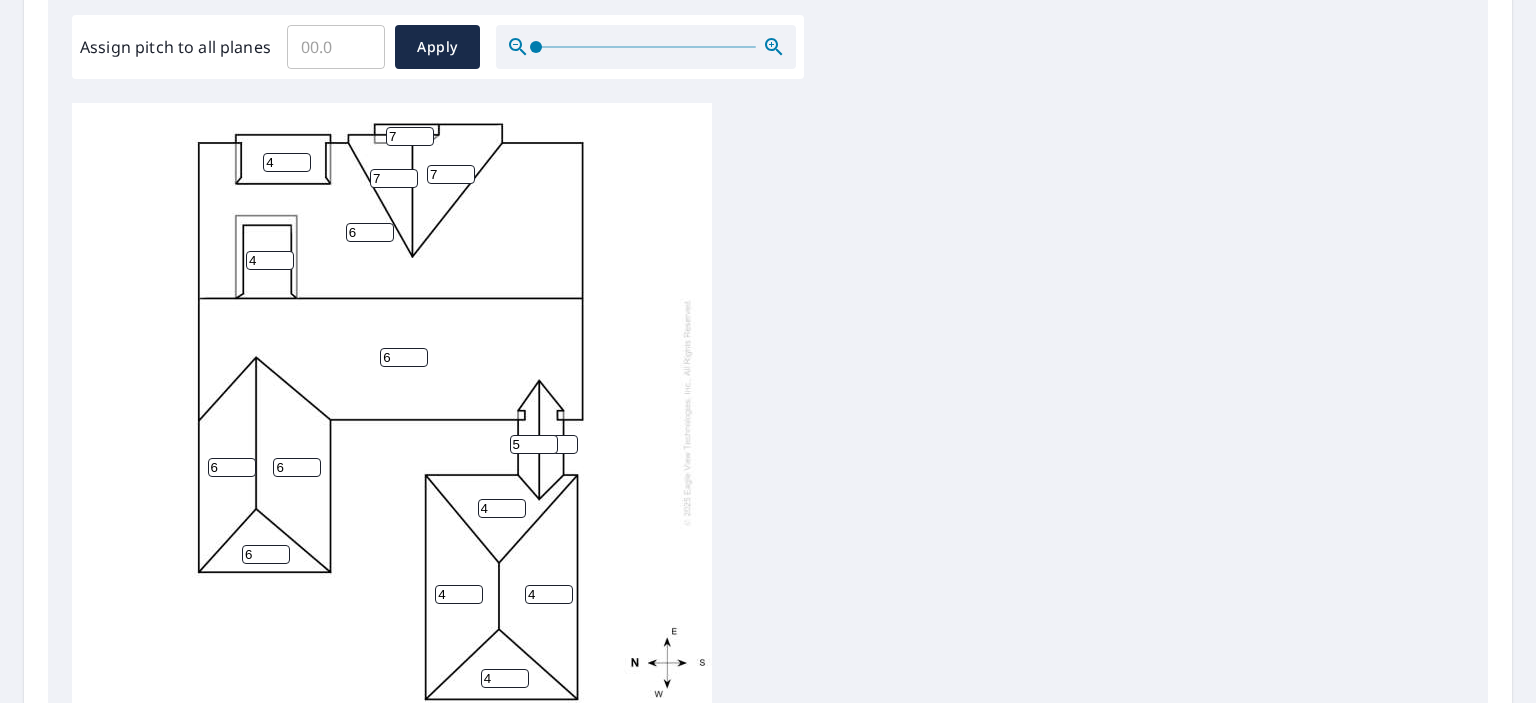 type on "4" 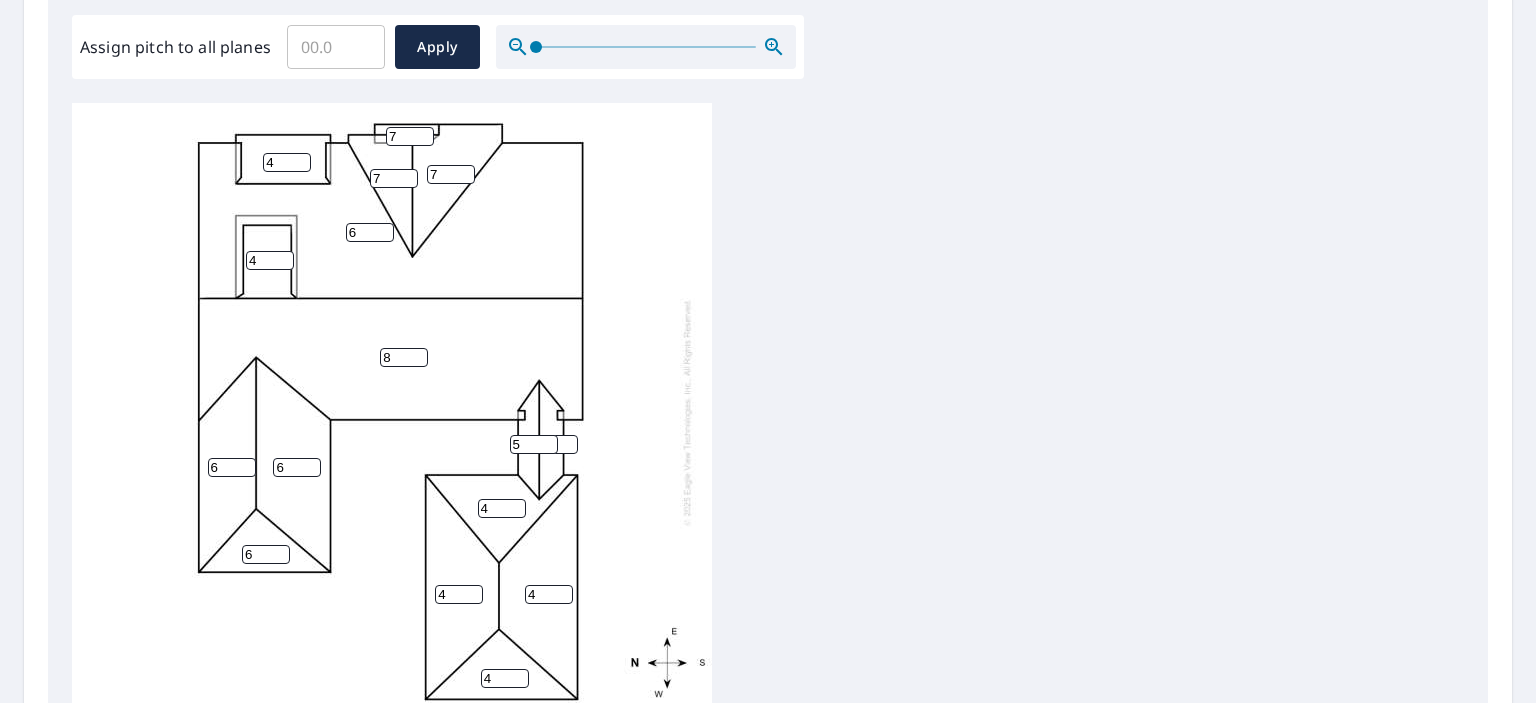 drag, startPoint x: 414, startPoint y: 342, endPoint x: 340, endPoint y: 329, distance: 75.13322 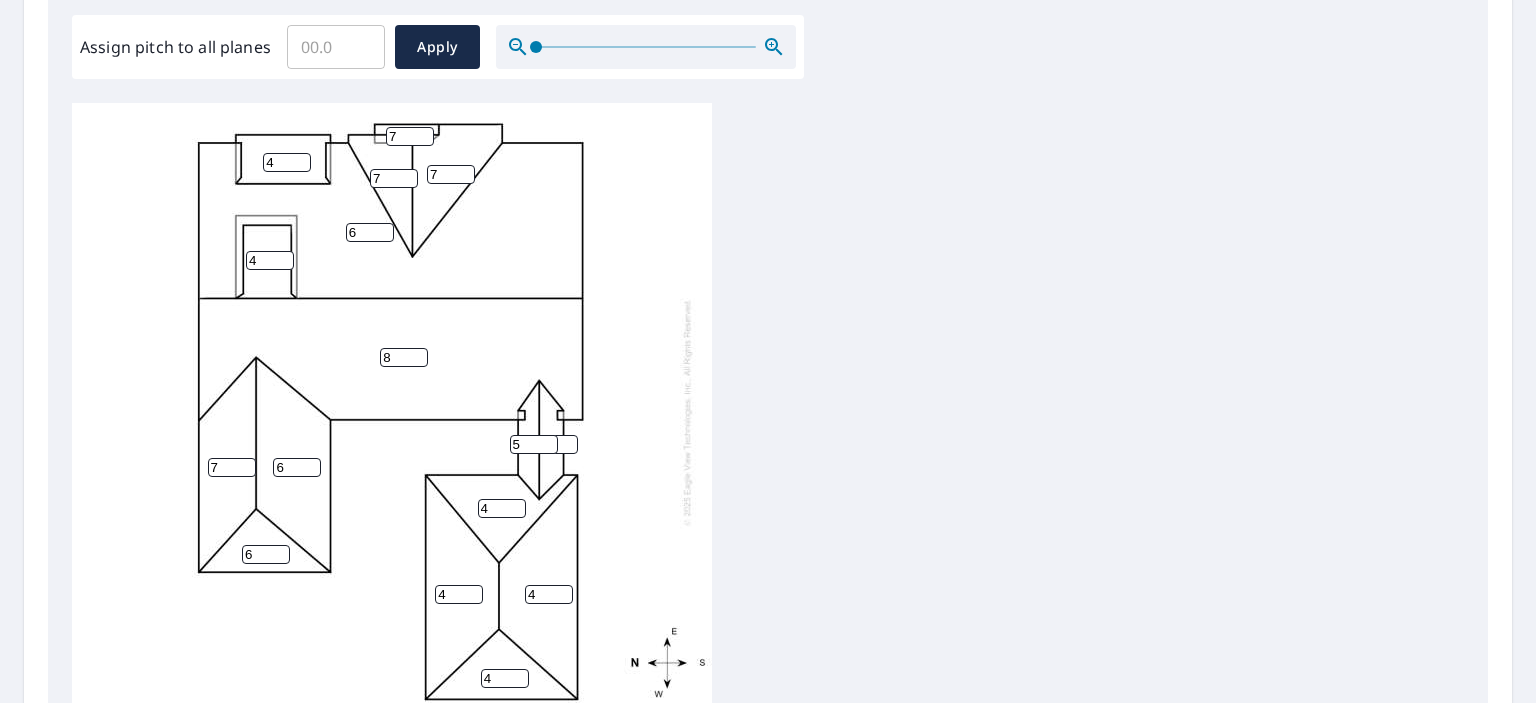 type on "7" 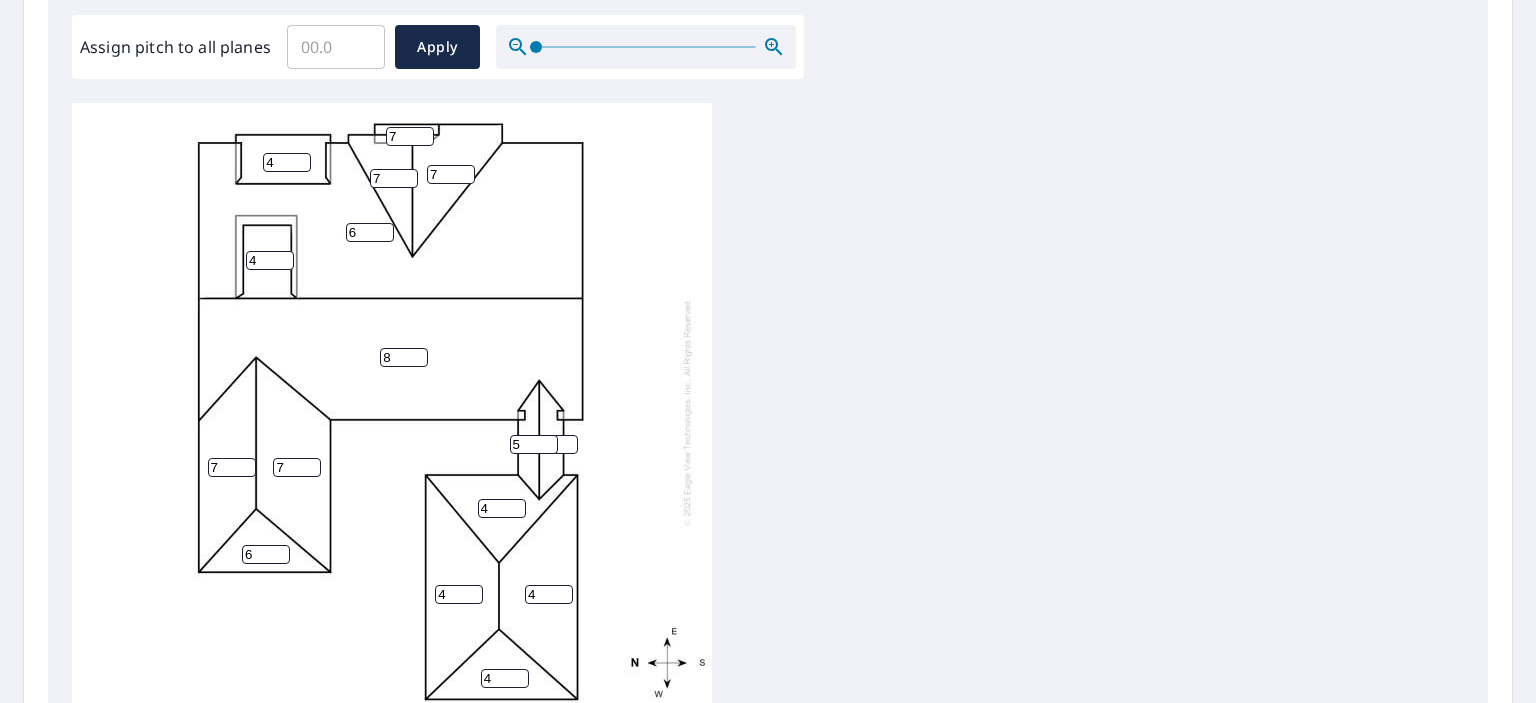 type on "7" 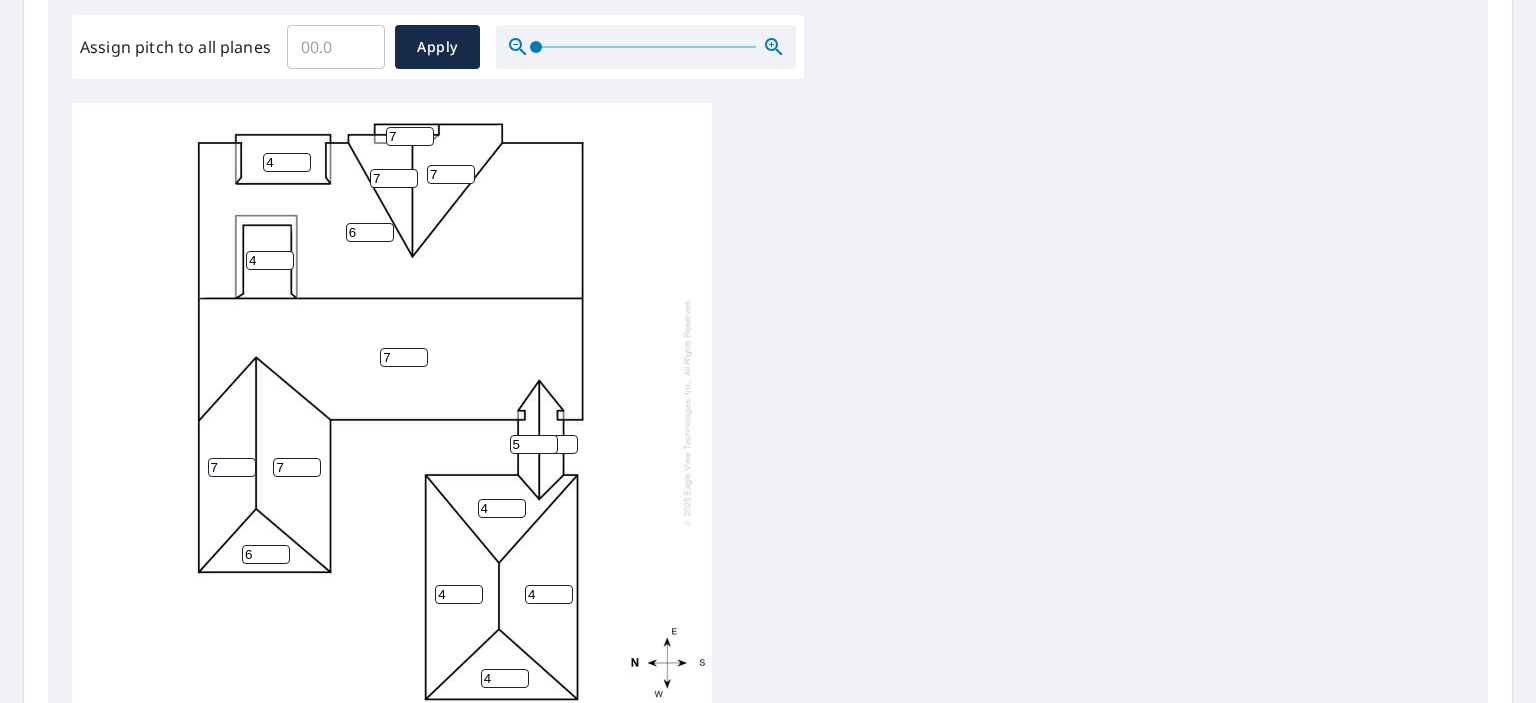 type on "7" 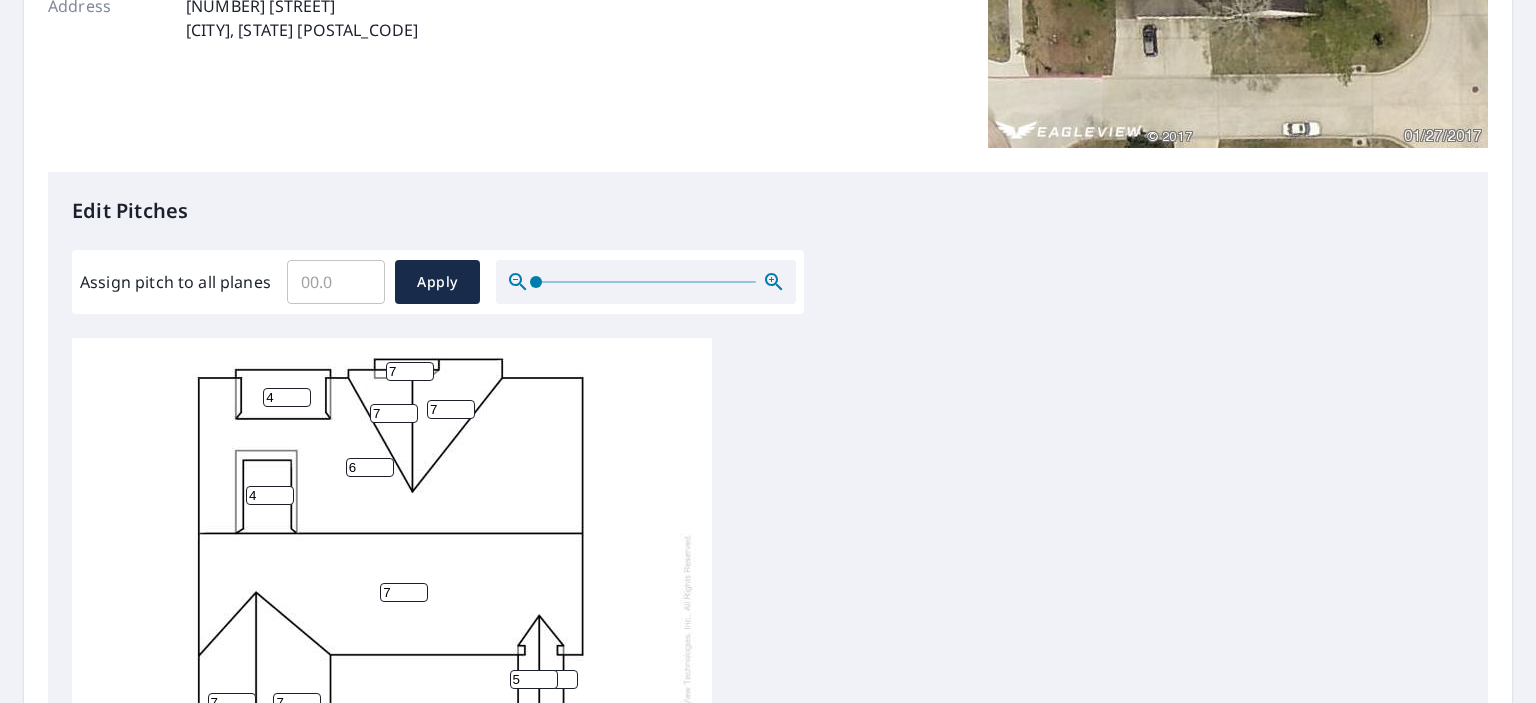 scroll, scrollTop: 400, scrollLeft: 0, axis: vertical 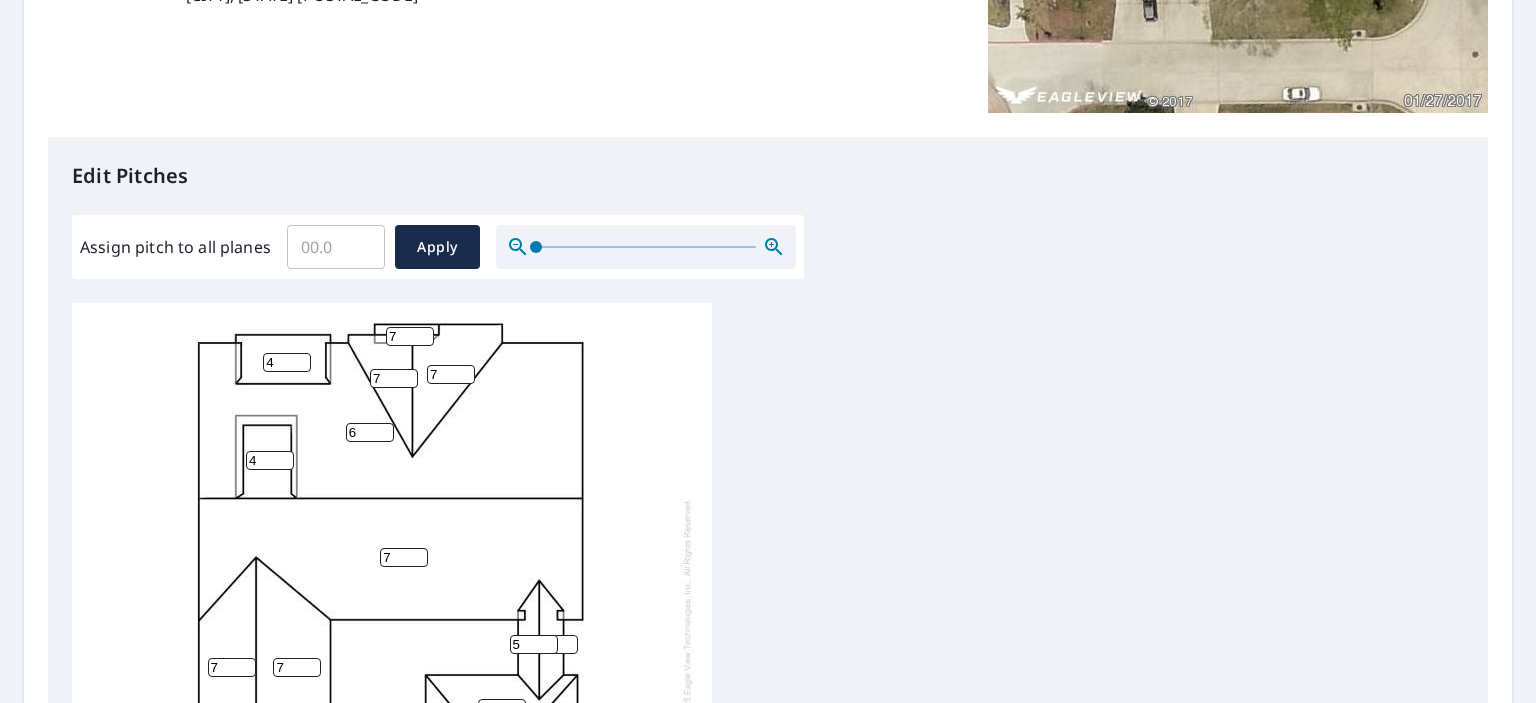 drag, startPoint x: 369, startPoint y: 419, endPoint x: 340, endPoint y: 422, distance: 29.15476 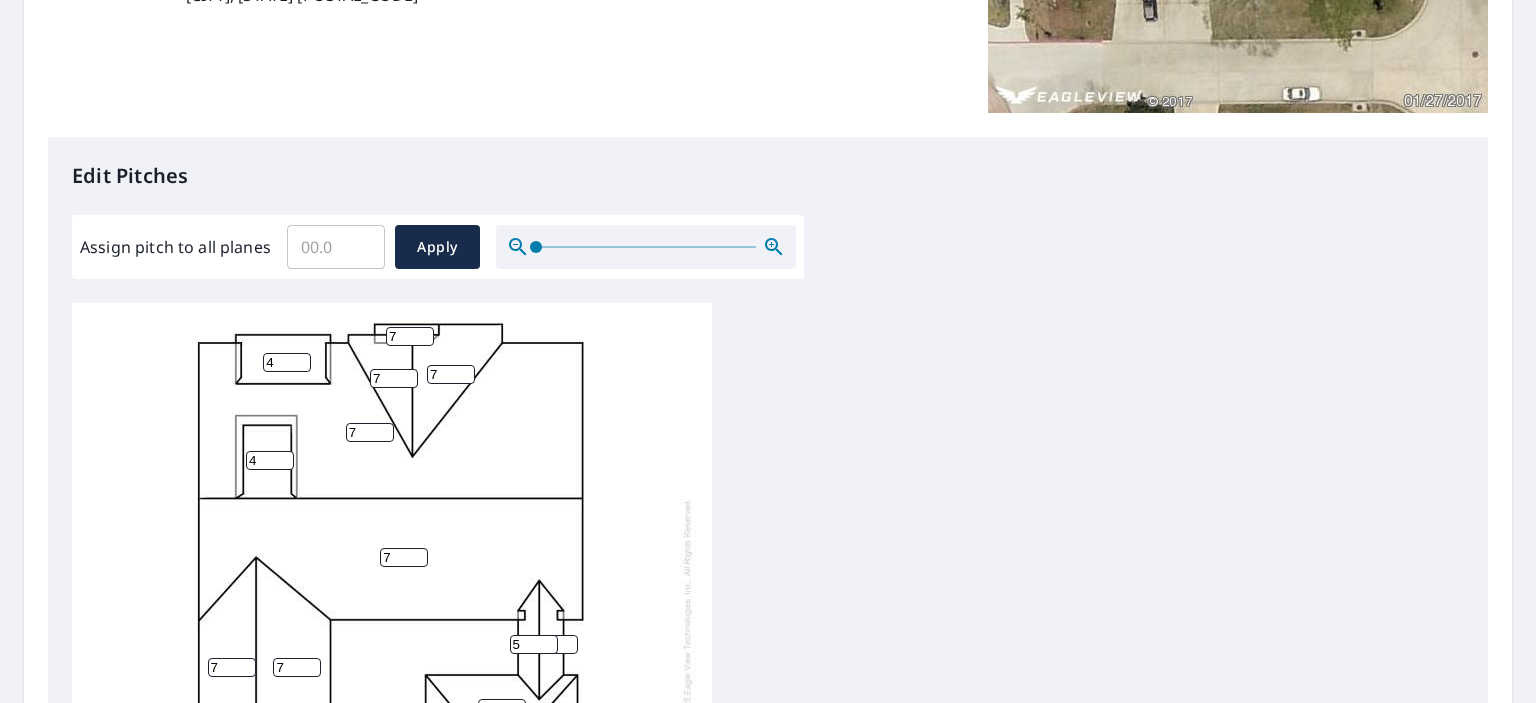 type on "7" 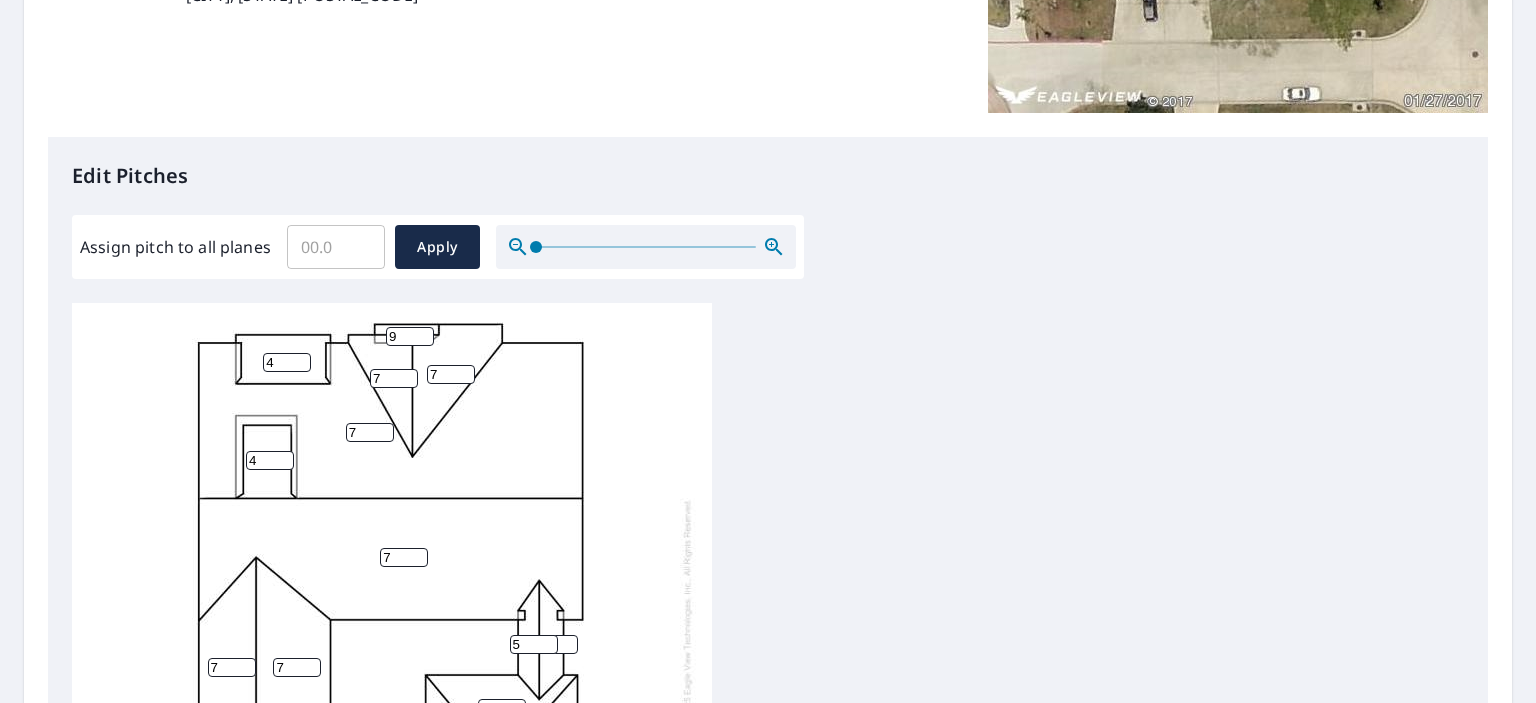 type on "9" 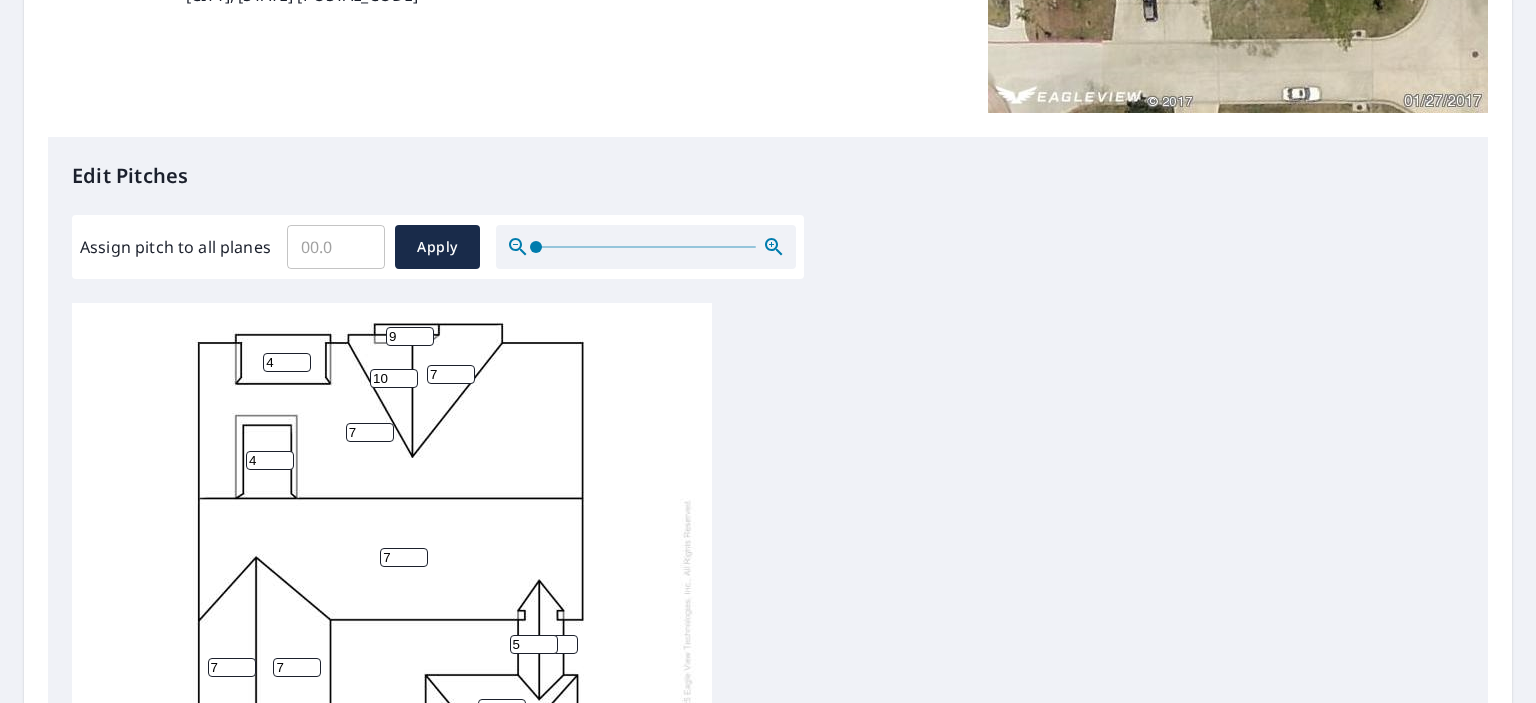 type on "10" 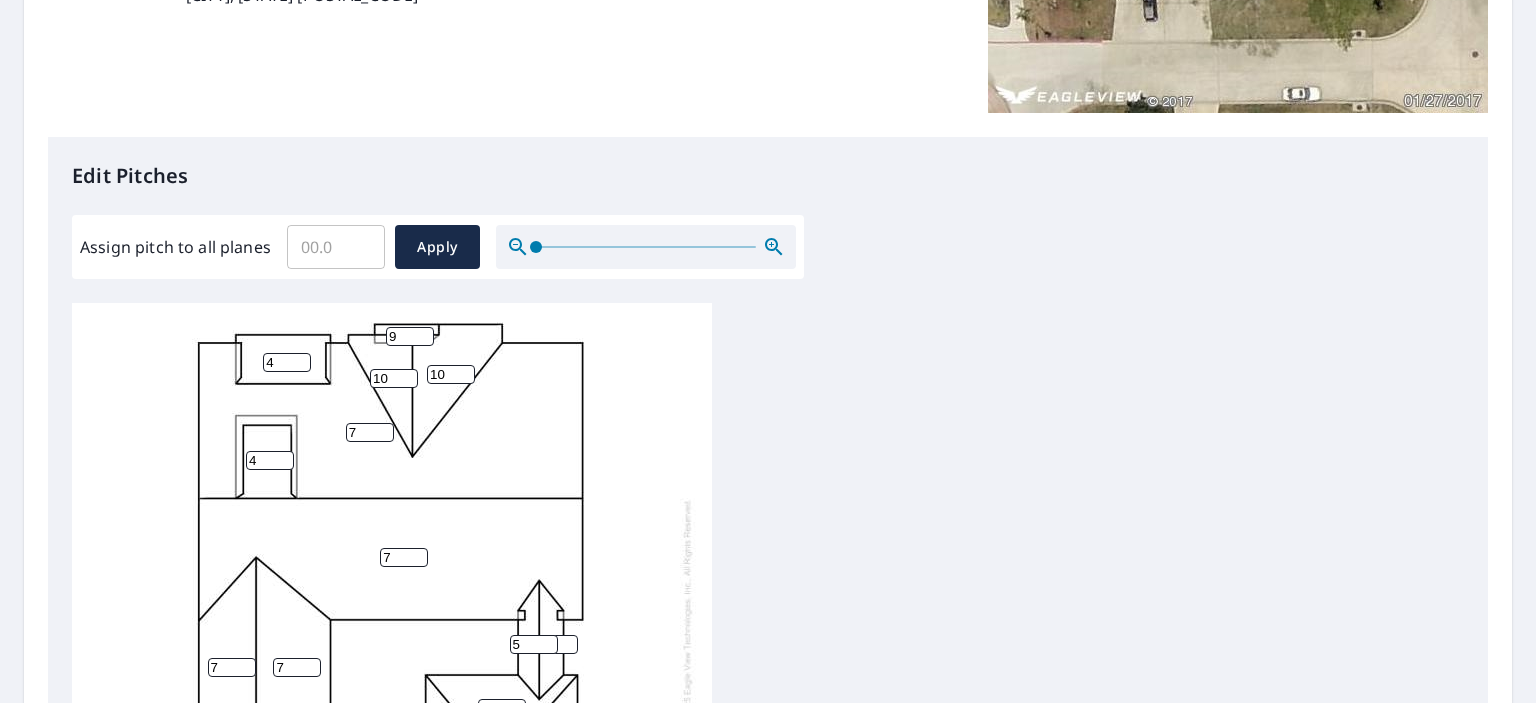 type on "10" 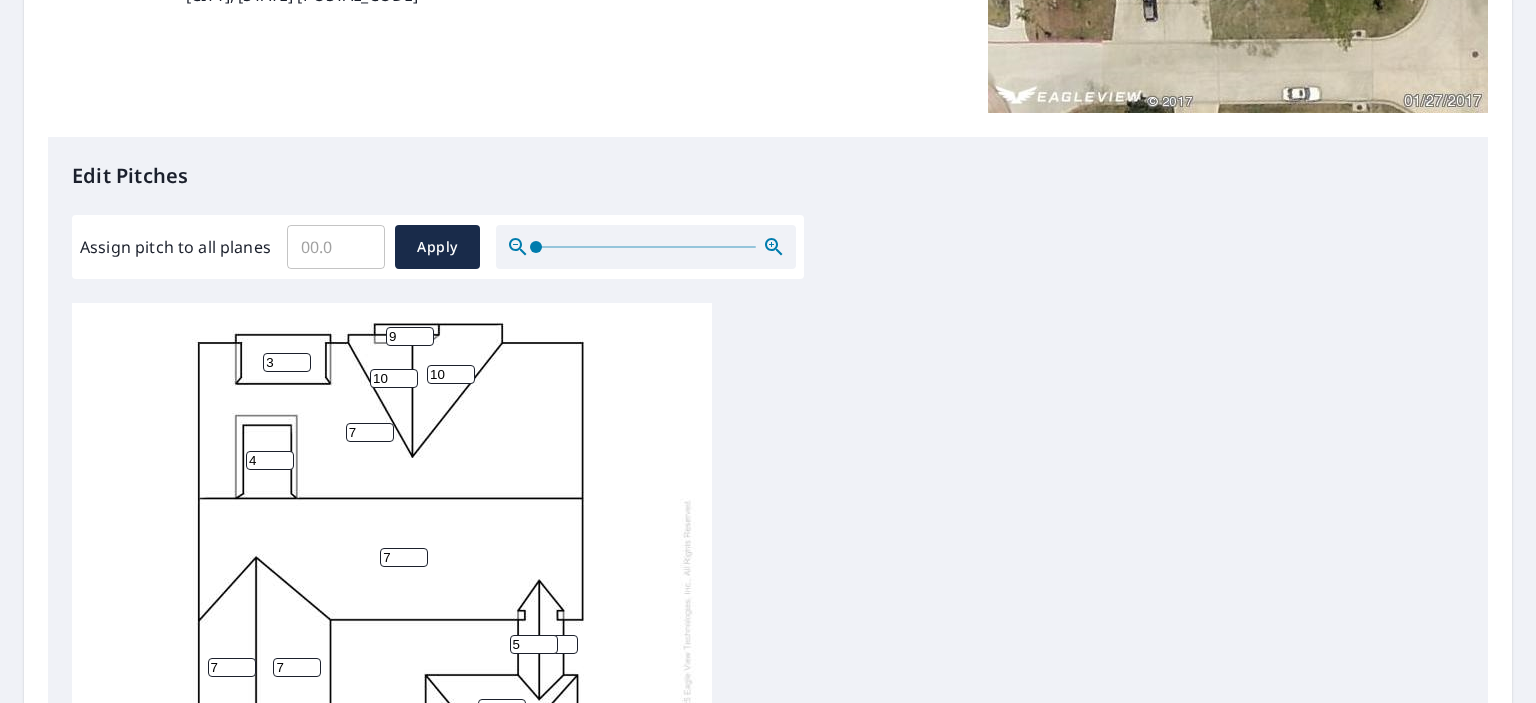 type on "3" 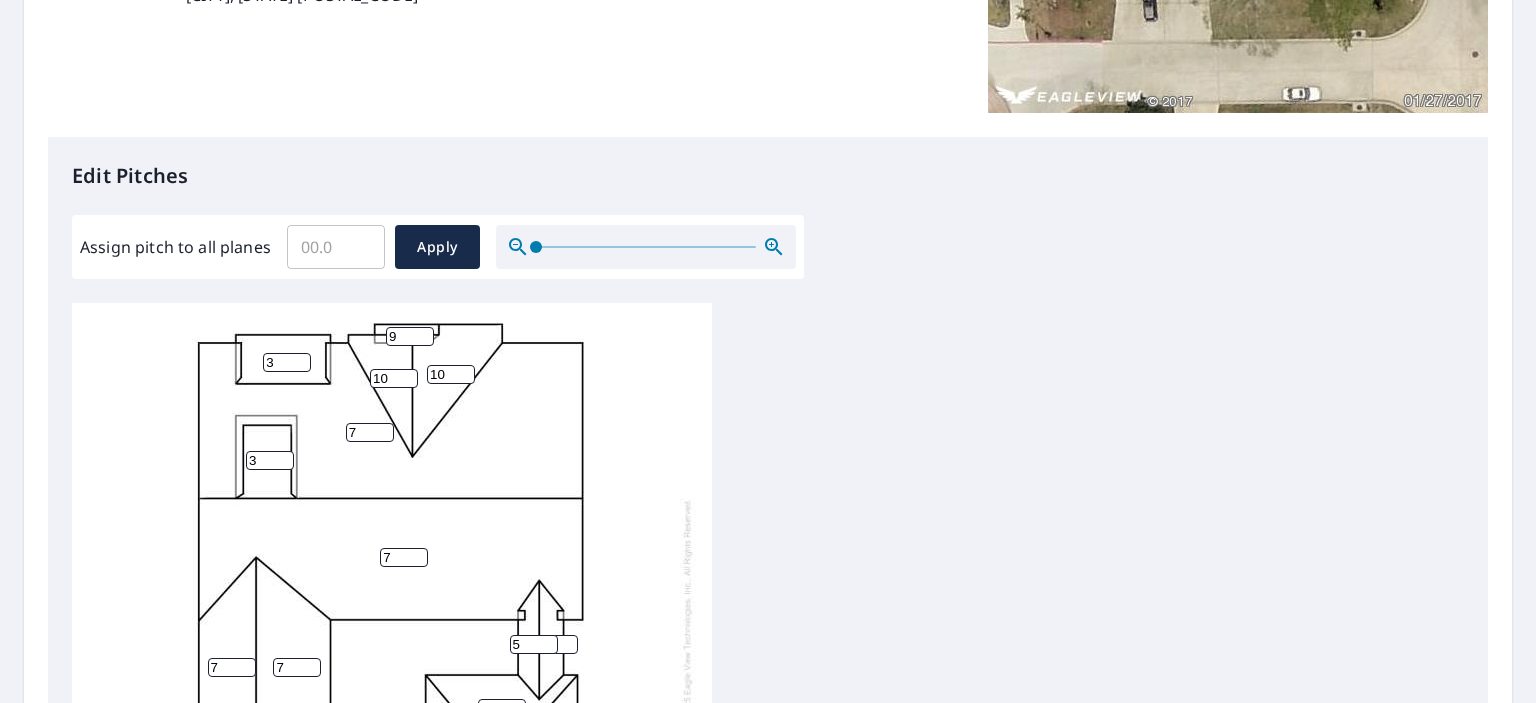type on "3" 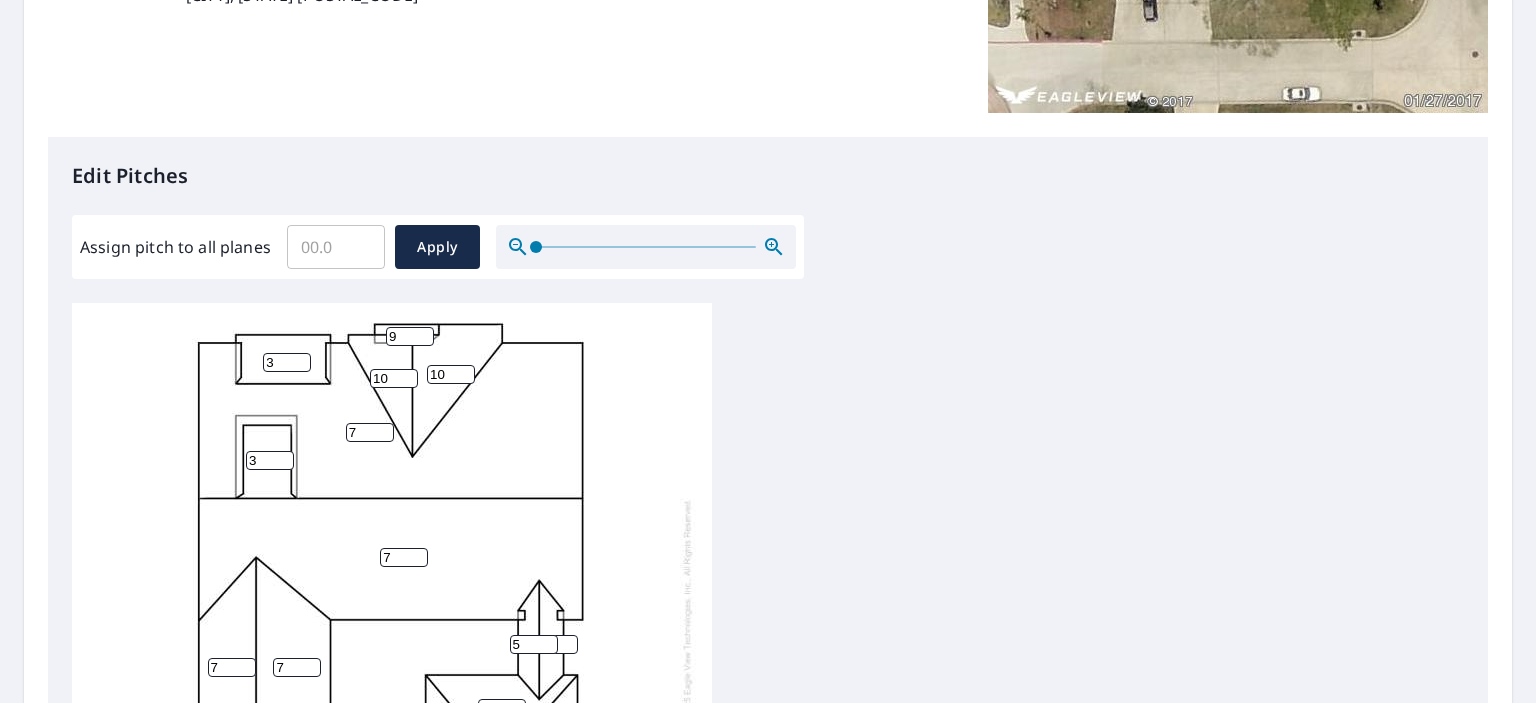 click on "3" at bounding box center (270, 460) 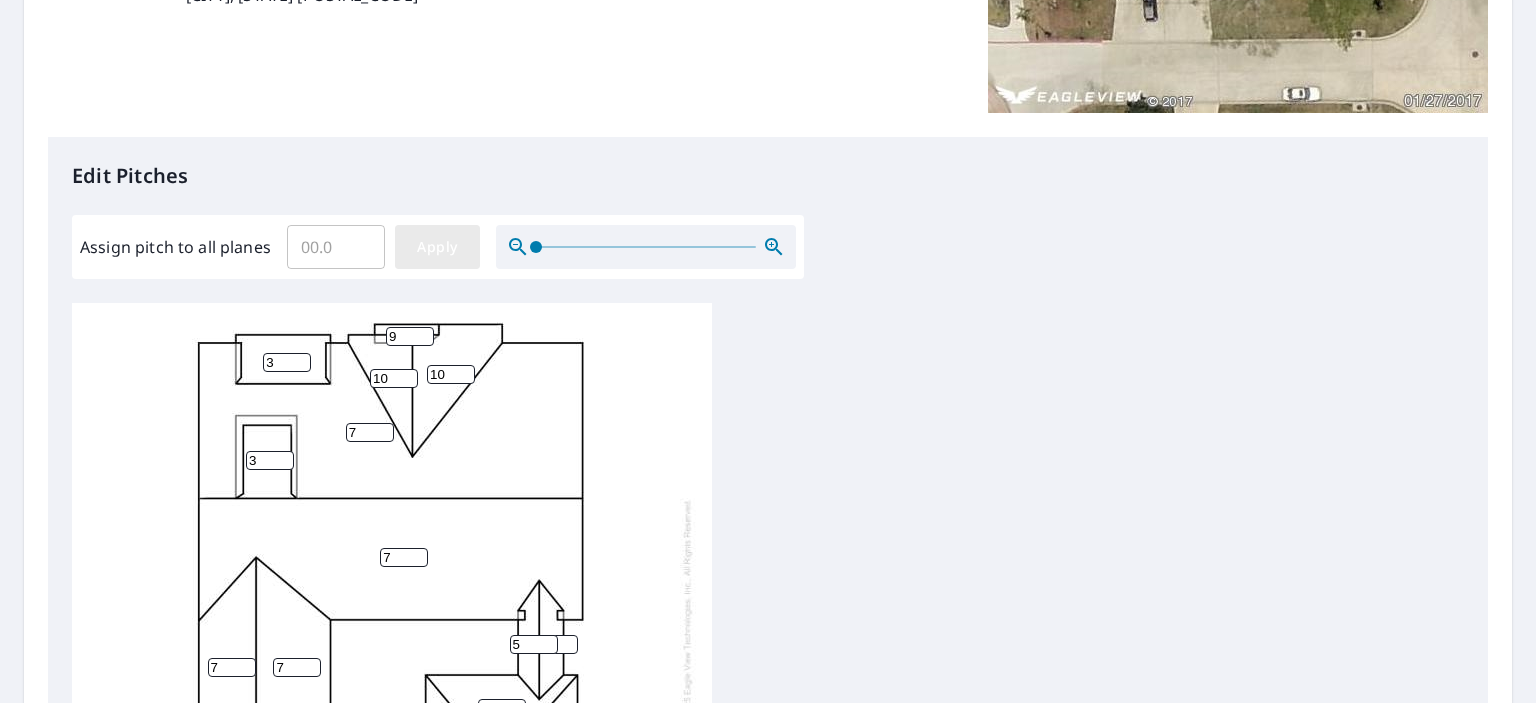 click on "Apply" at bounding box center (437, 247) 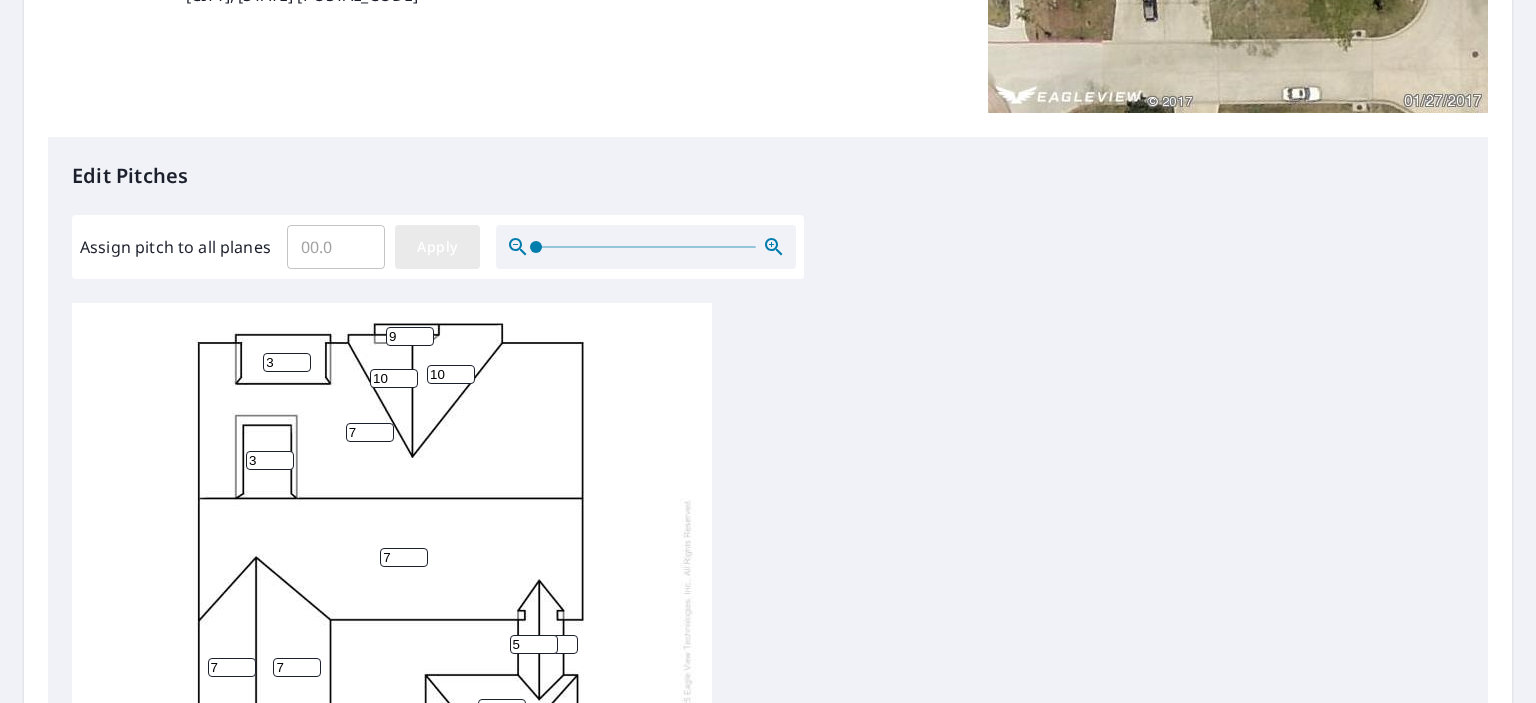 type 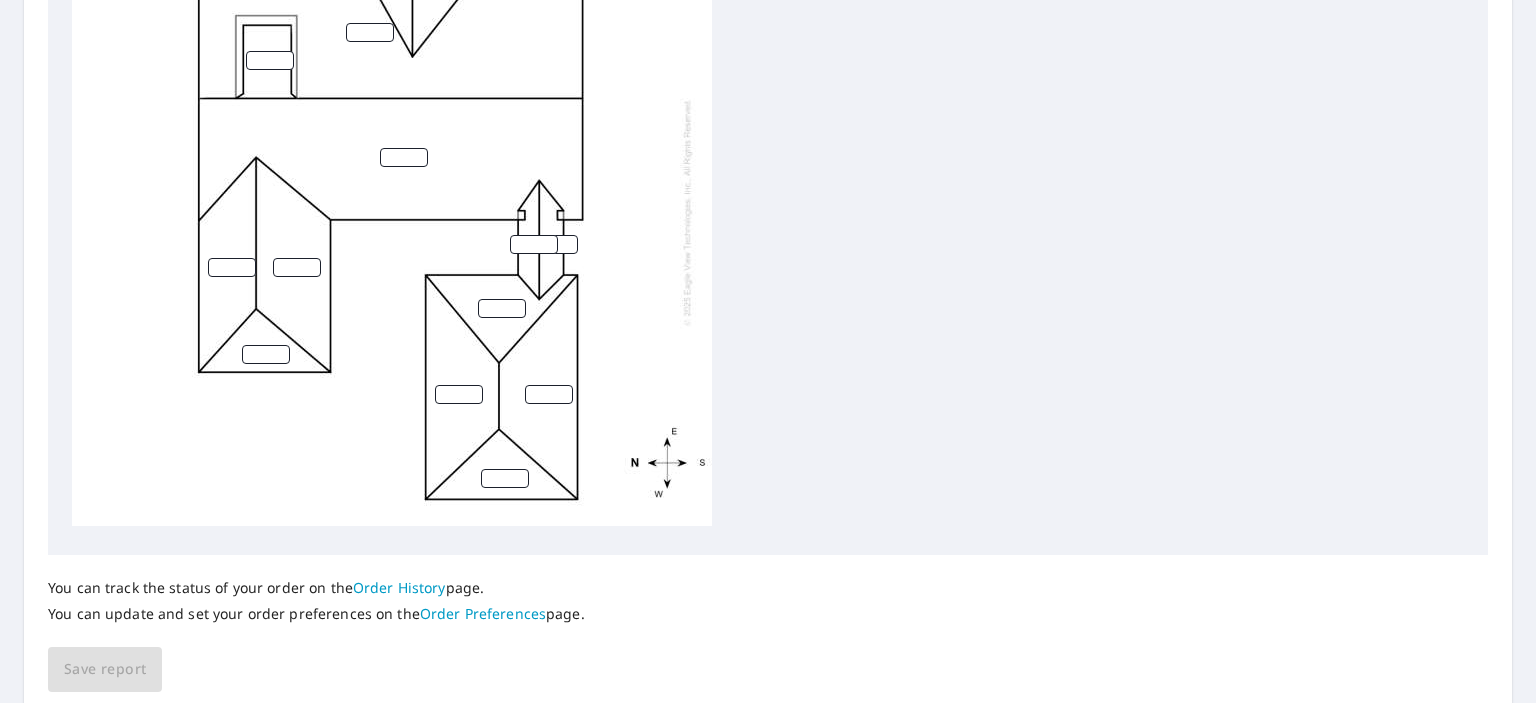 scroll, scrollTop: 879, scrollLeft: 0, axis: vertical 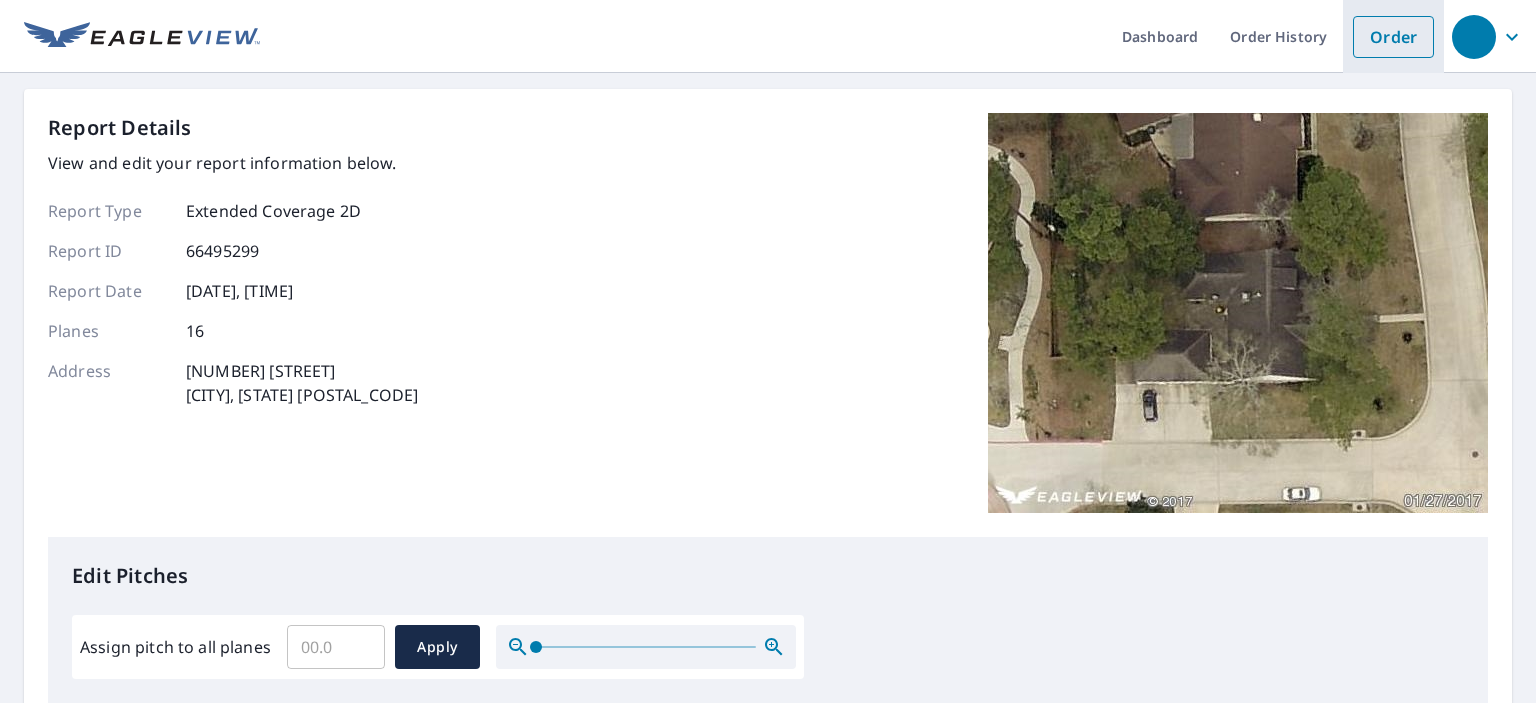 click on "Order" at bounding box center [1393, 37] 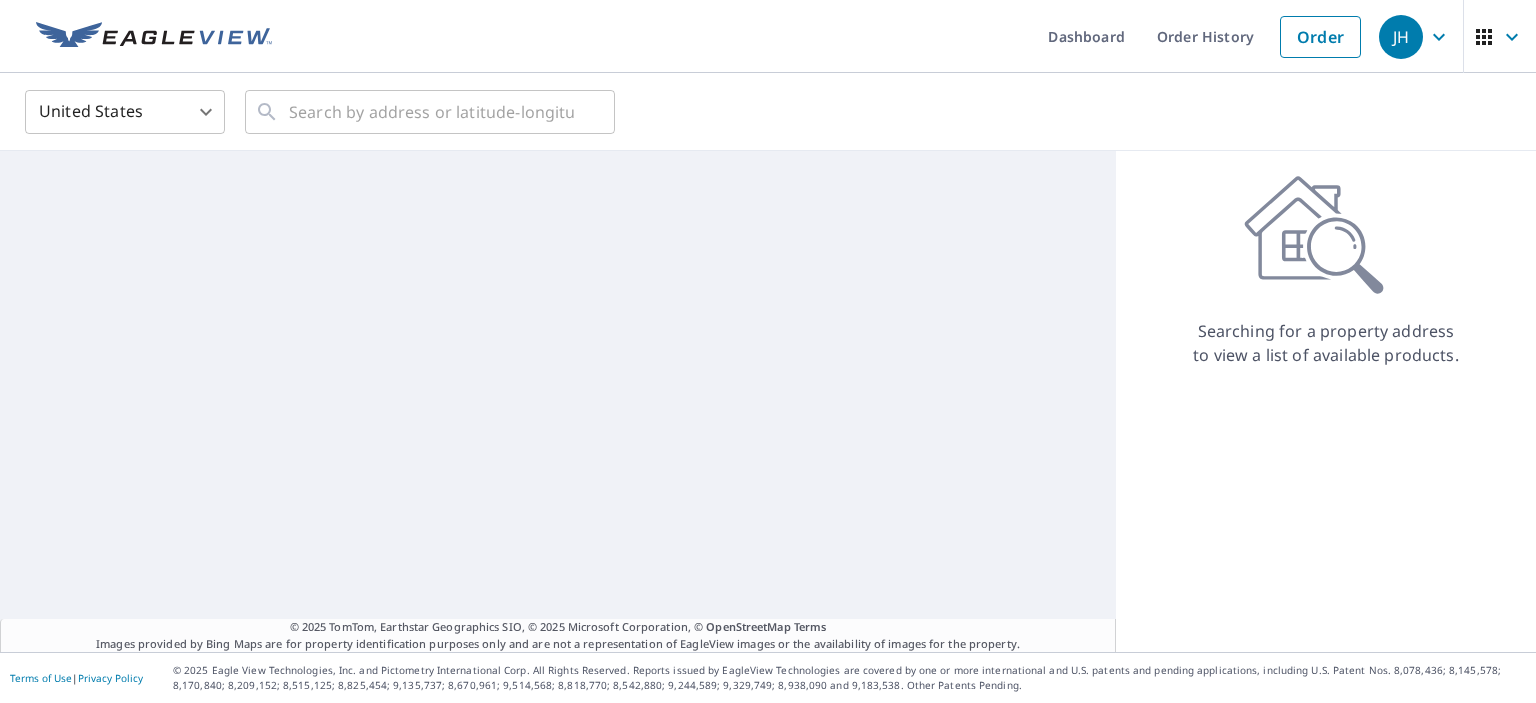 scroll, scrollTop: 0, scrollLeft: 0, axis: both 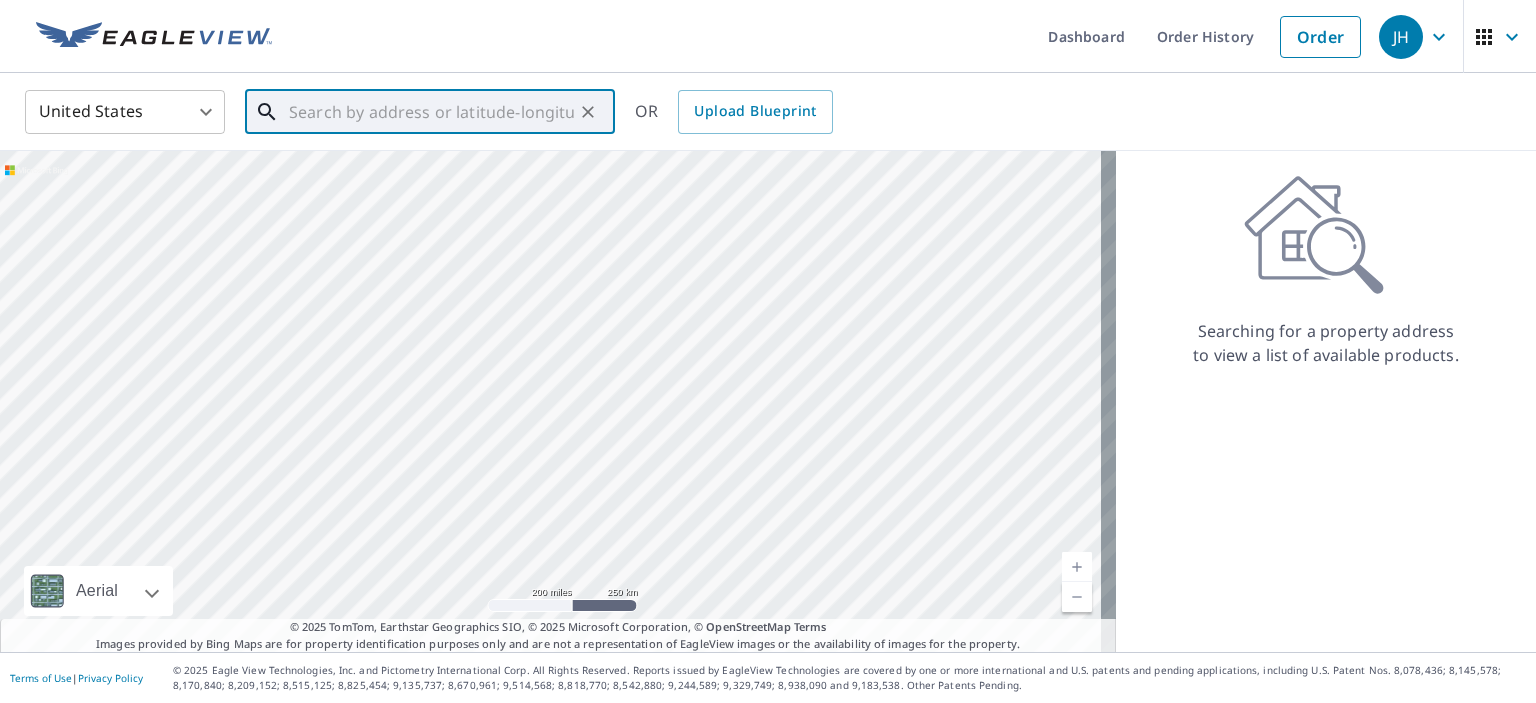 click at bounding box center [431, 112] 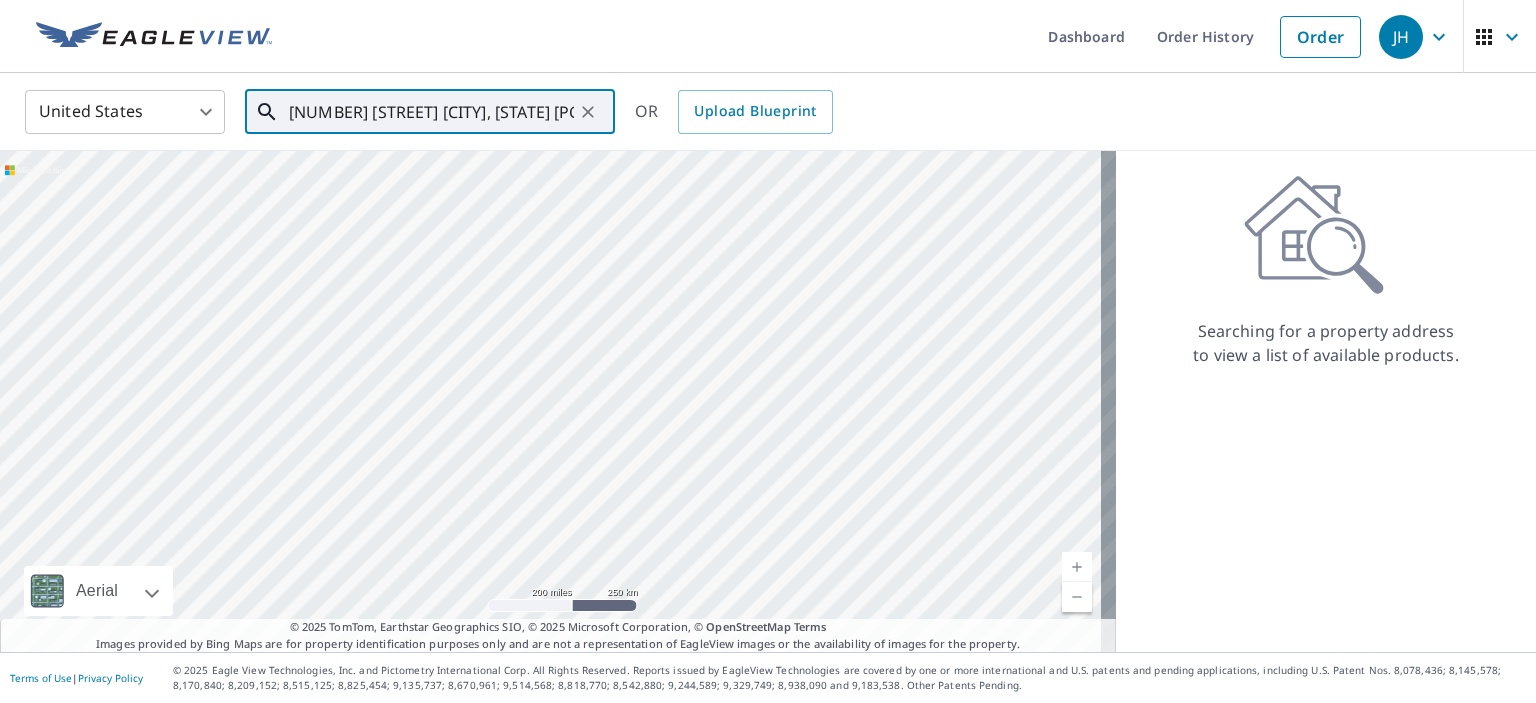 scroll, scrollTop: 0, scrollLeft: 55, axis: horizontal 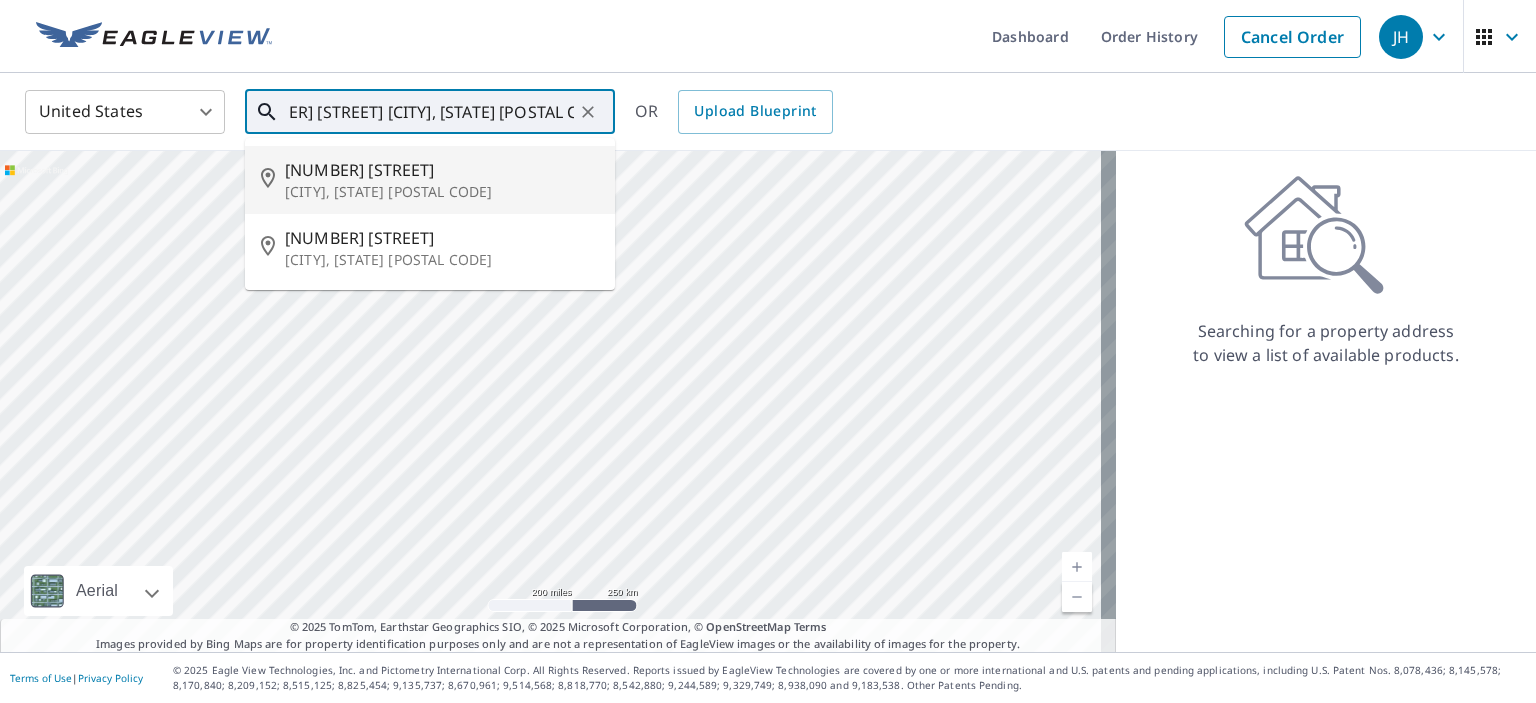 click on "Shenandoah, TX 77381" at bounding box center (442, 192) 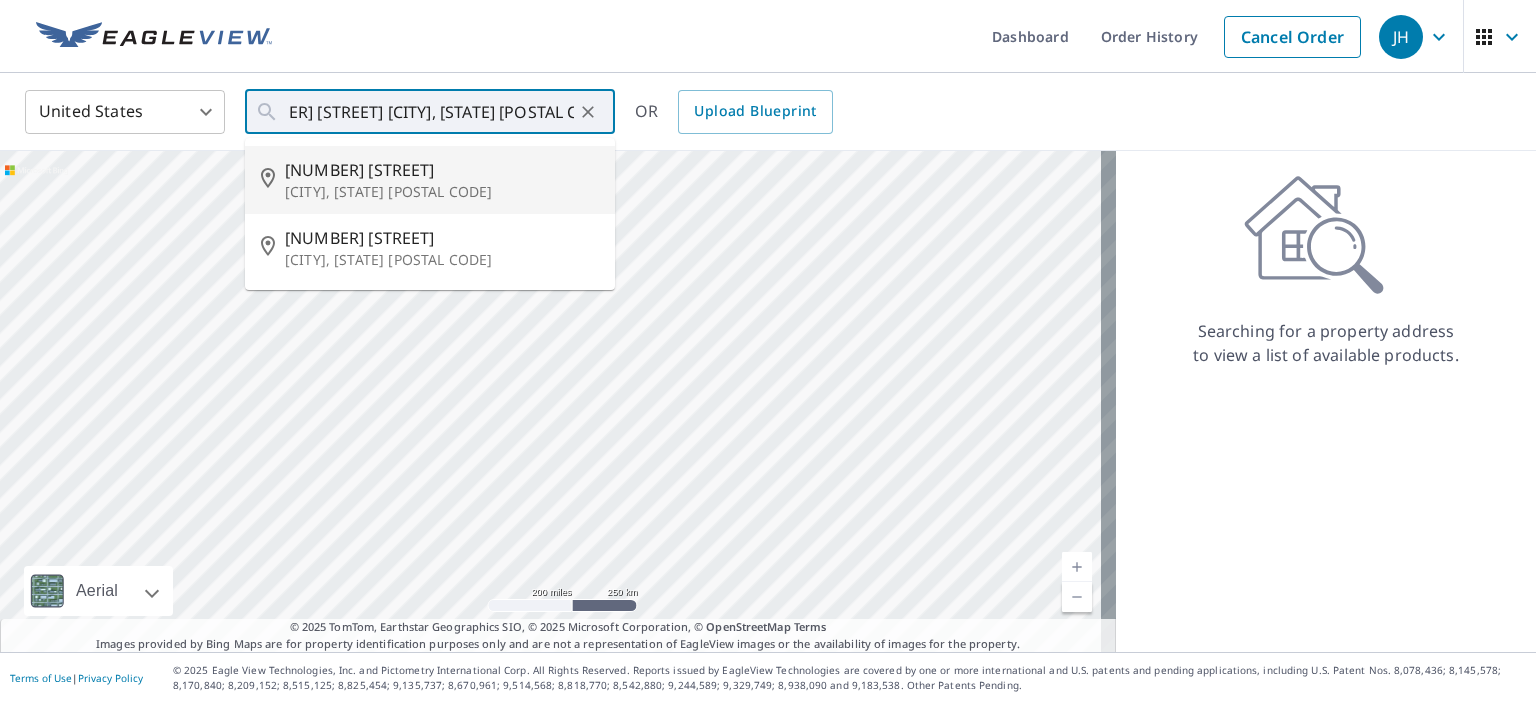 scroll, scrollTop: 0, scrollLeft: 0, axis: both 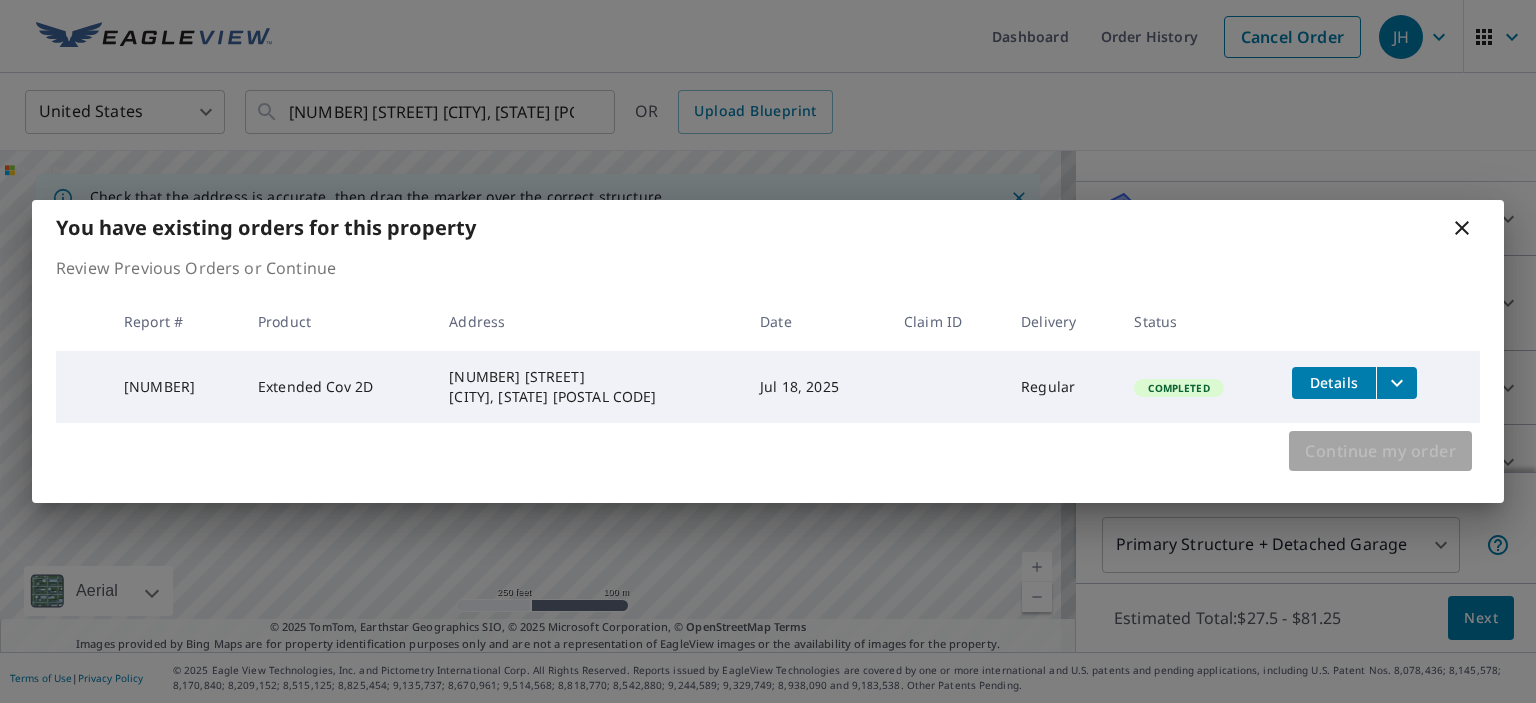 click on "Continue my order" at bounding box center [1380, 451] 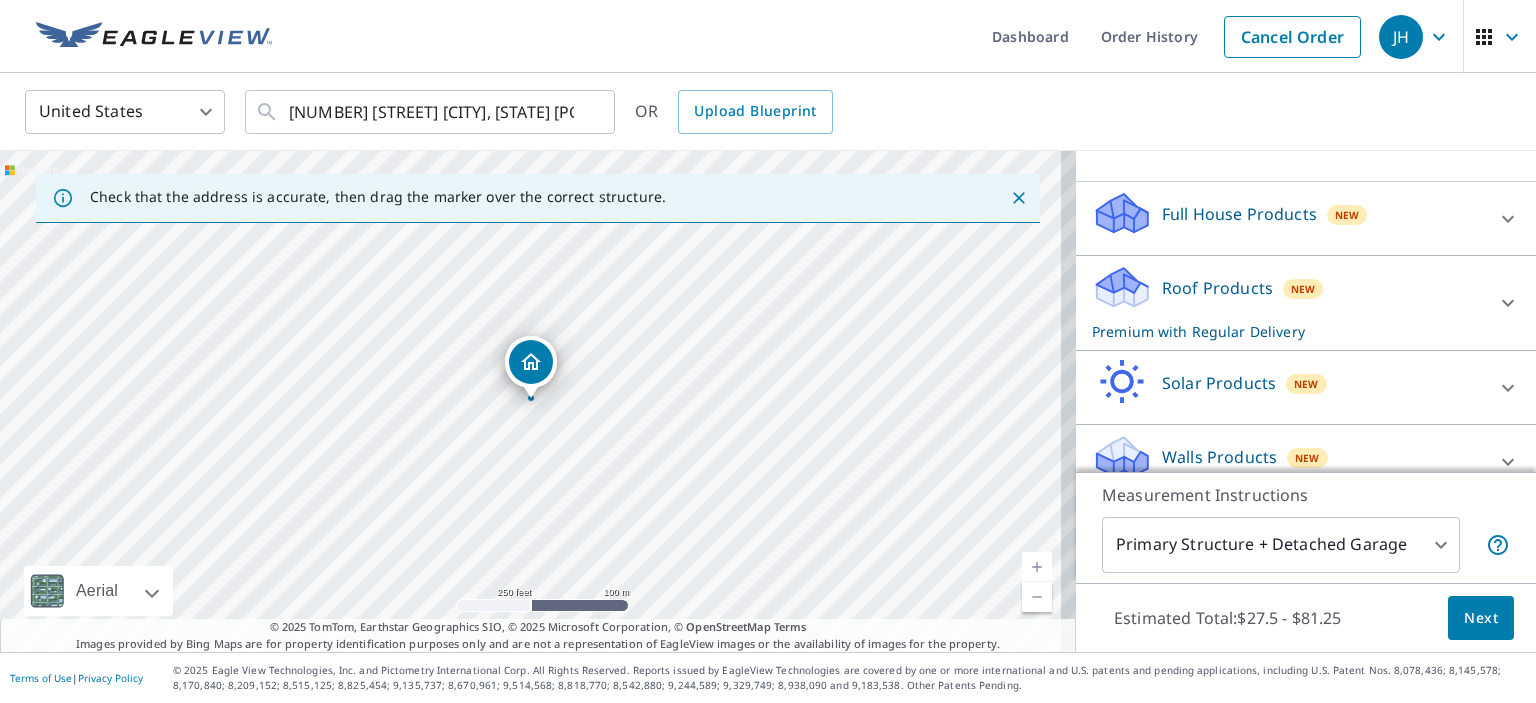 click on "Next" at bounding box center (1481, 618) 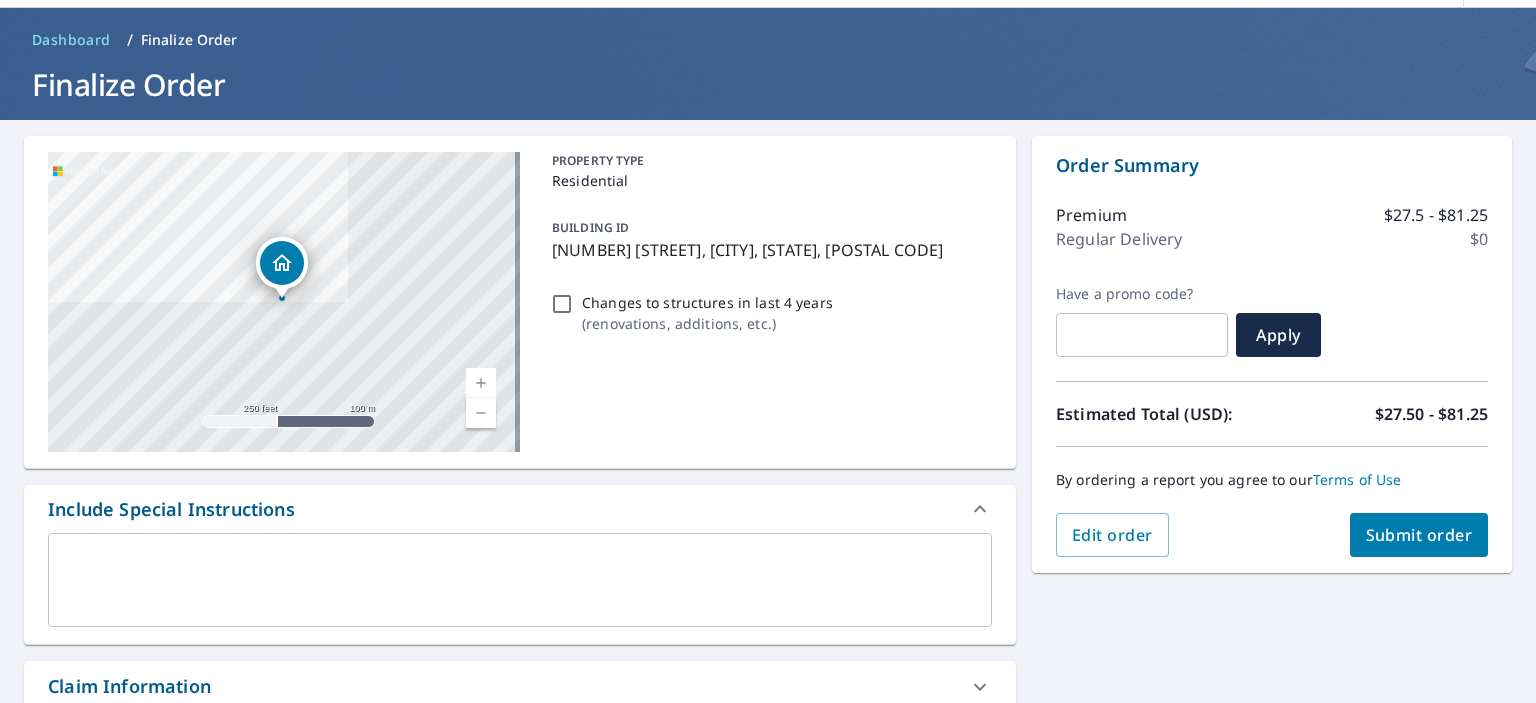 scroll, scrollTop: 200, scrollLeft: 0, axis: vertical 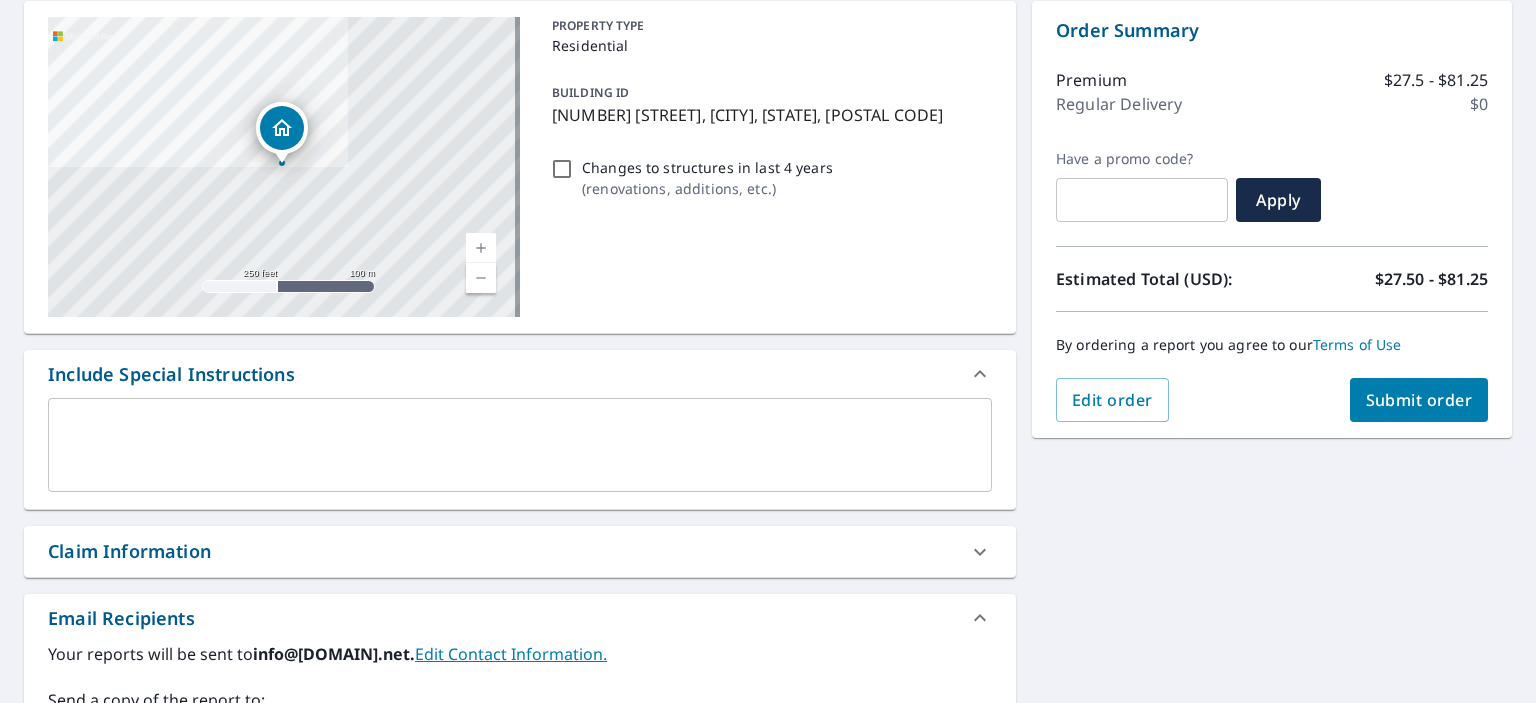 click at bounding box center [520, 445] 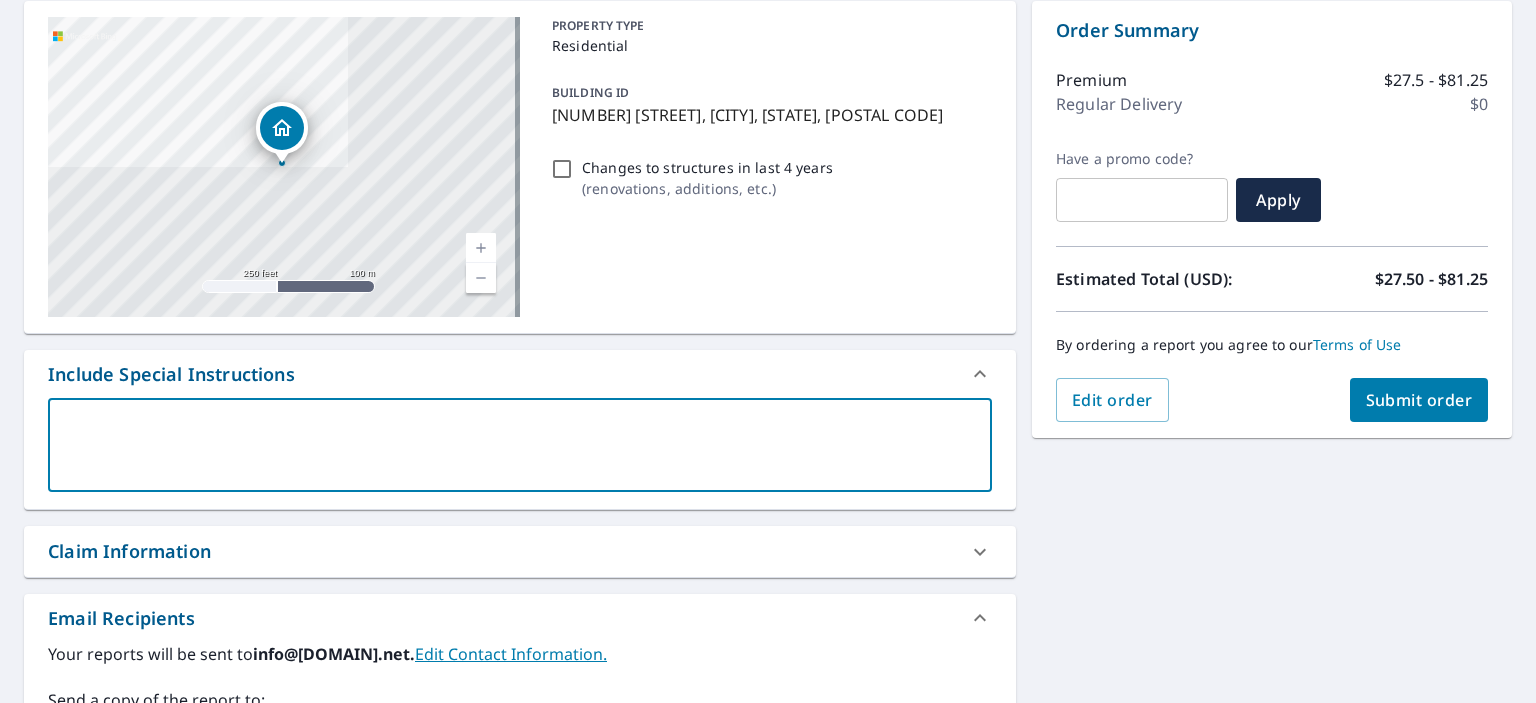 type on "i" 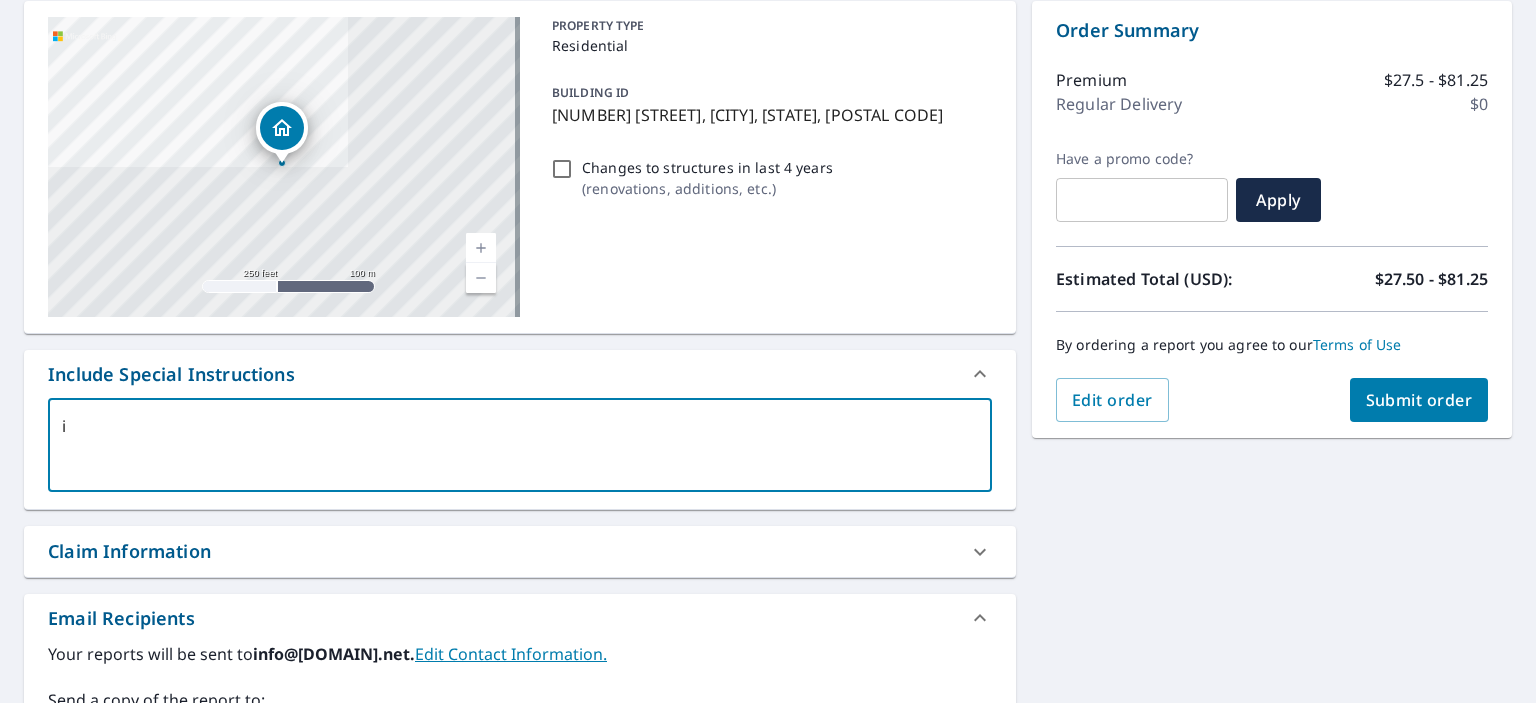 type on "i" 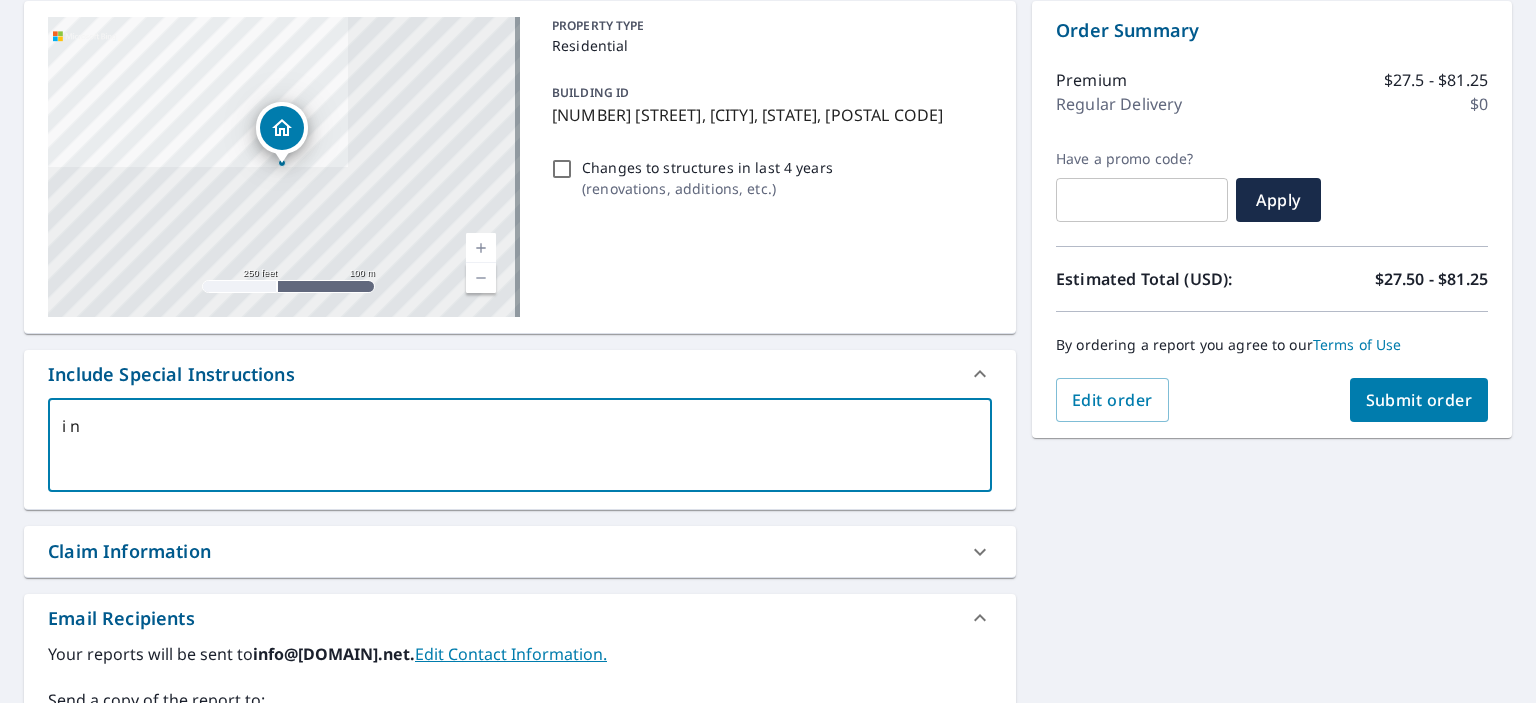 type on "i ne" 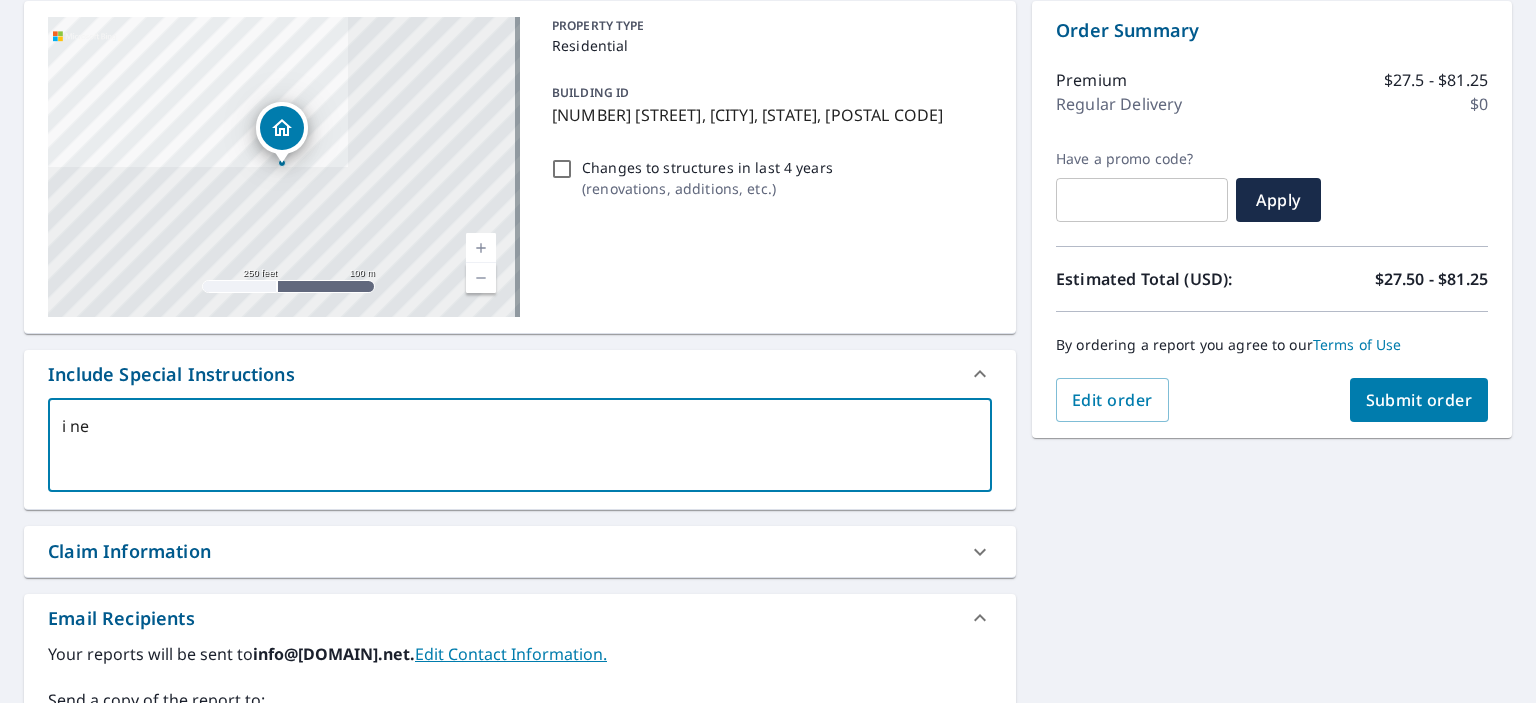 type on "i nee" 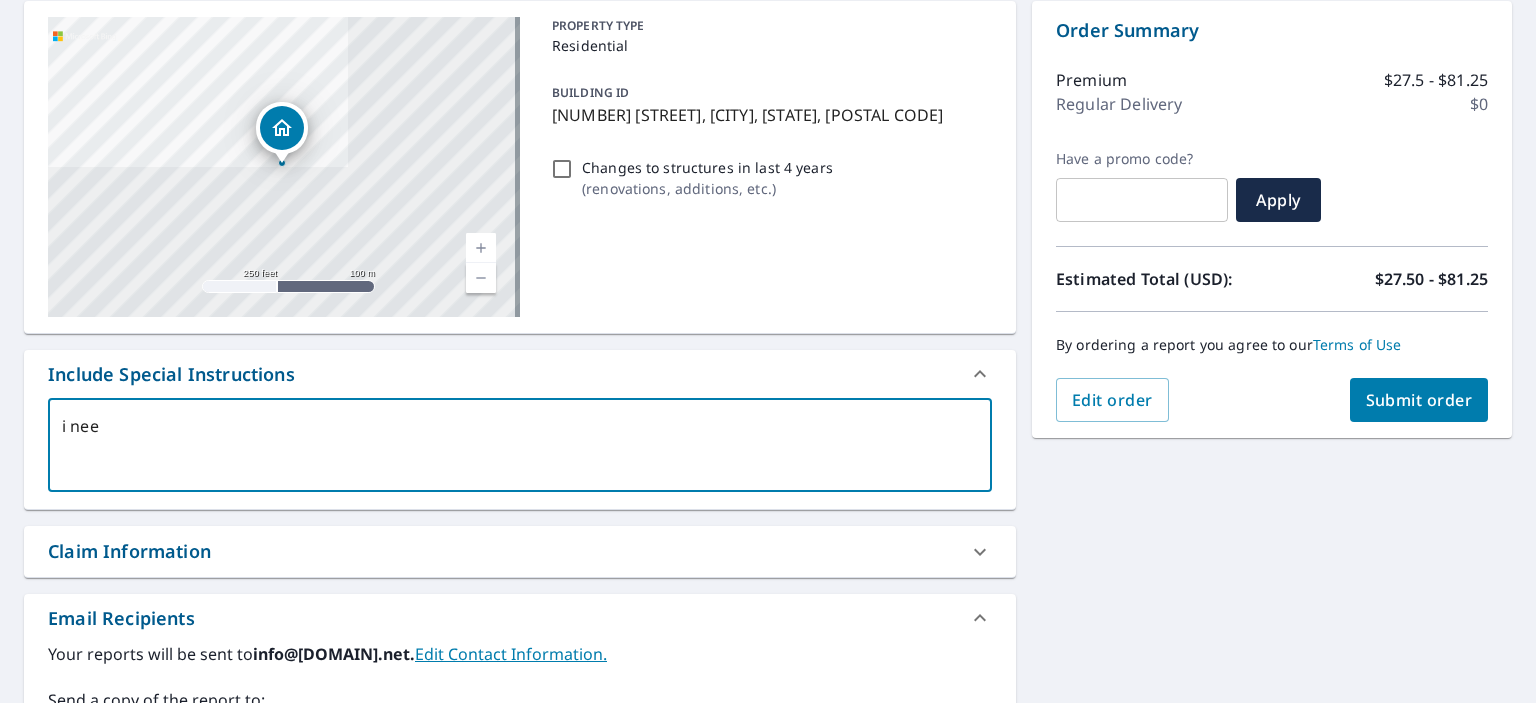 type on "i need" 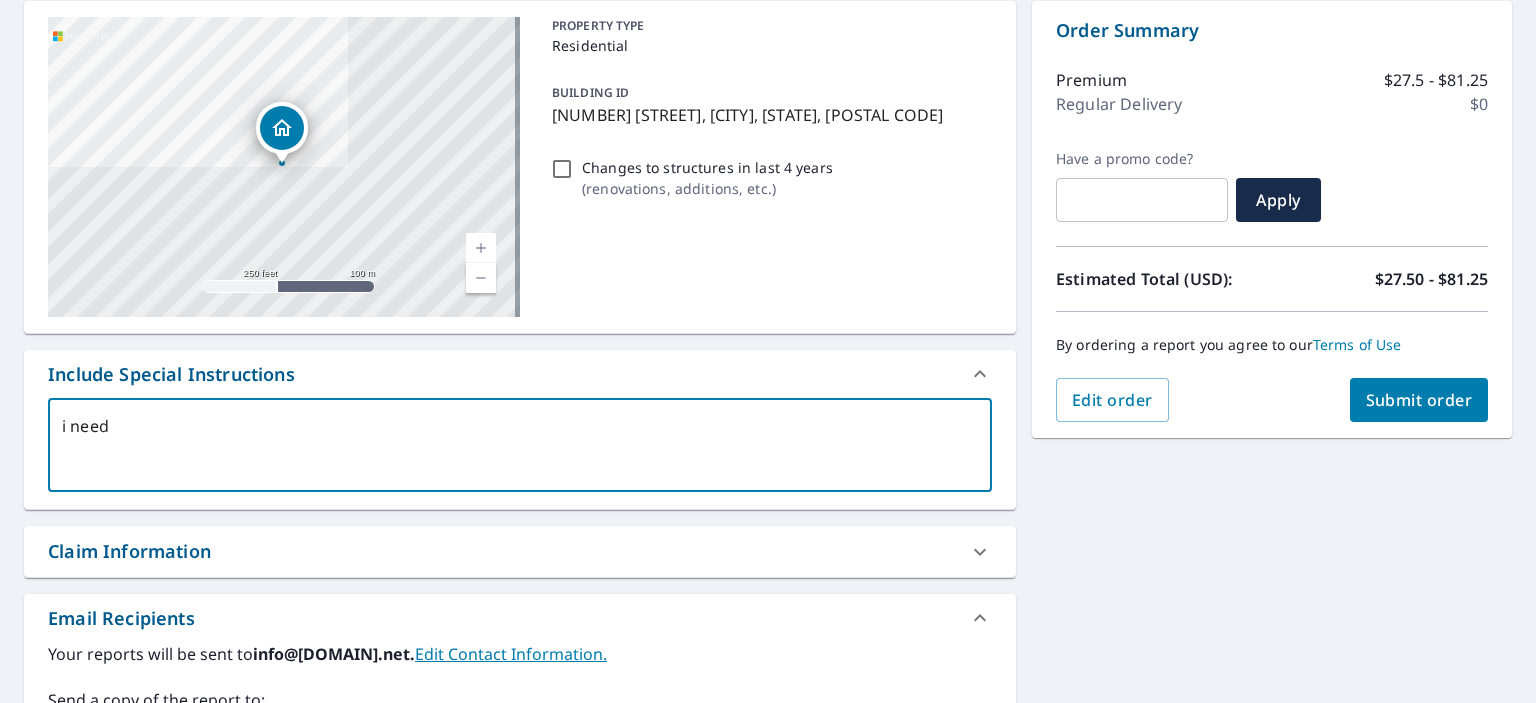 type on "x" 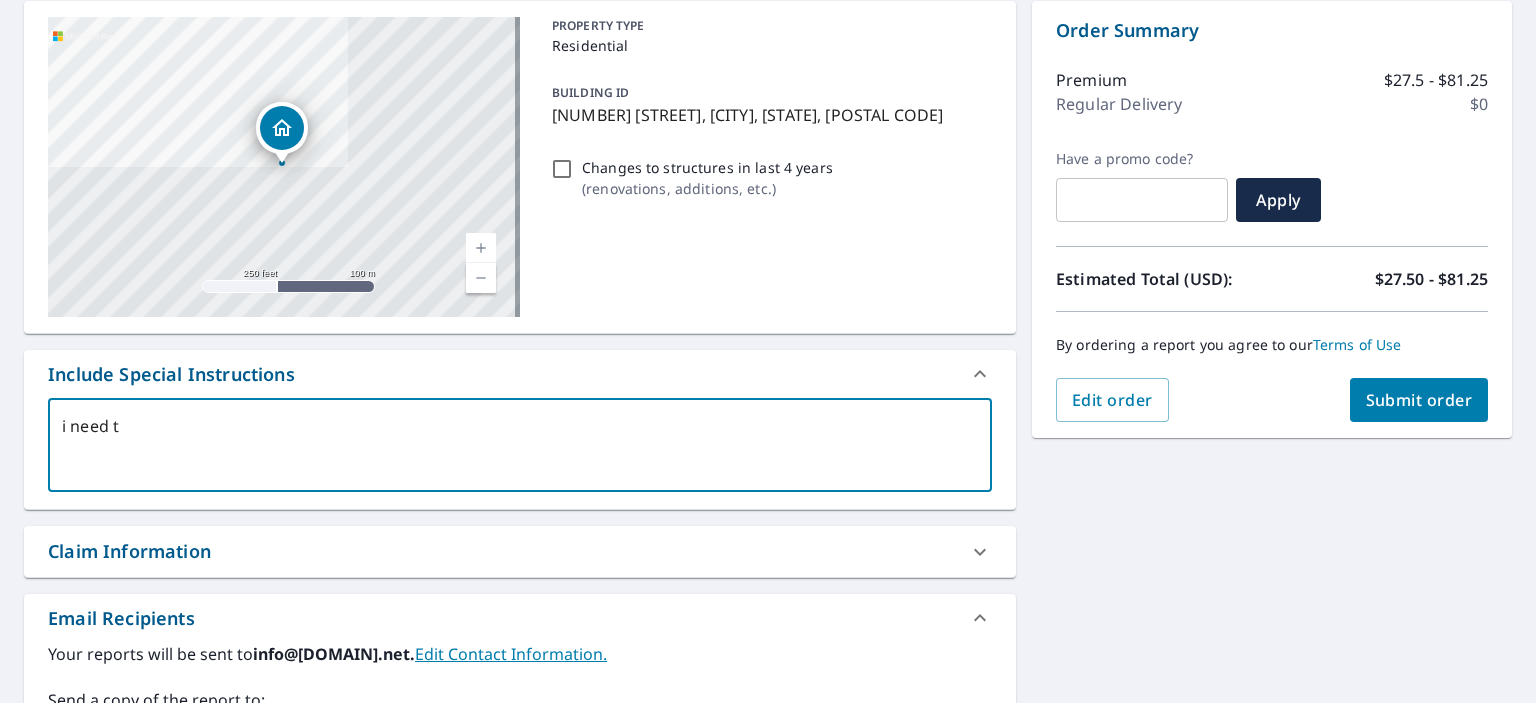 type on "i need ti" 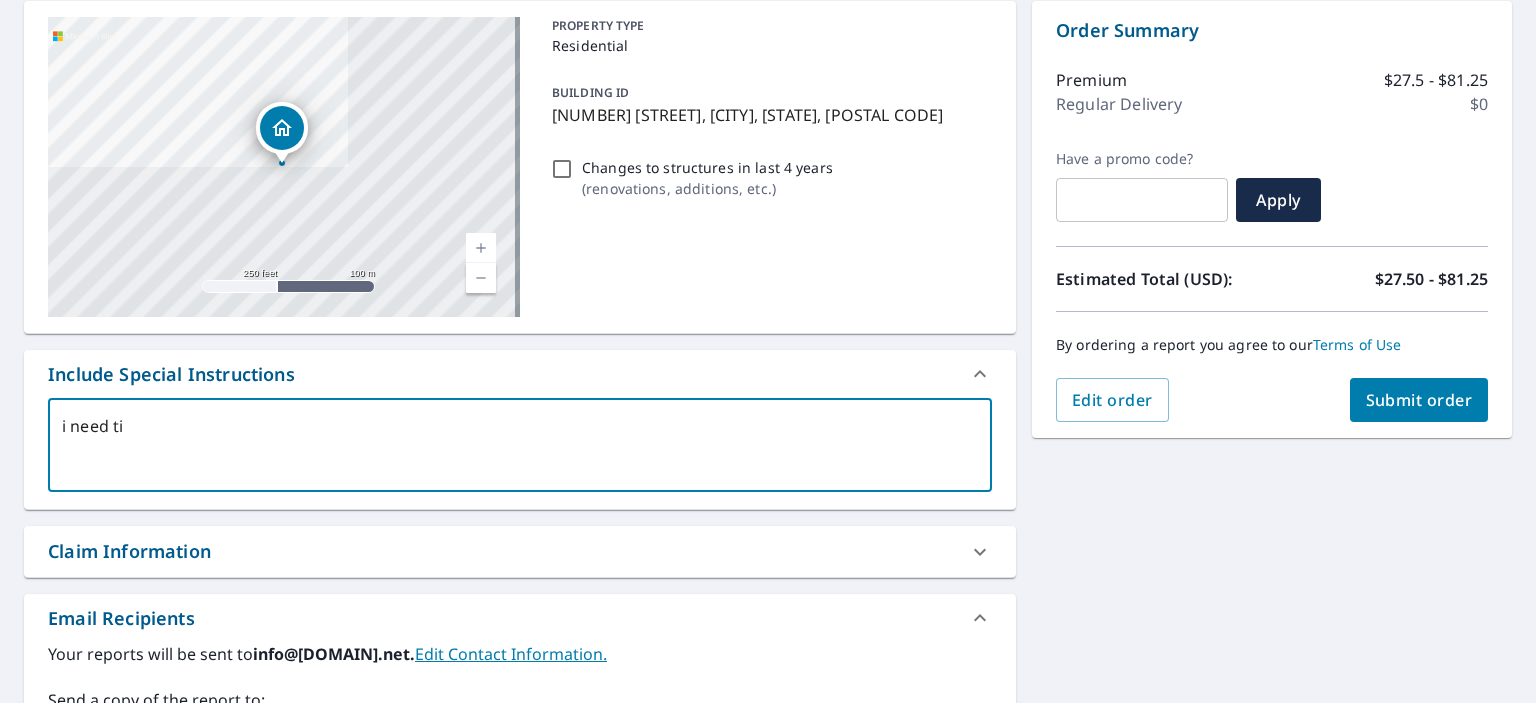 type on "i need t" 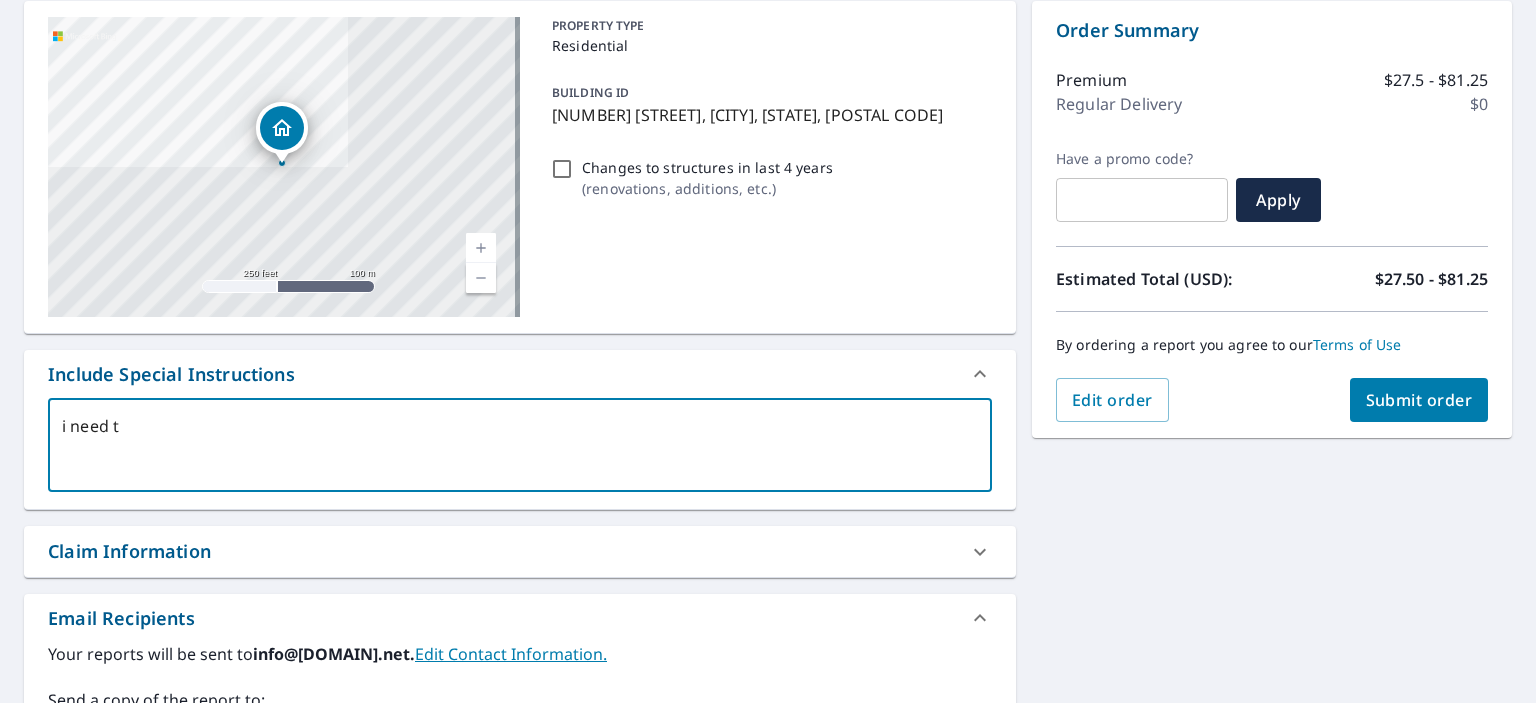 type on "i need to" 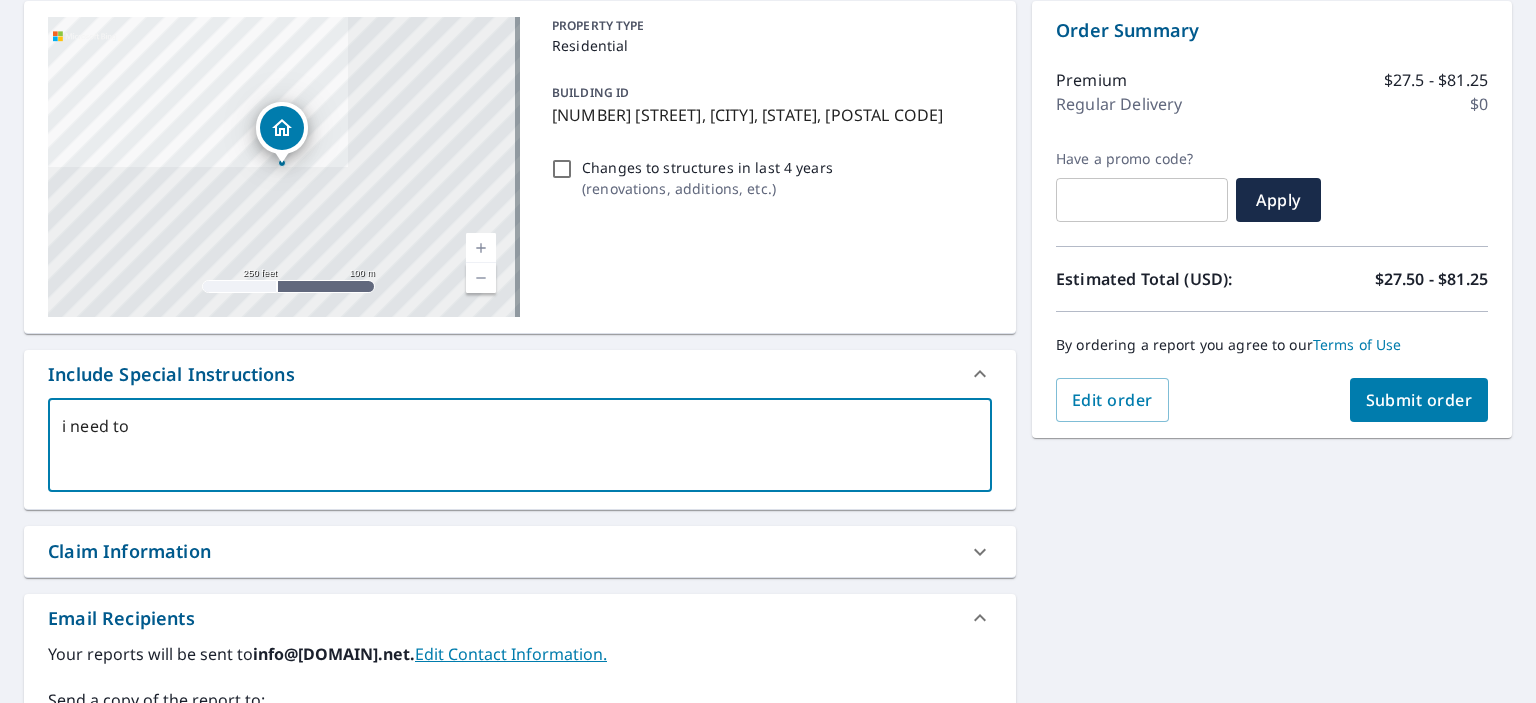 type on "i need to" 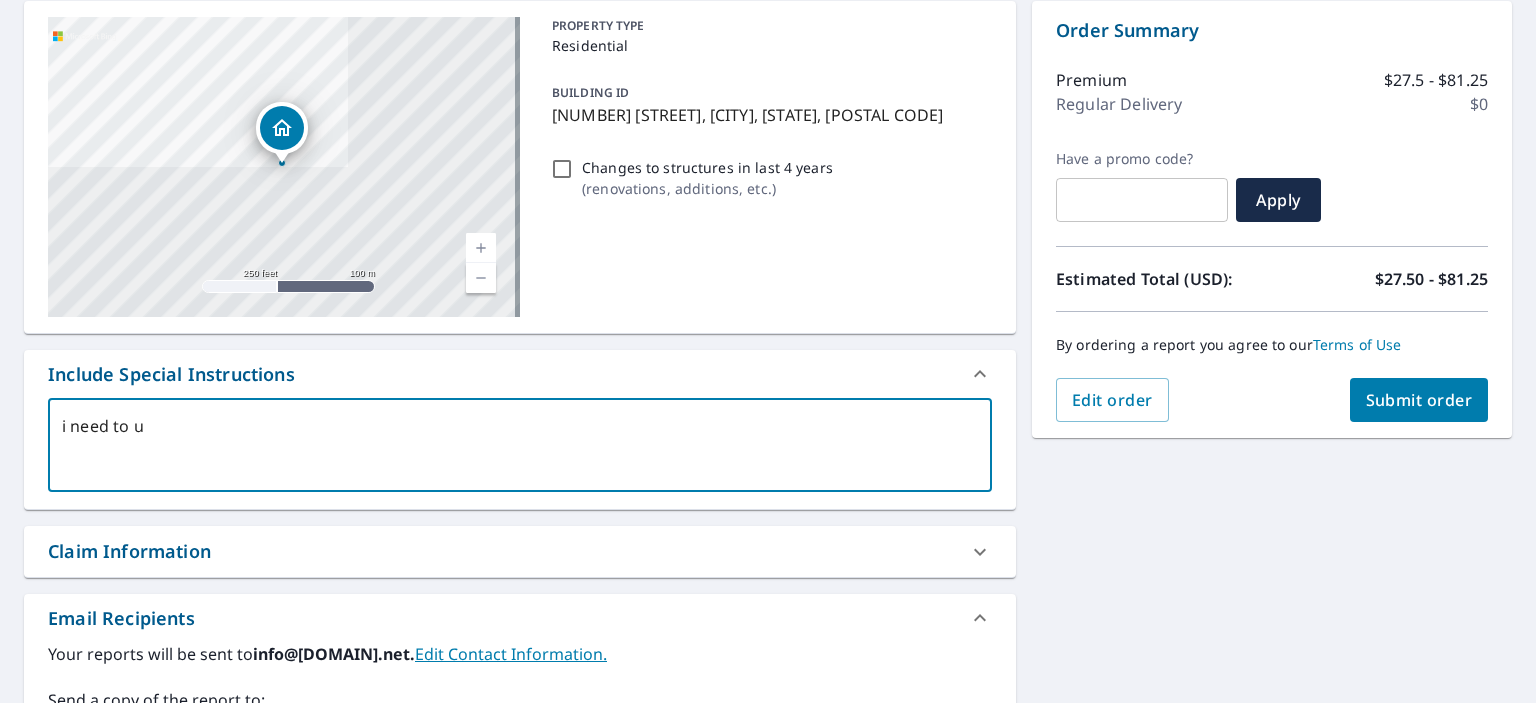 type on "i need to up" 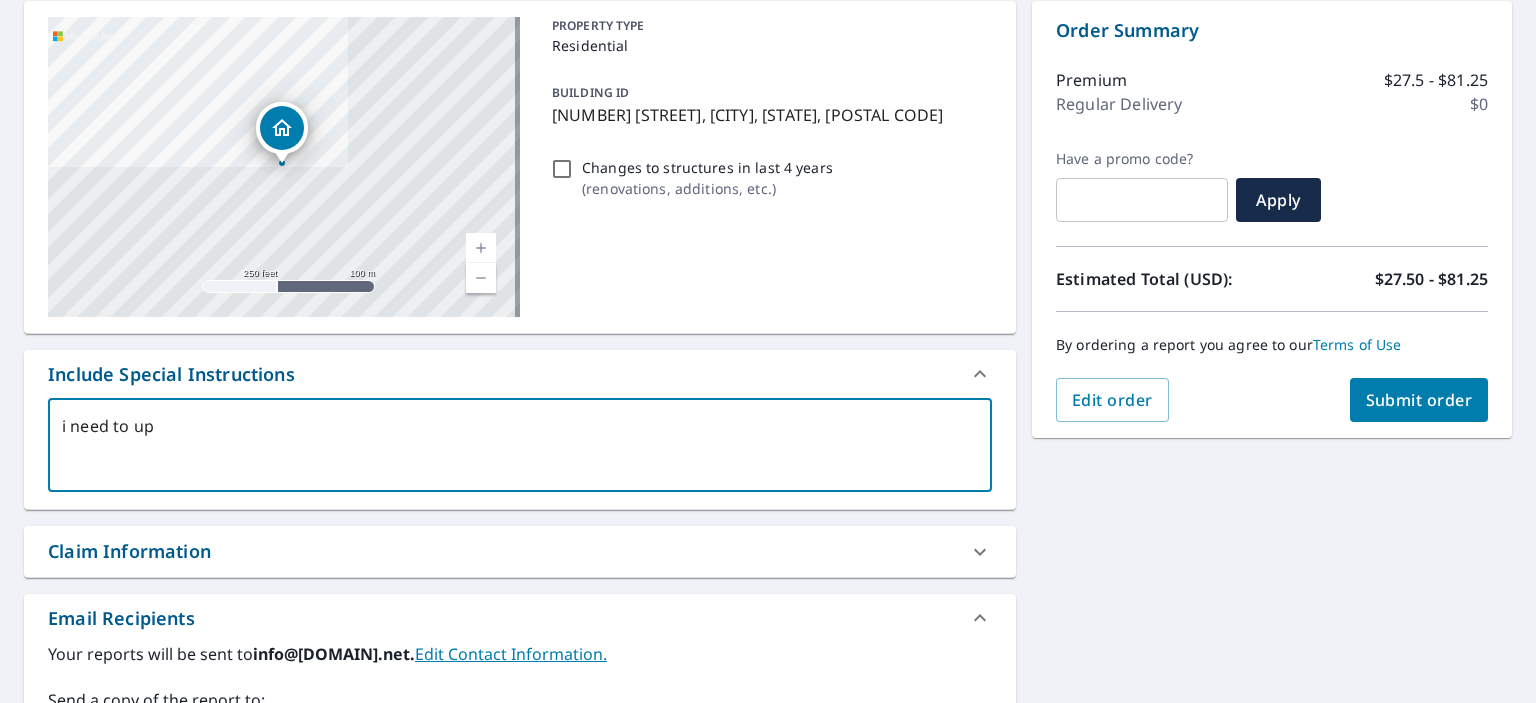 type on "i need to upd" 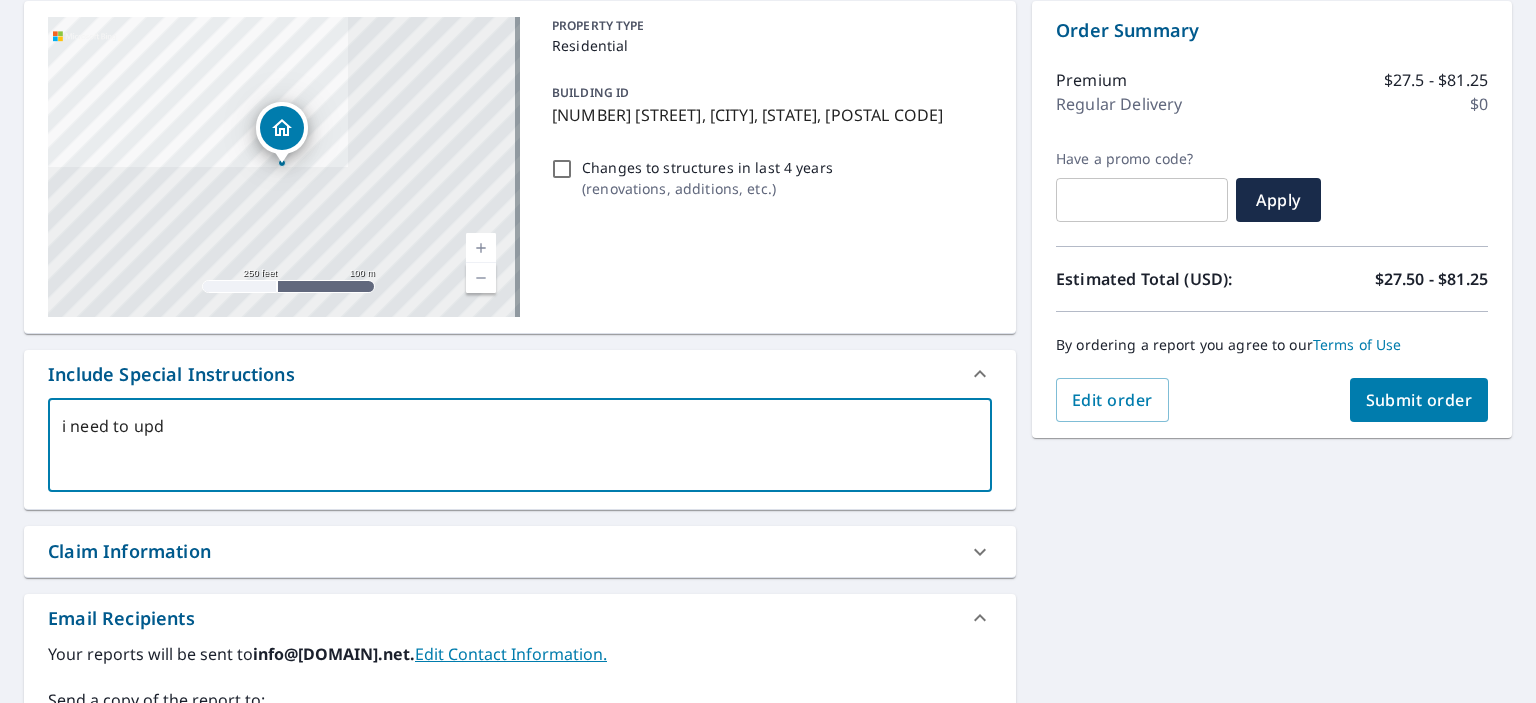 type on "i need to upda" 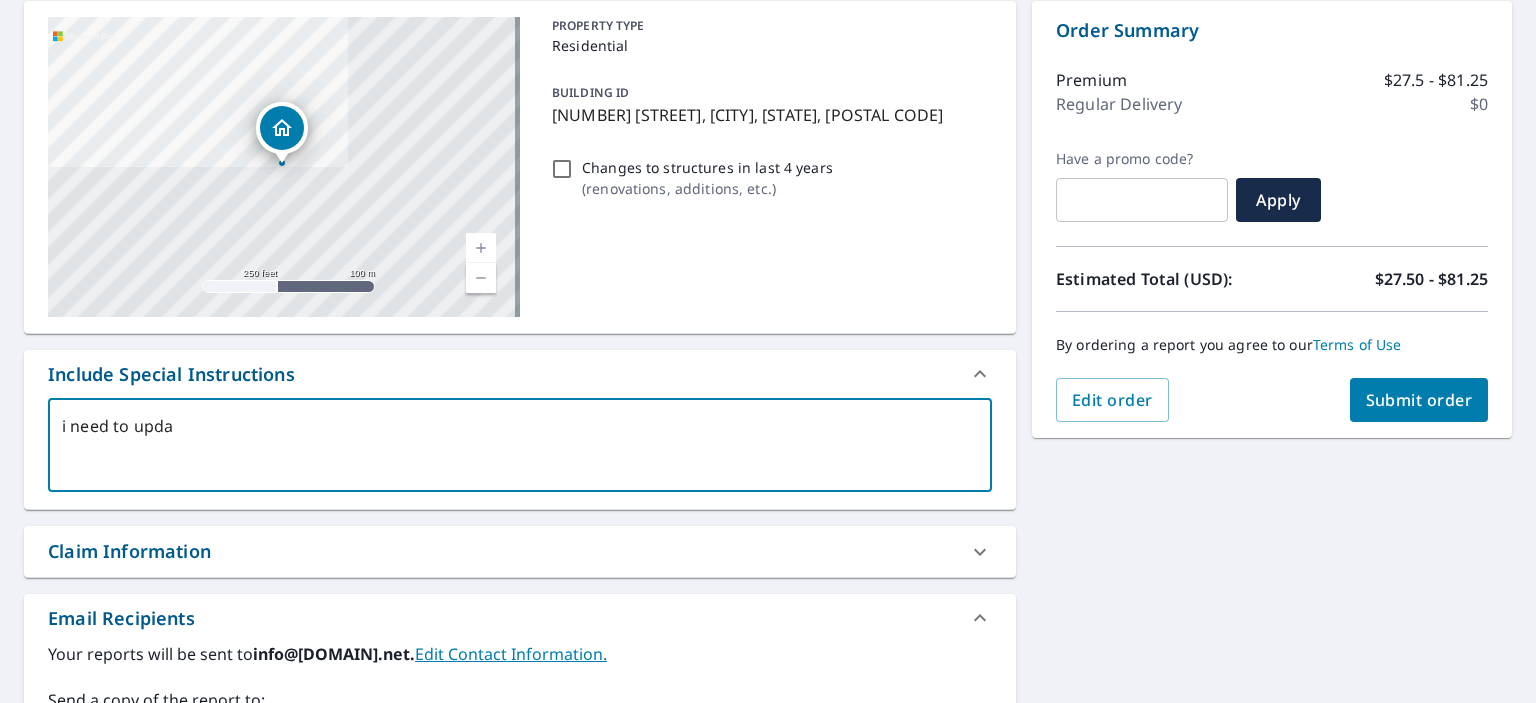 type on "i need to updat" 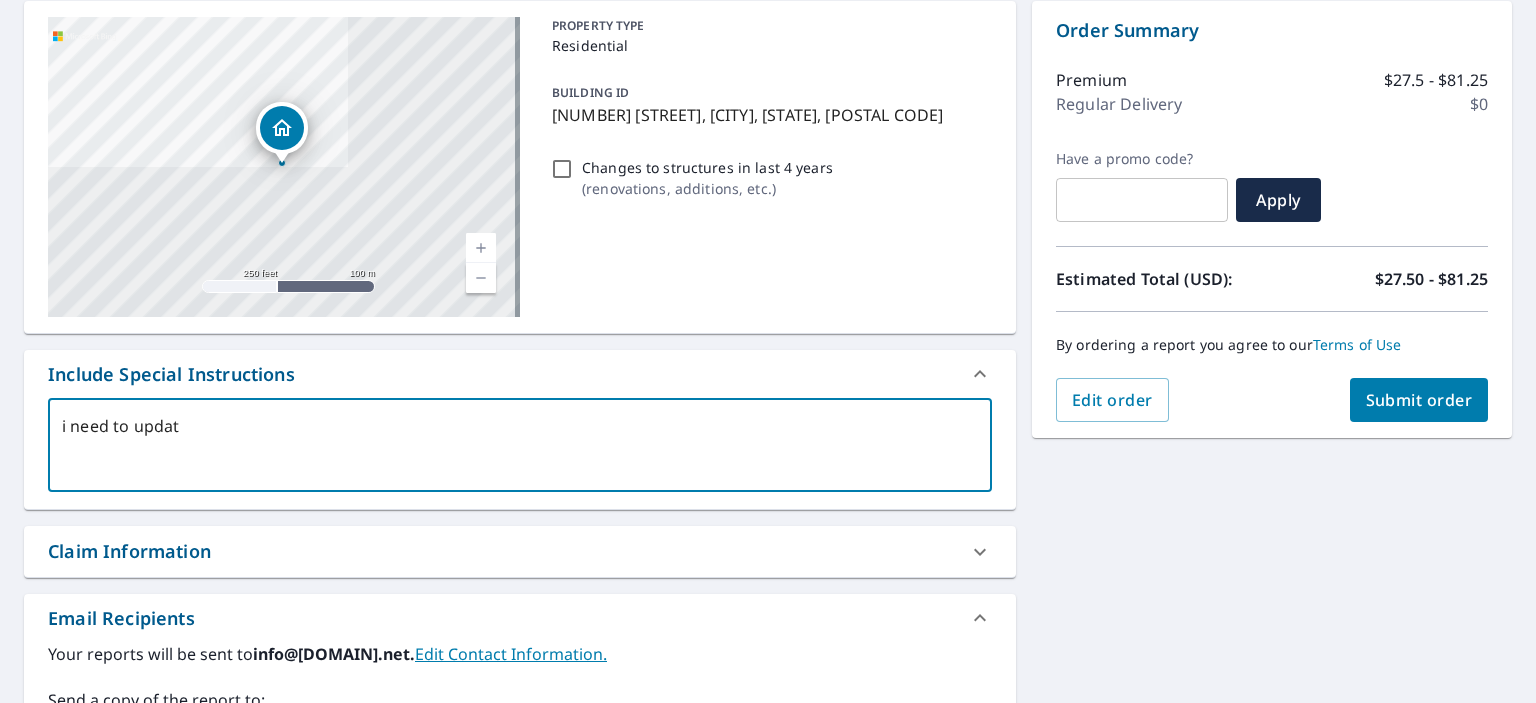 type on "i need to update" 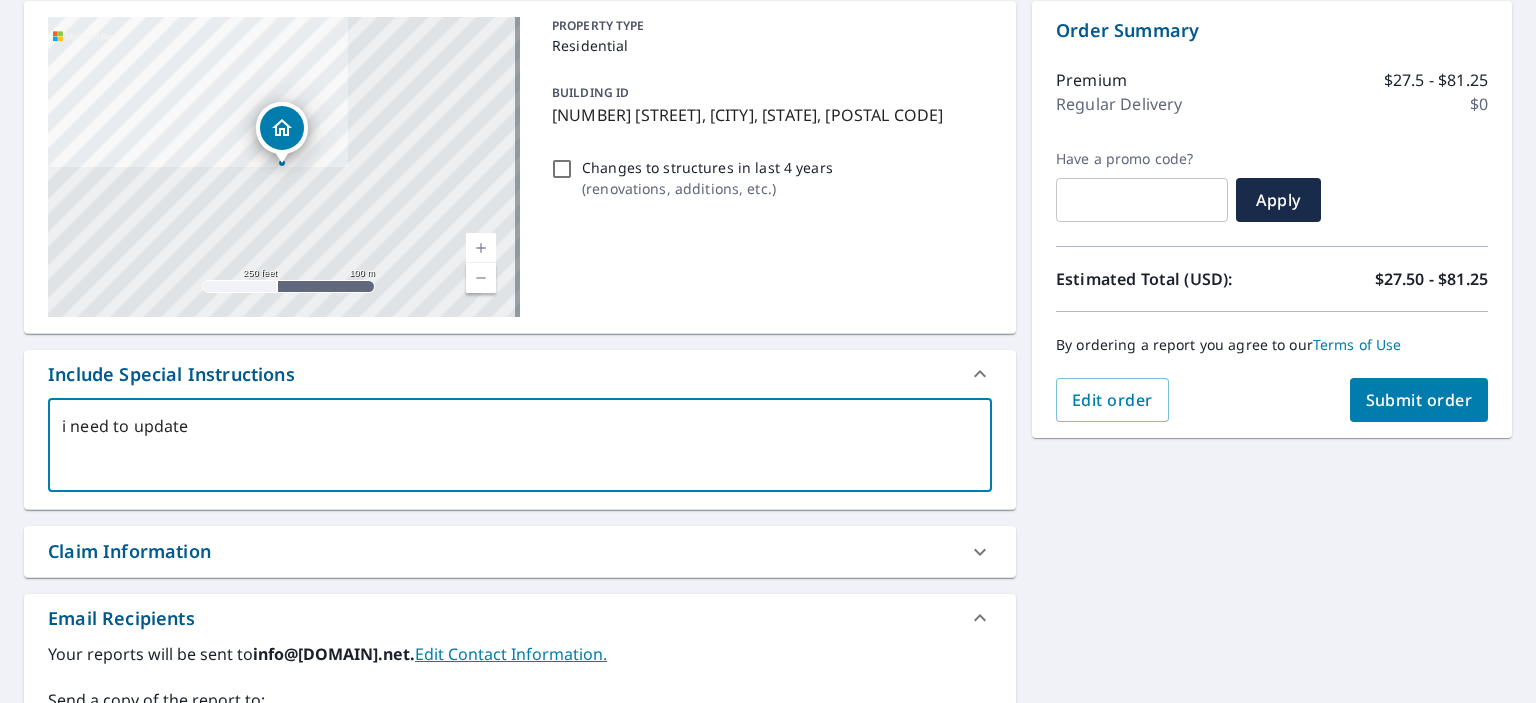 type on "i need to update" 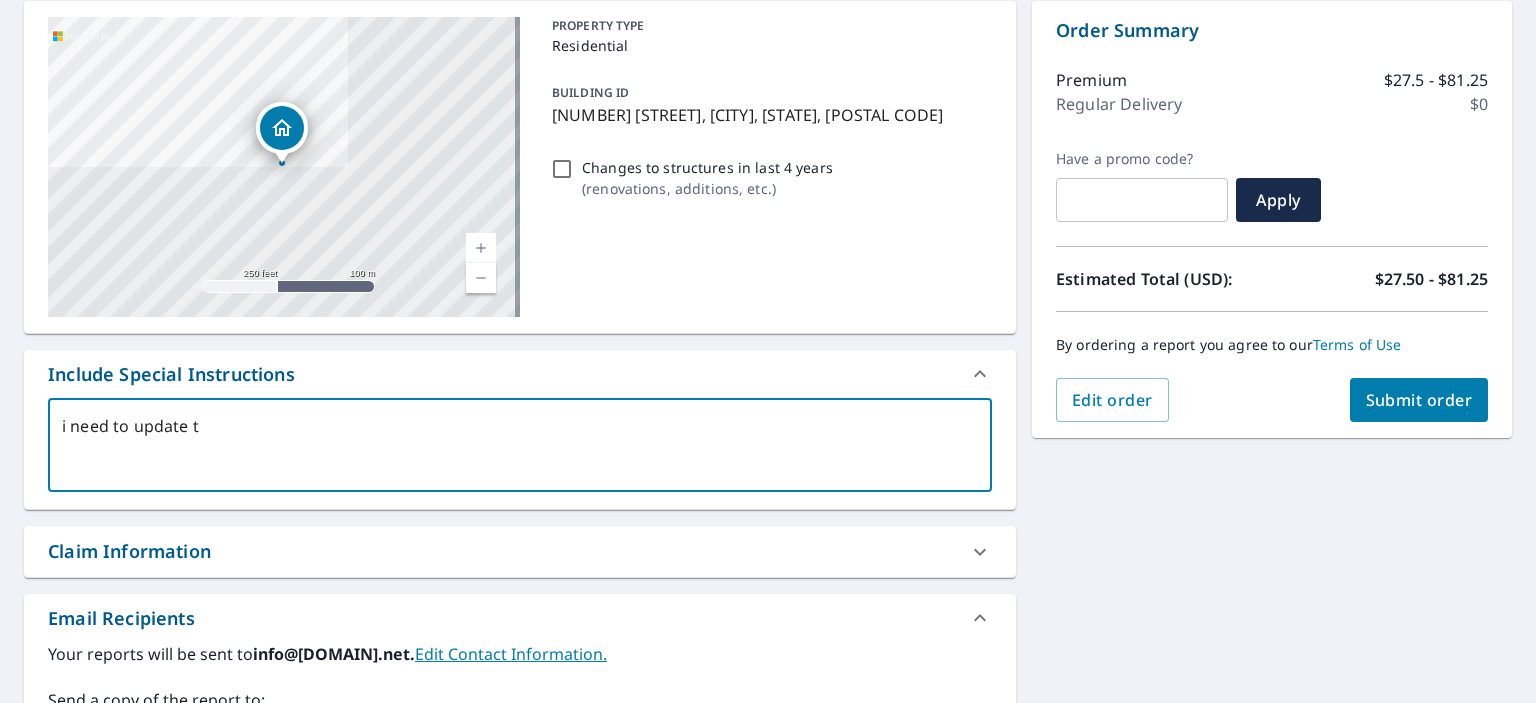 type on "i need to update th" 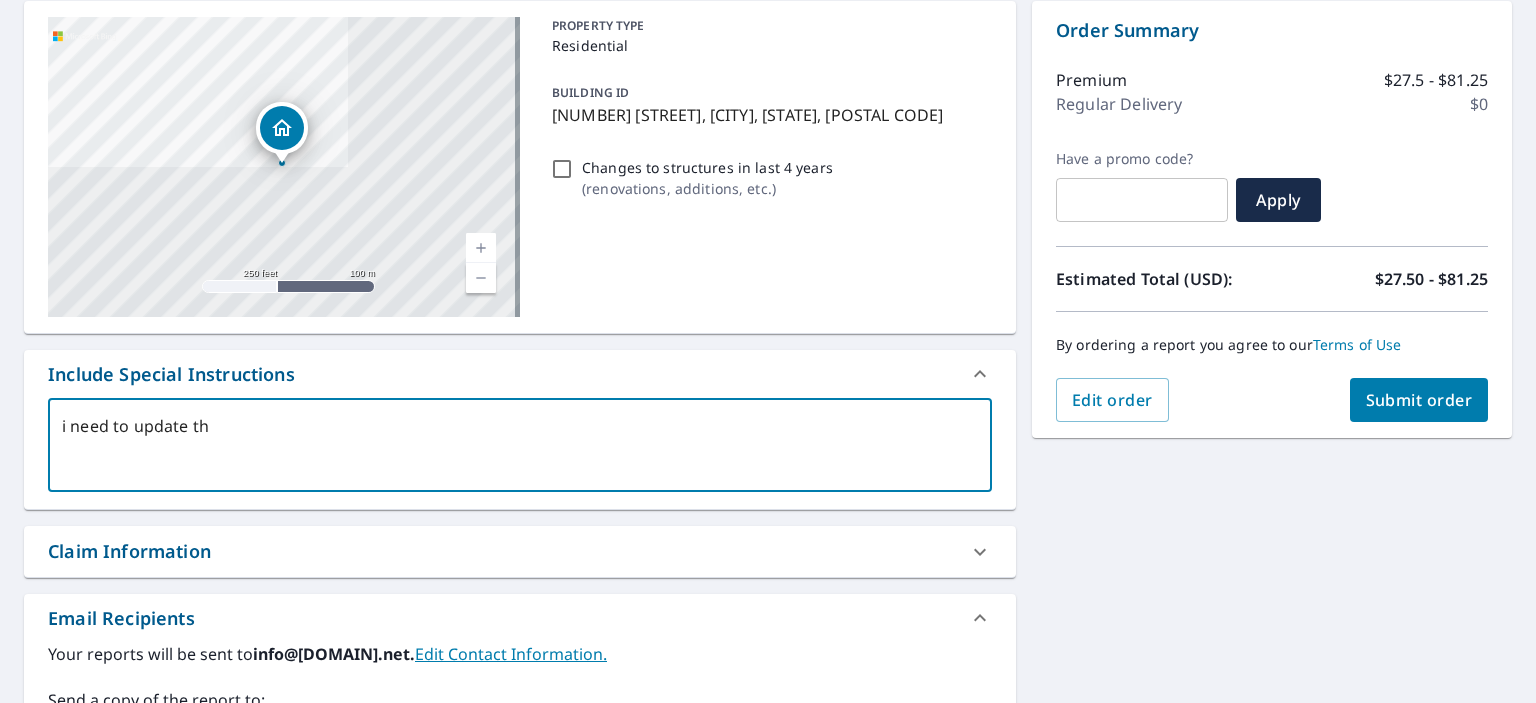 type on "i need to update the" 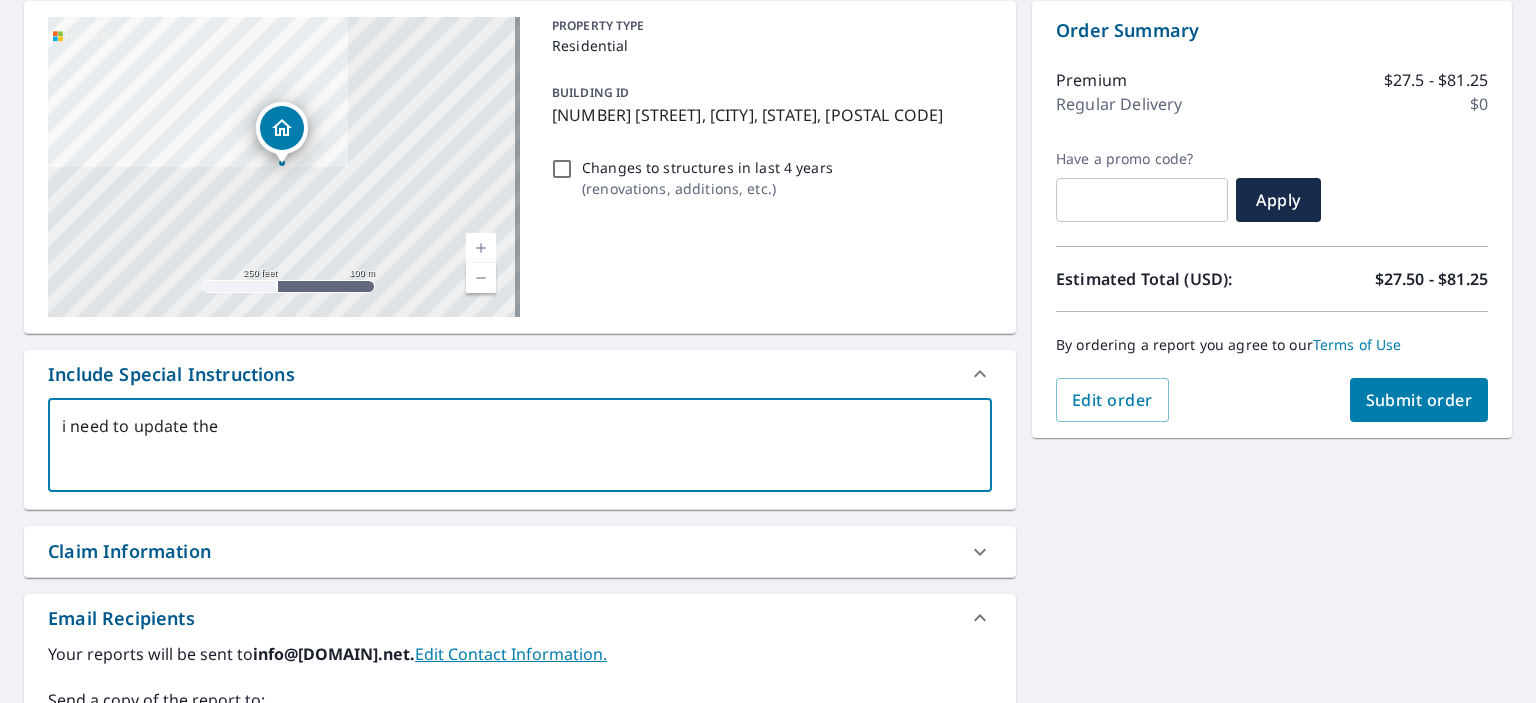 type on "i need to update the" 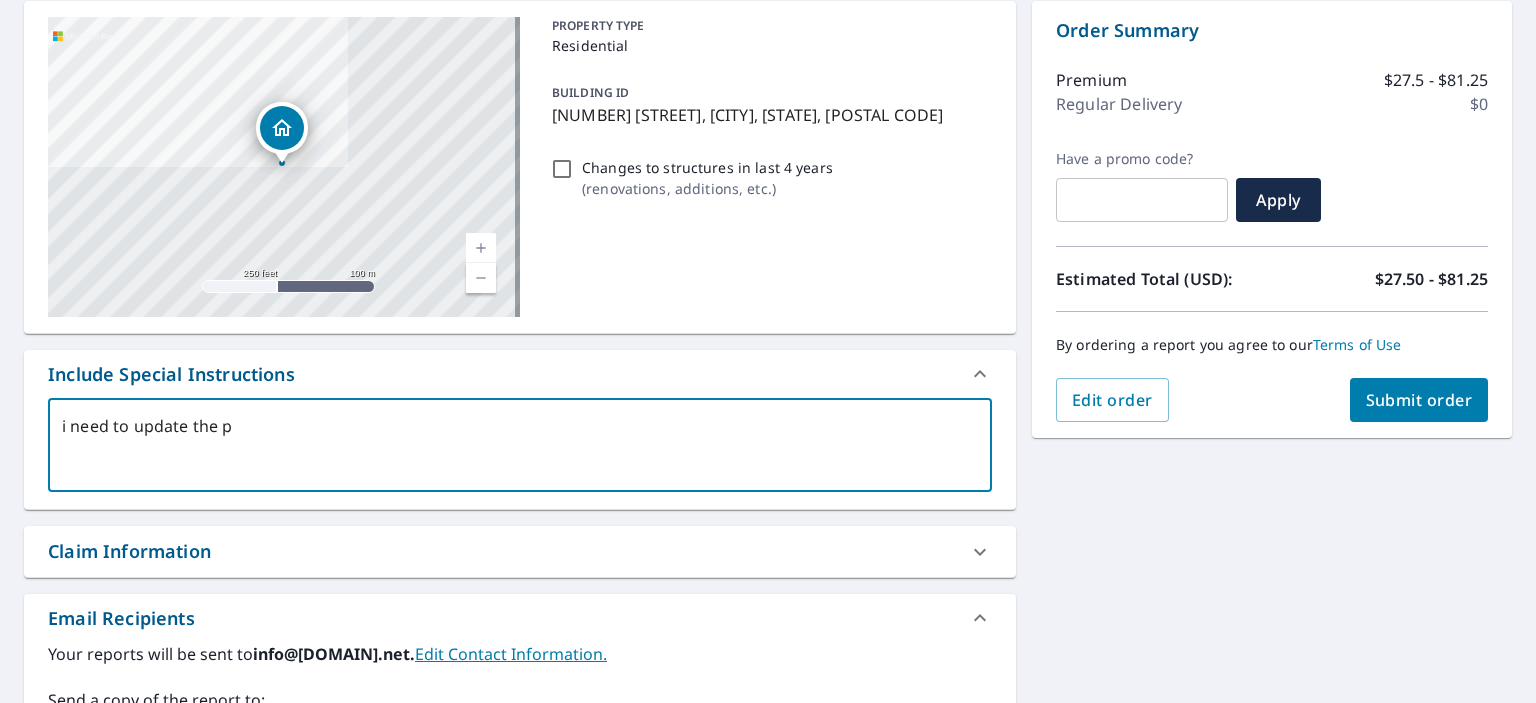 type on "i need to update the pi" 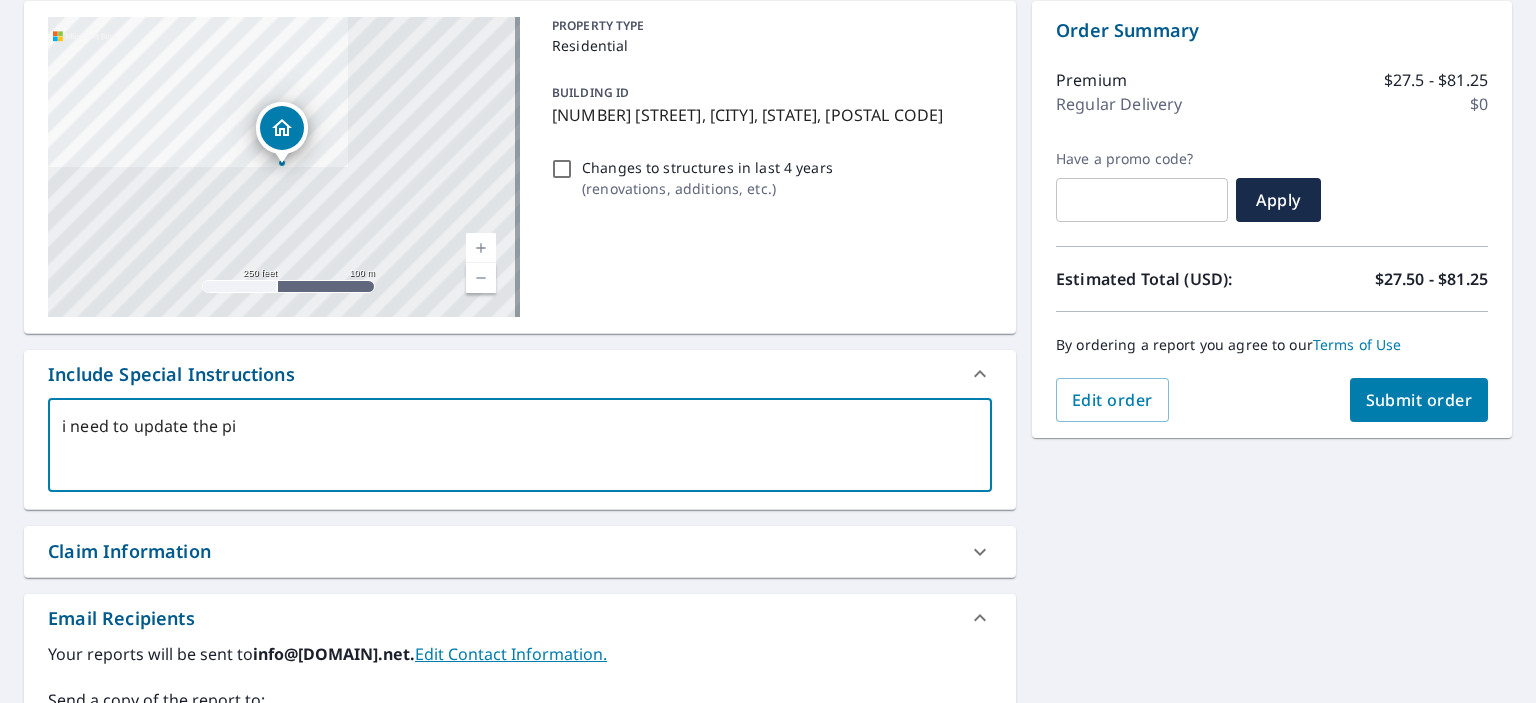 type on "i need to update the pit" 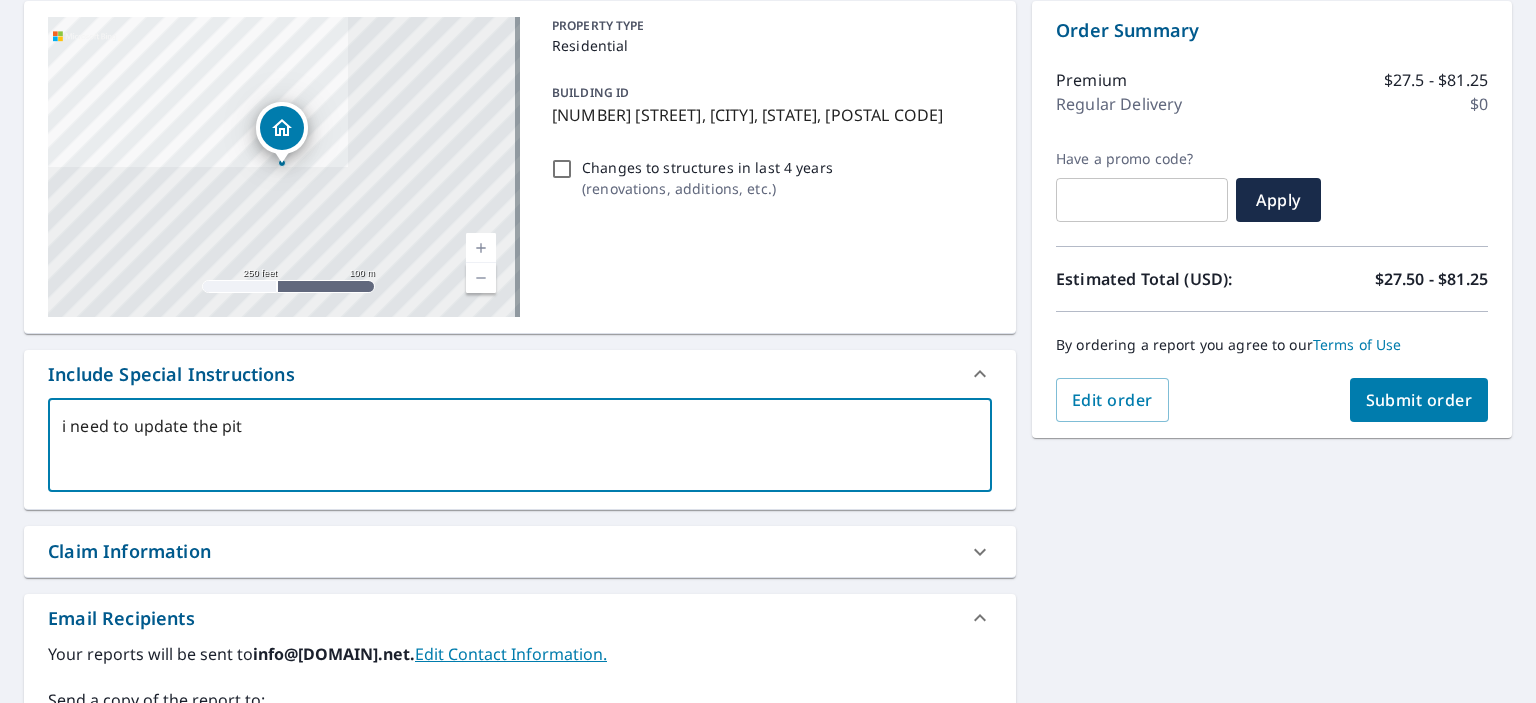 type on "i need to update the pitc" 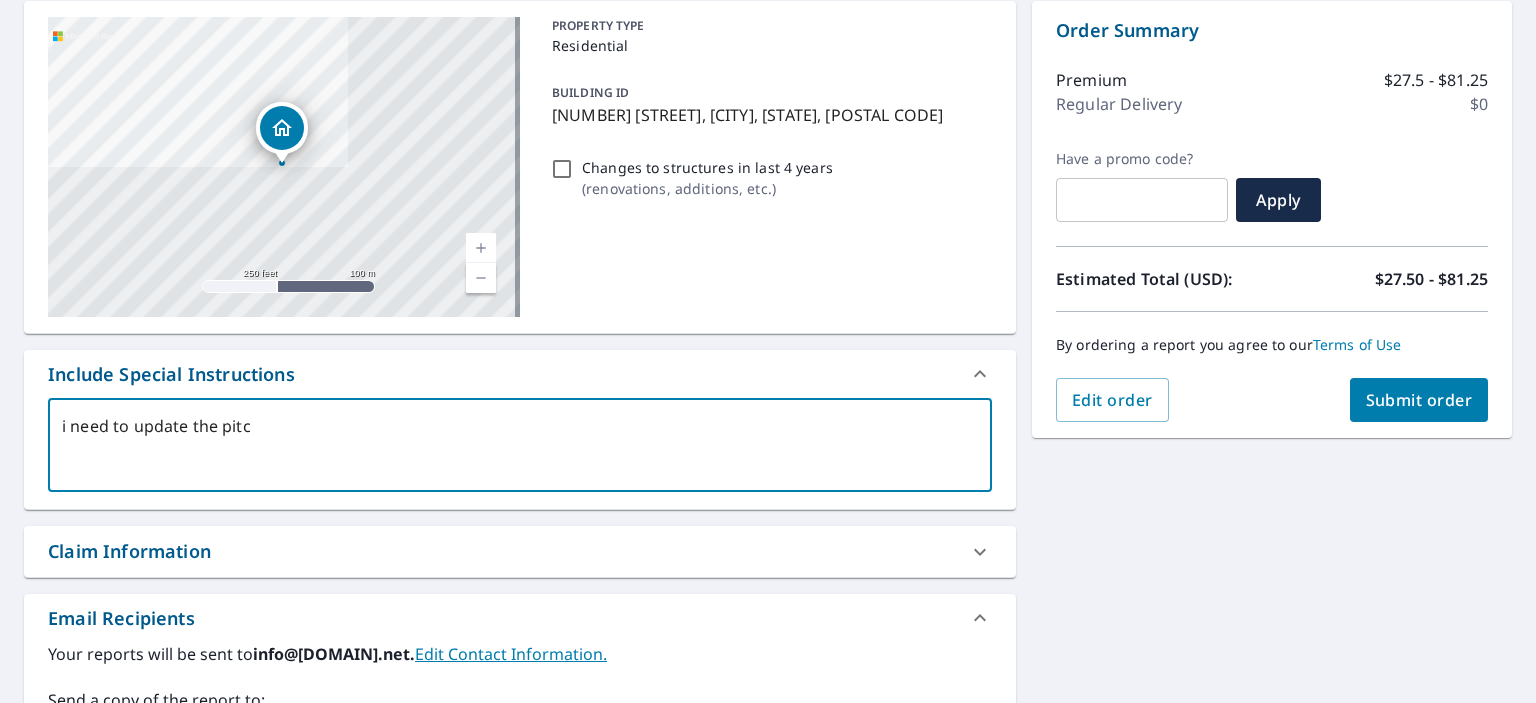 type on "i need to update the pitch" 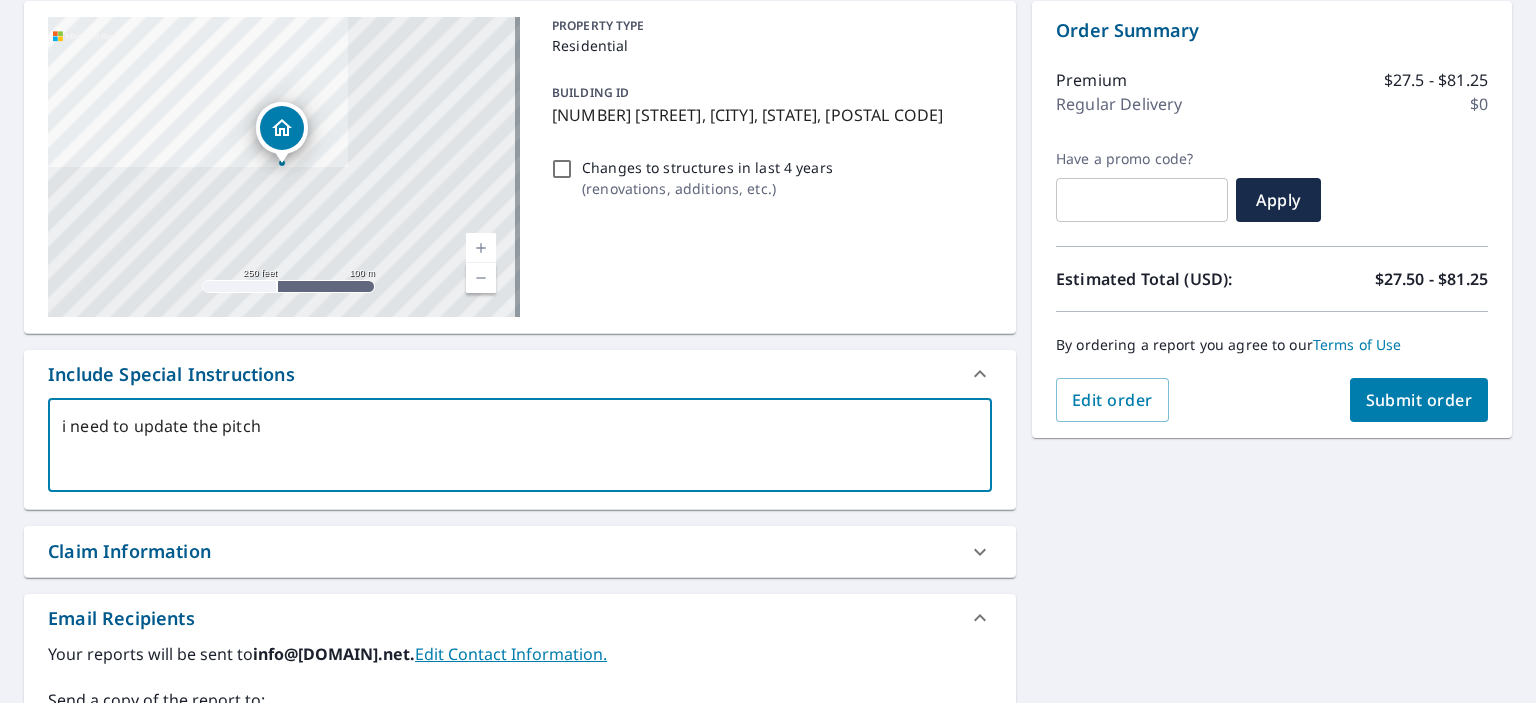type on "i need to update the pitche" 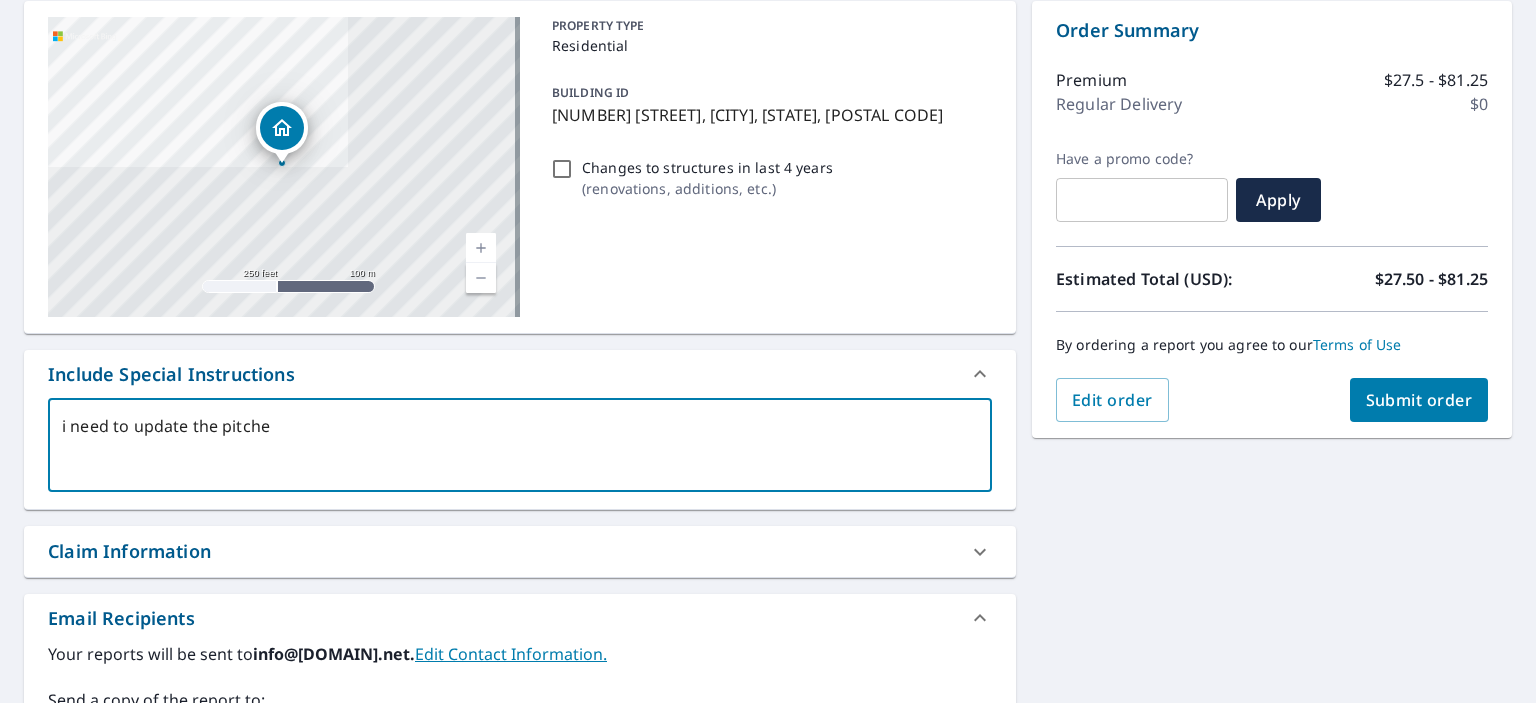 checkbox on "true" 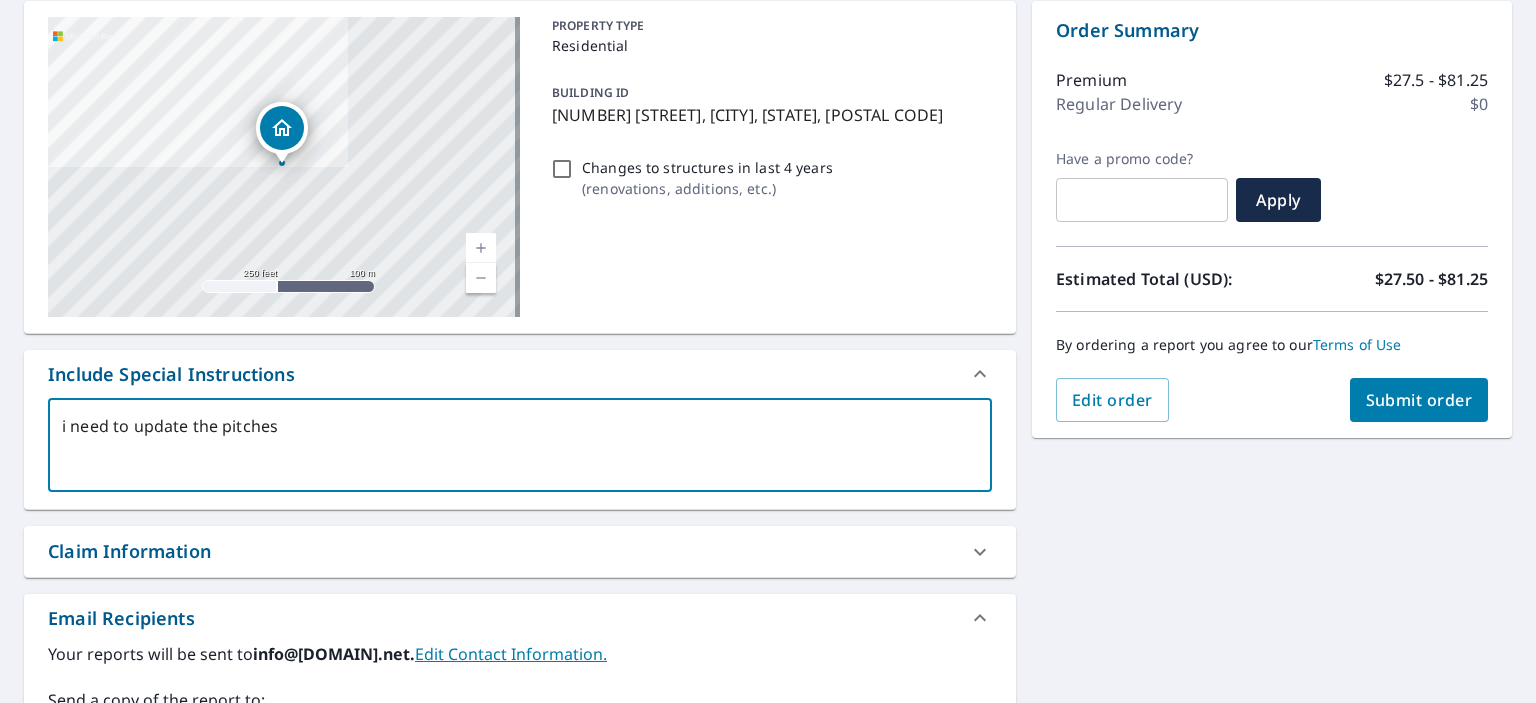 type on "i need to update the pitches" 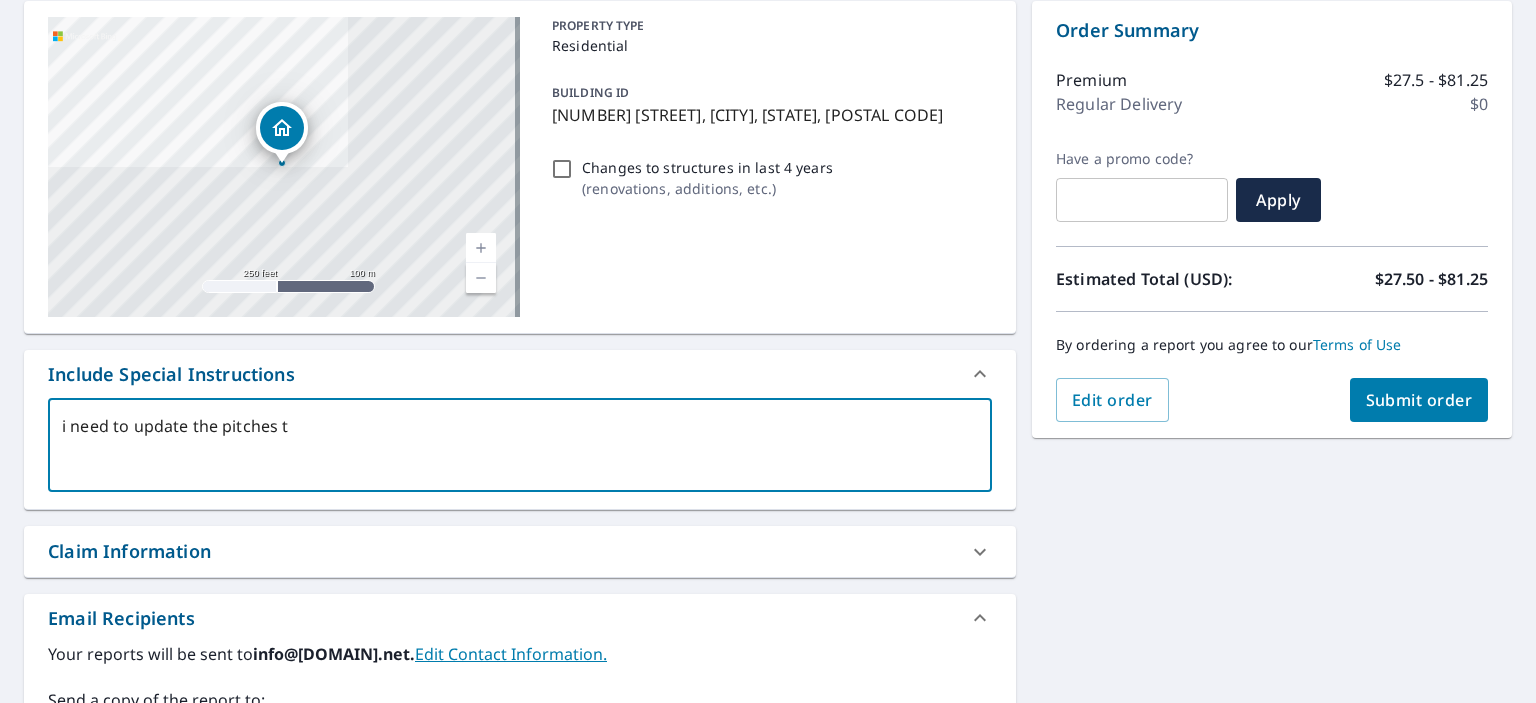type on "i need to update the pitches th" 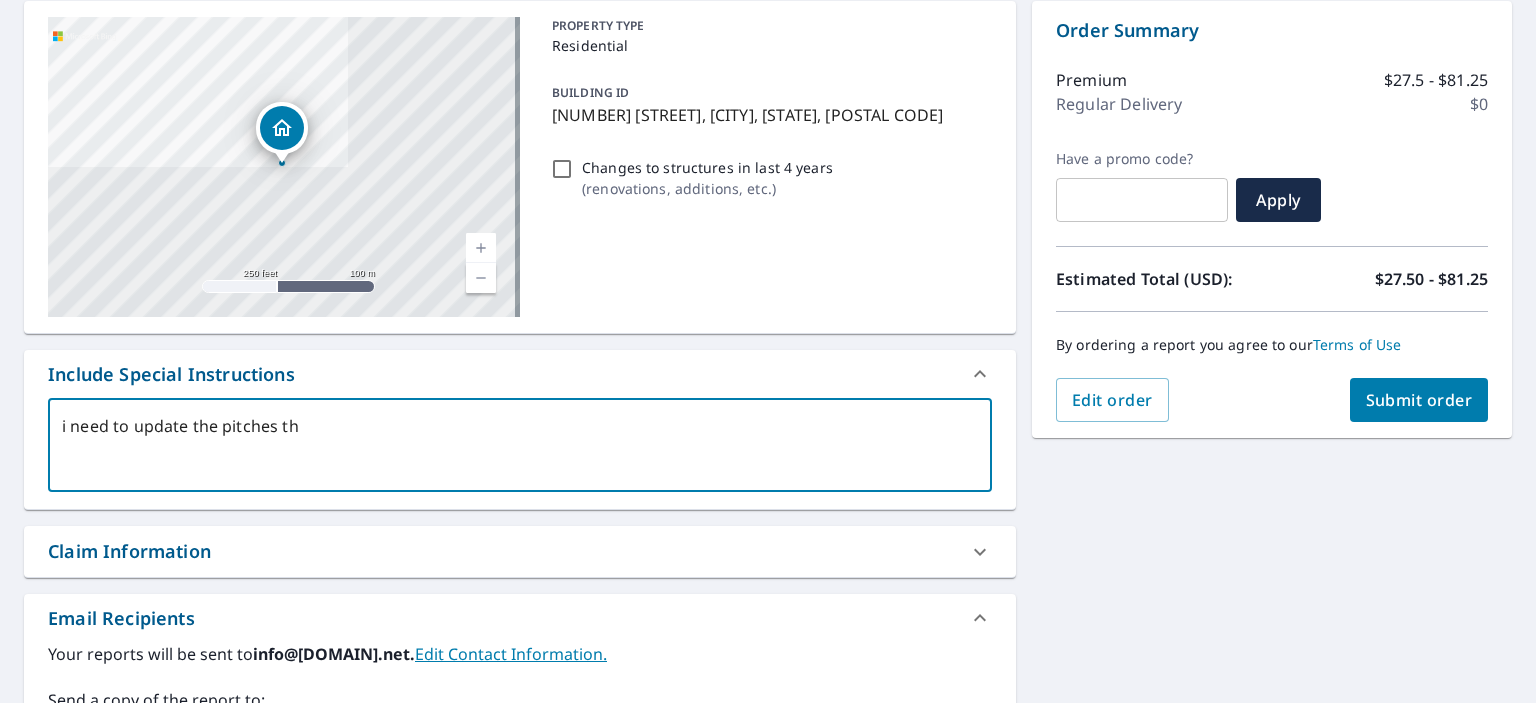 type on "i need to update the pitches tha" 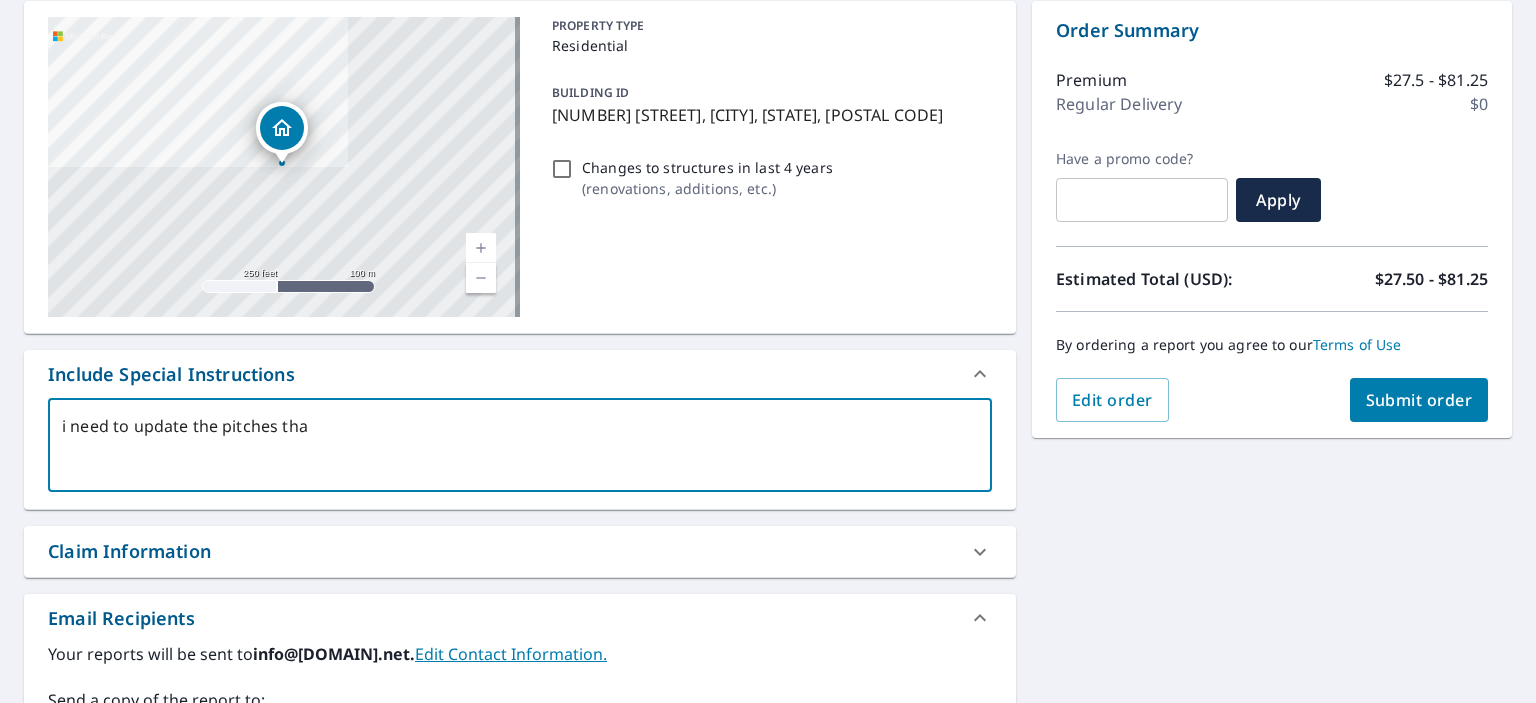type on "i need to update the pitches that" 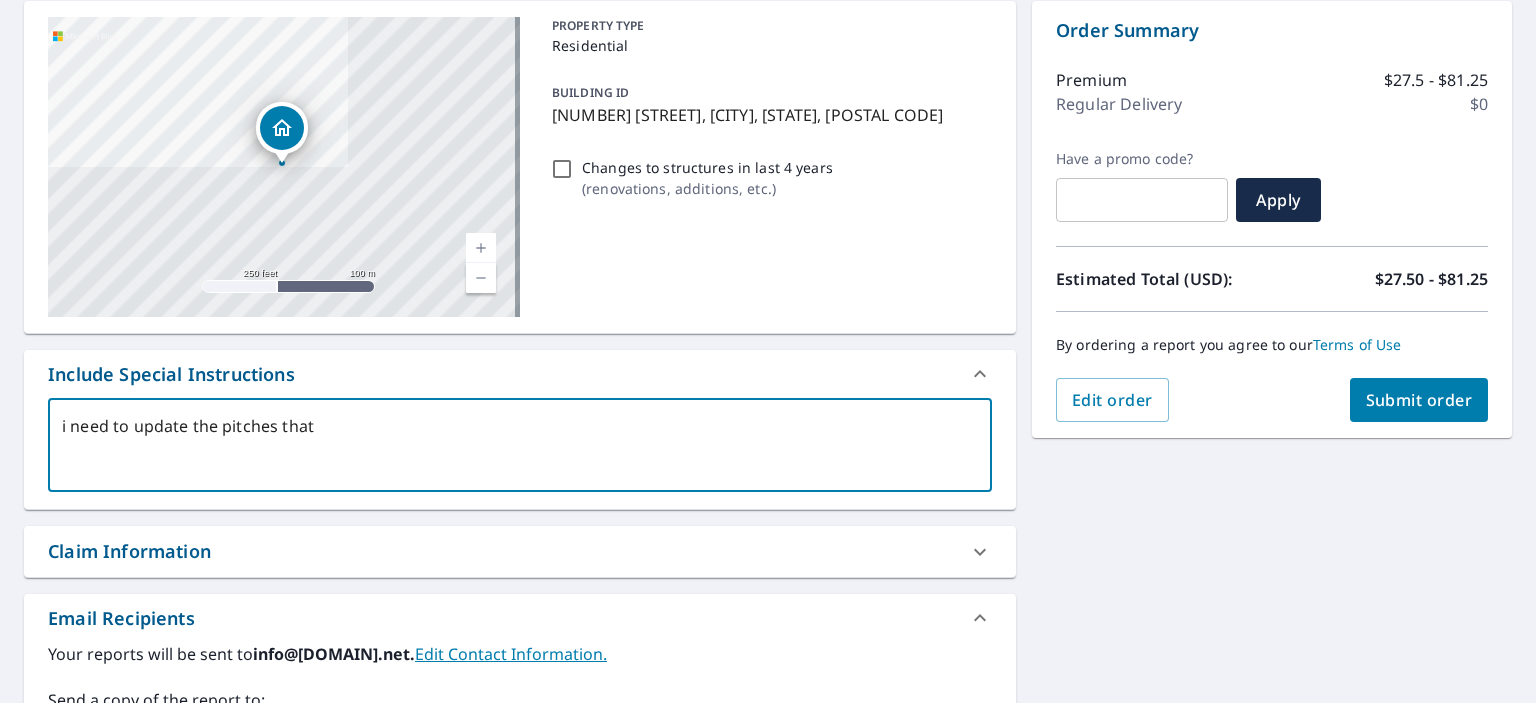 type on "x" 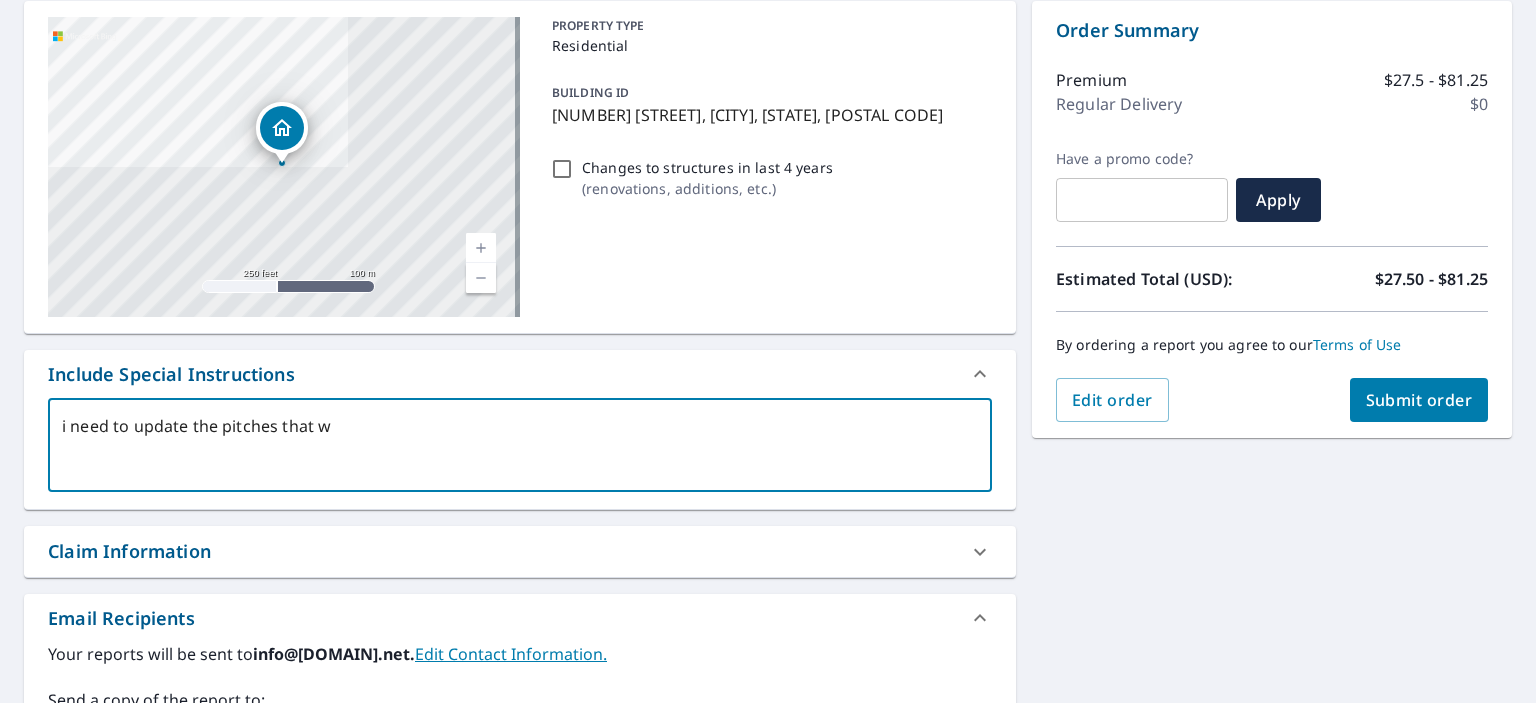 type on "i need to update the pitches that we" 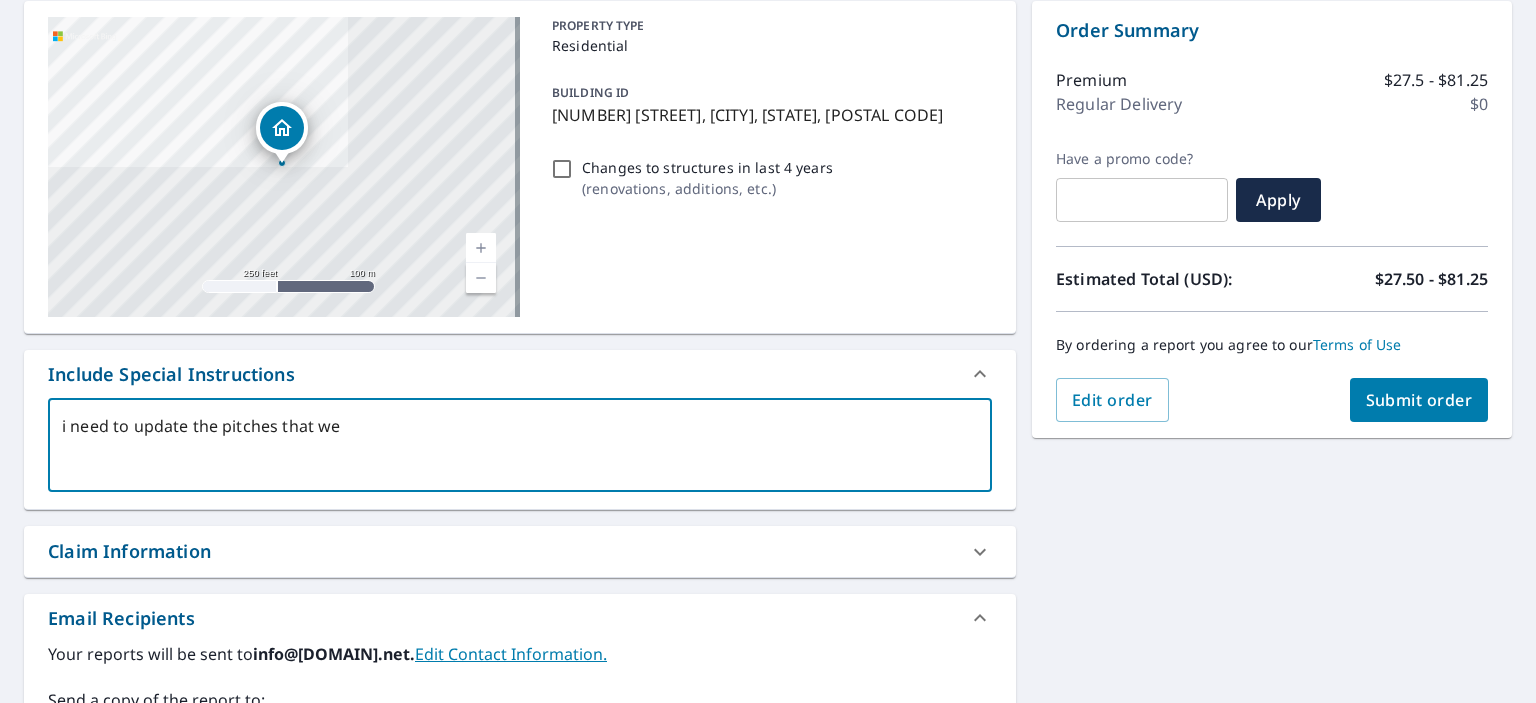 type on "i need to update the pitches that wer" 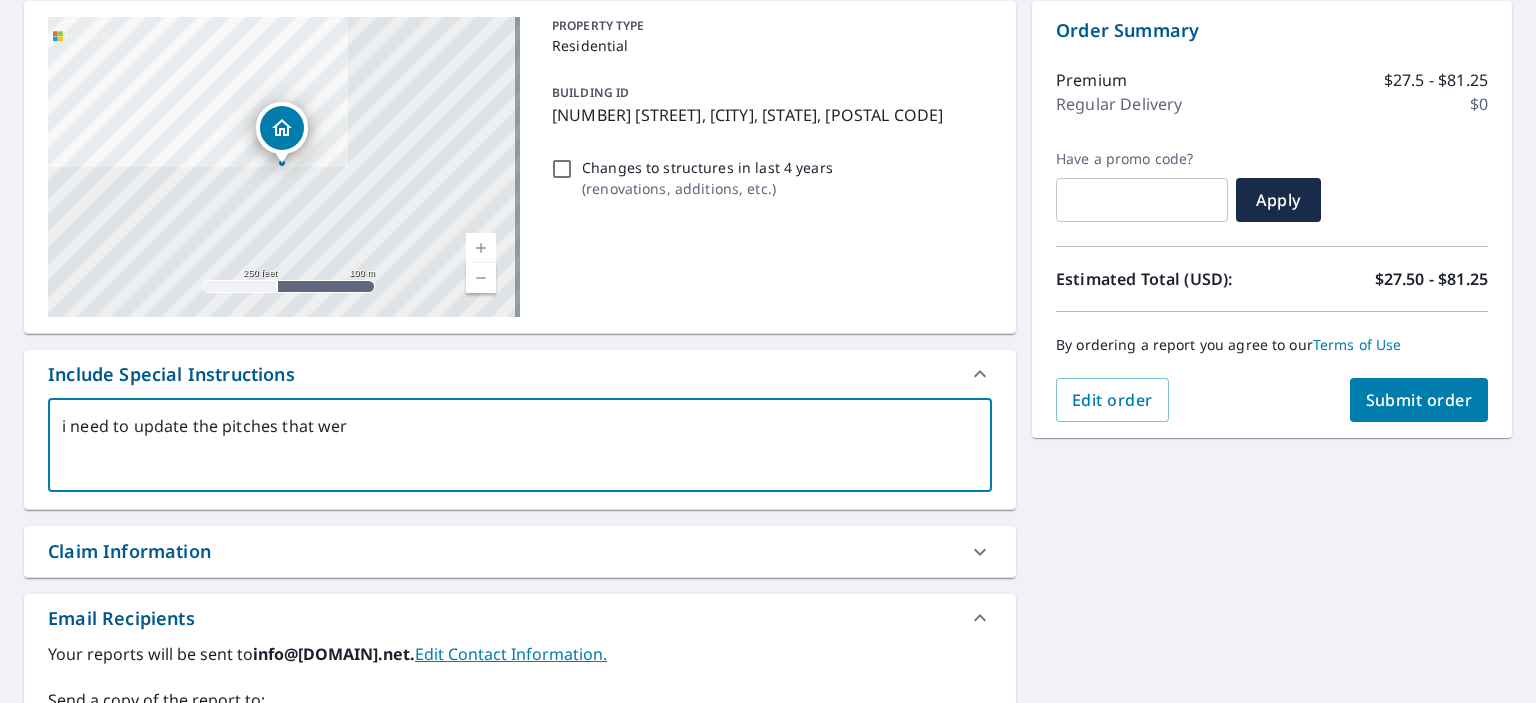 type on "i need to update the pitches that were" 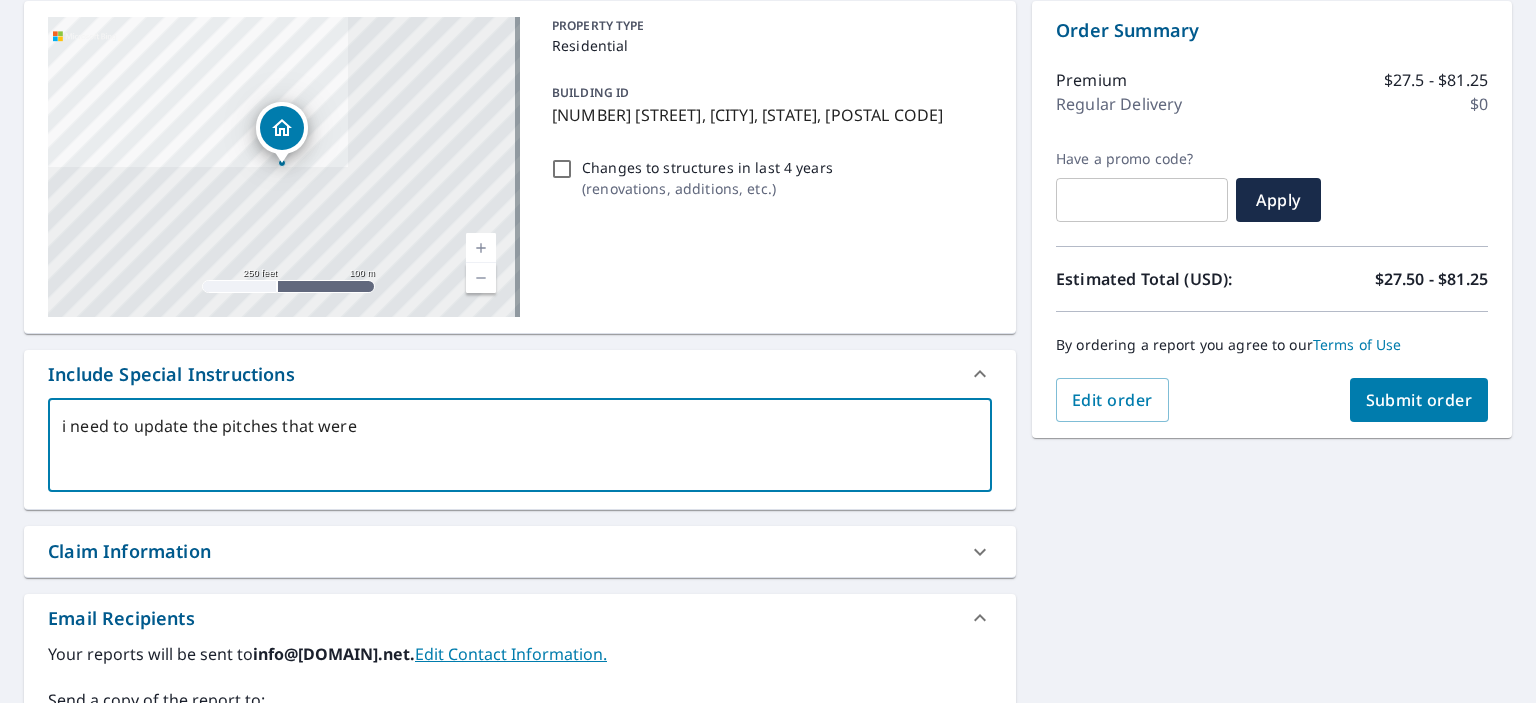 type on "i need to update the pitches that were" 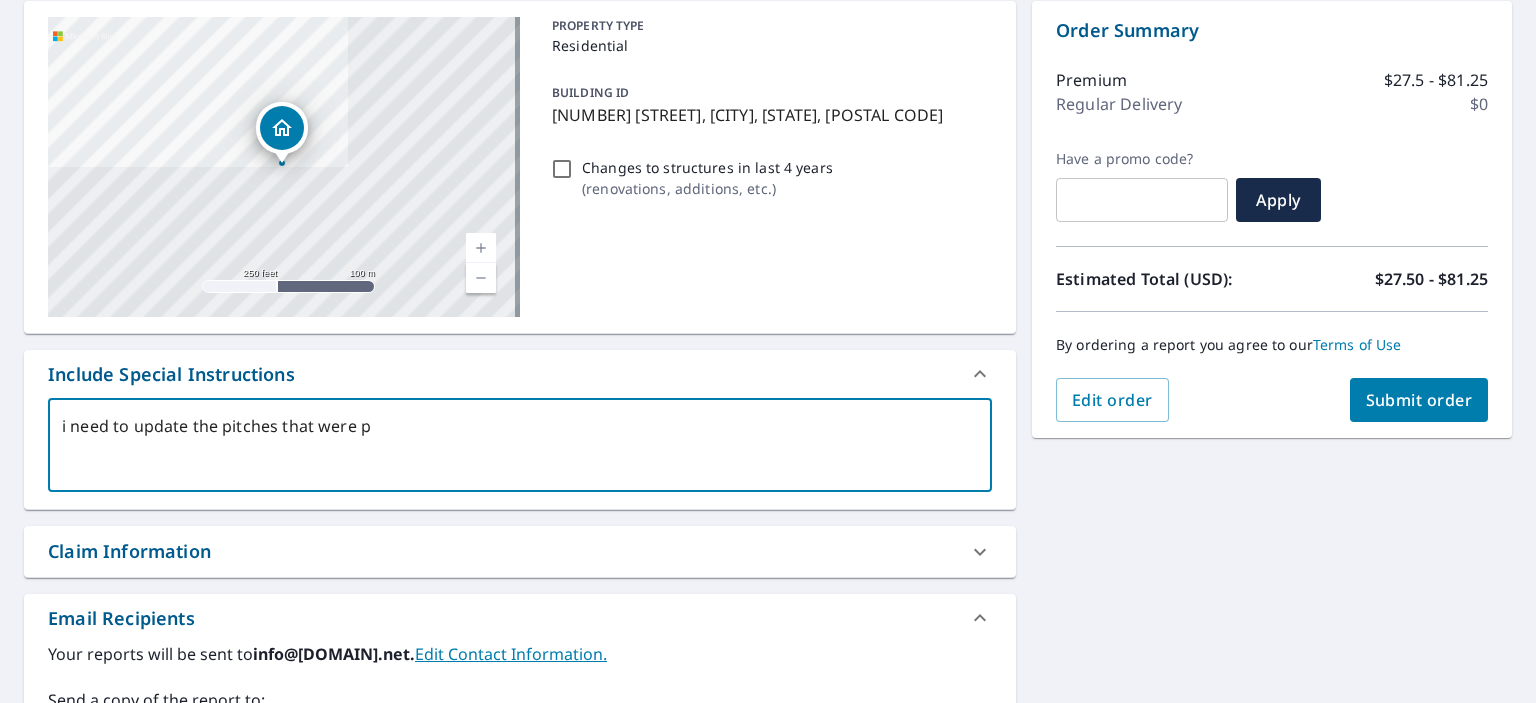 type on "i need to update the pitches that were pr" 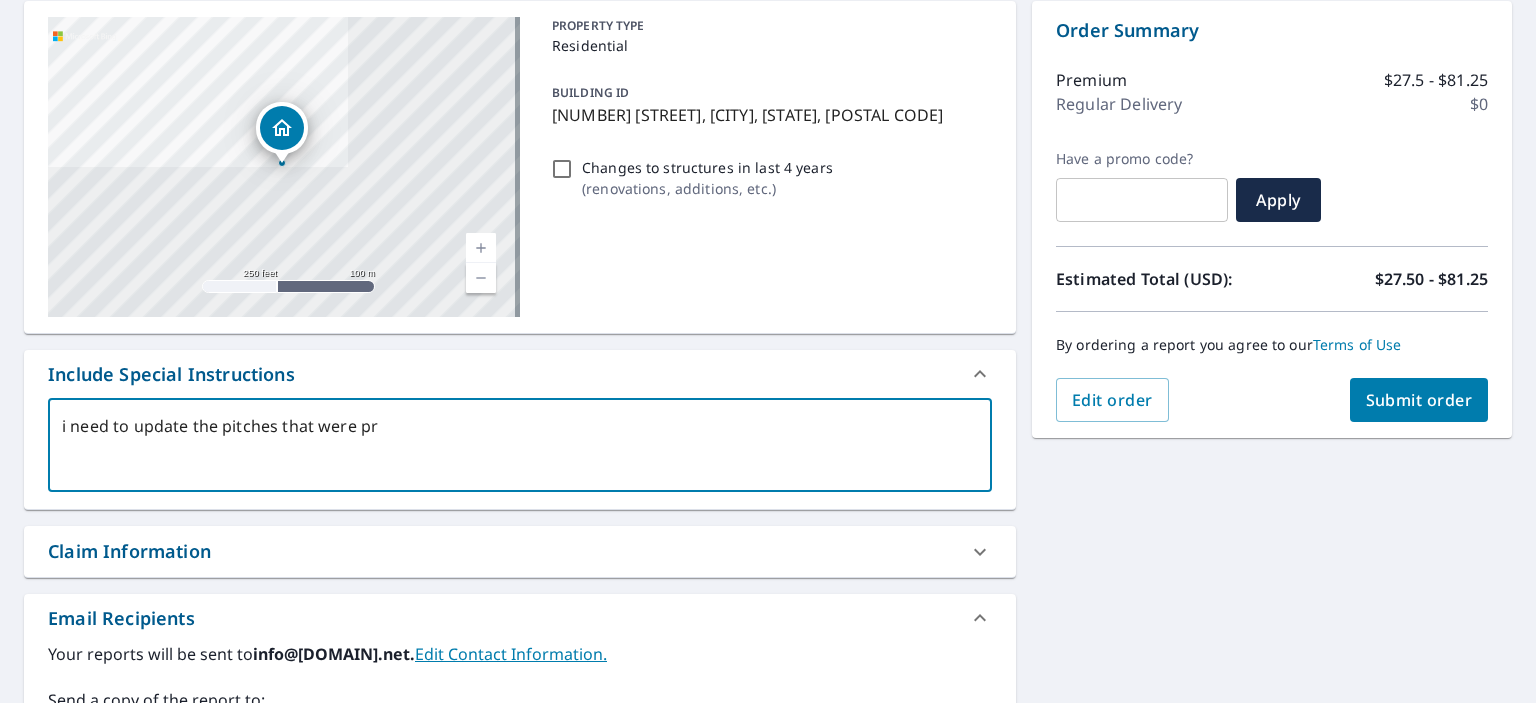 type on "i need to update the pitches that were pre" 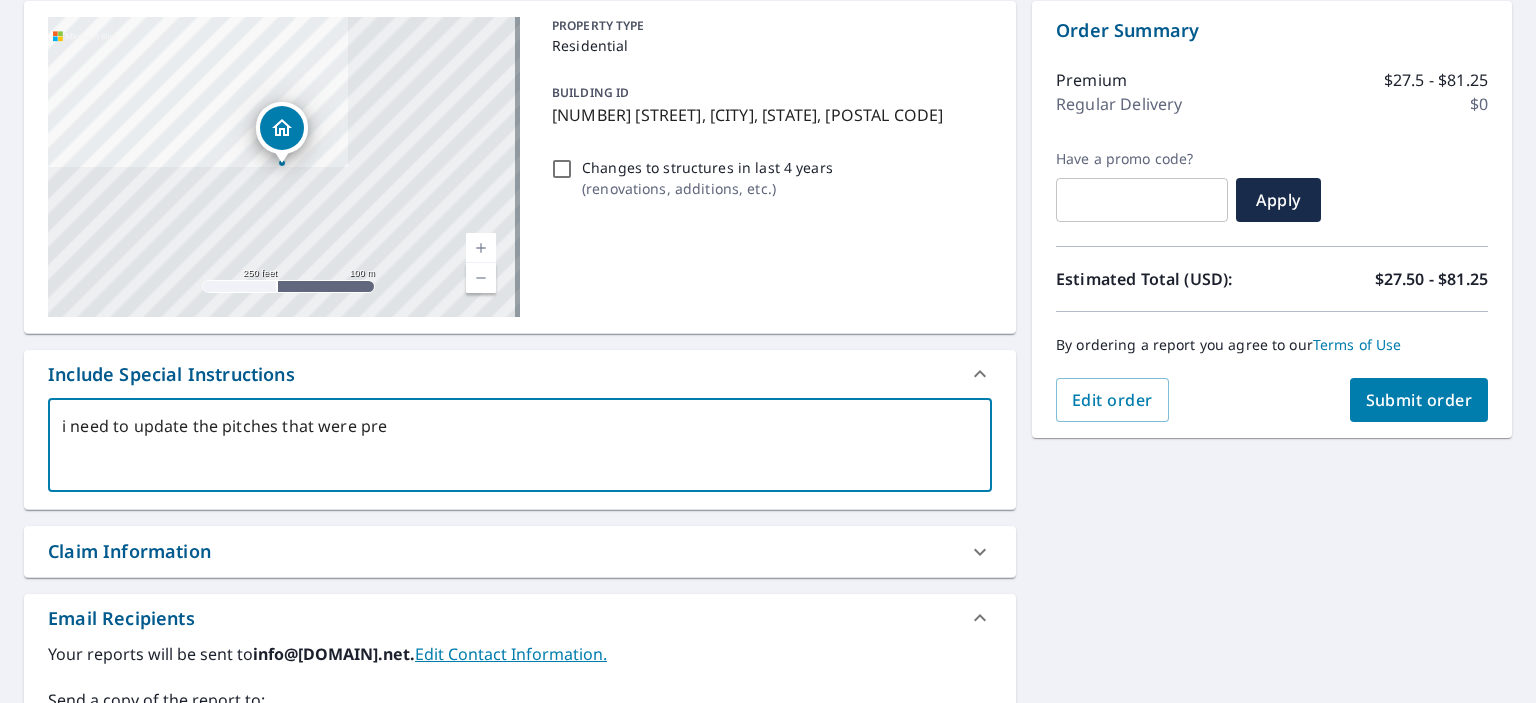 type on "i need to update the pitches that were prev" 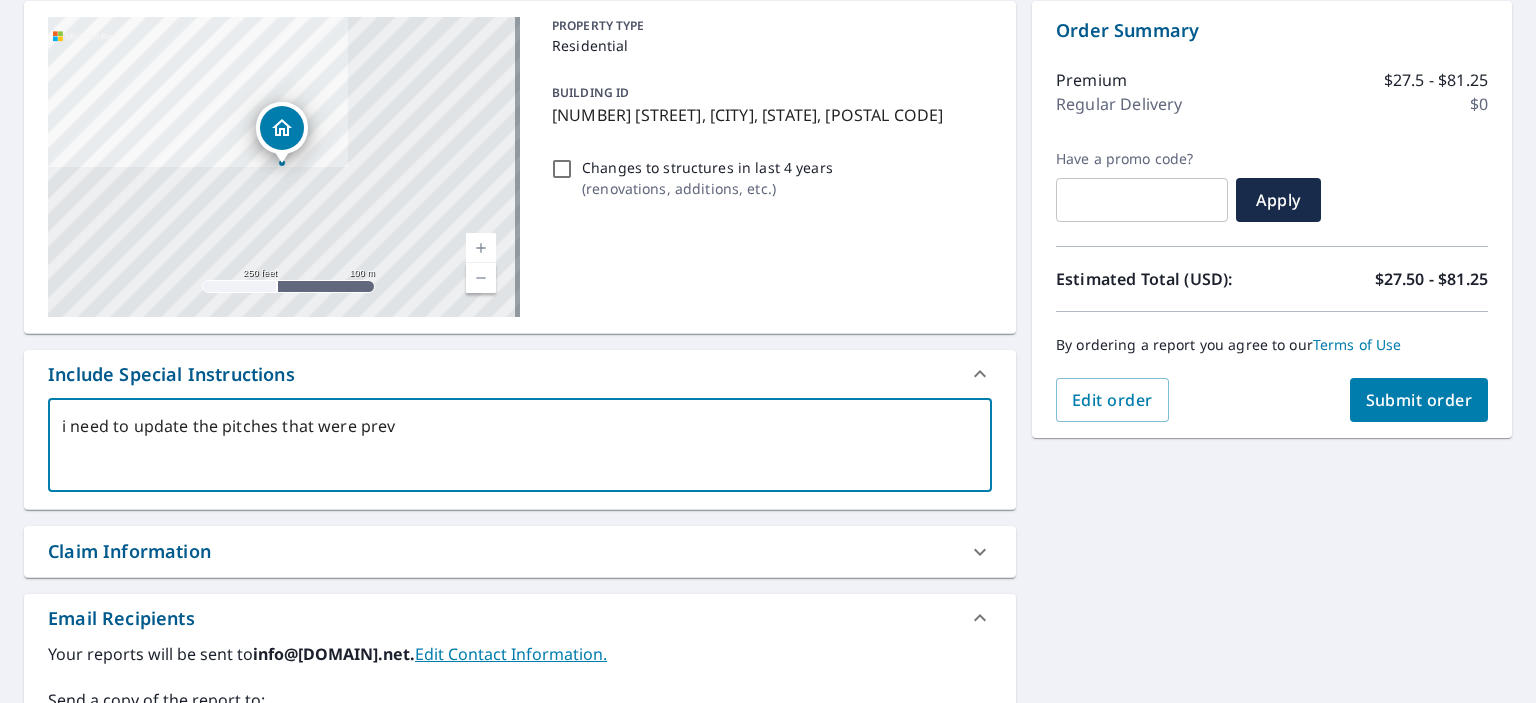 type on "i need to update the pitches that were previ" 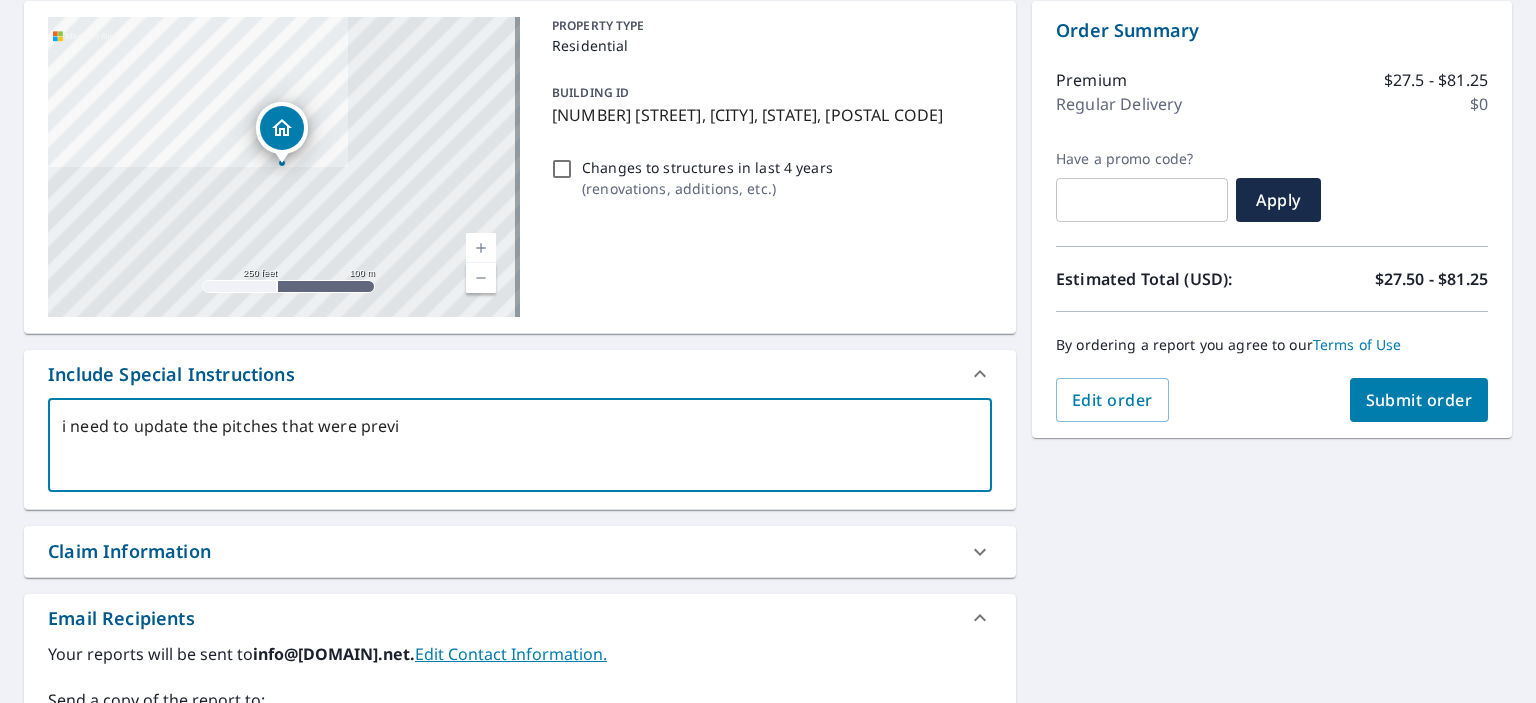 type on "i need to update the pitches that were previo" 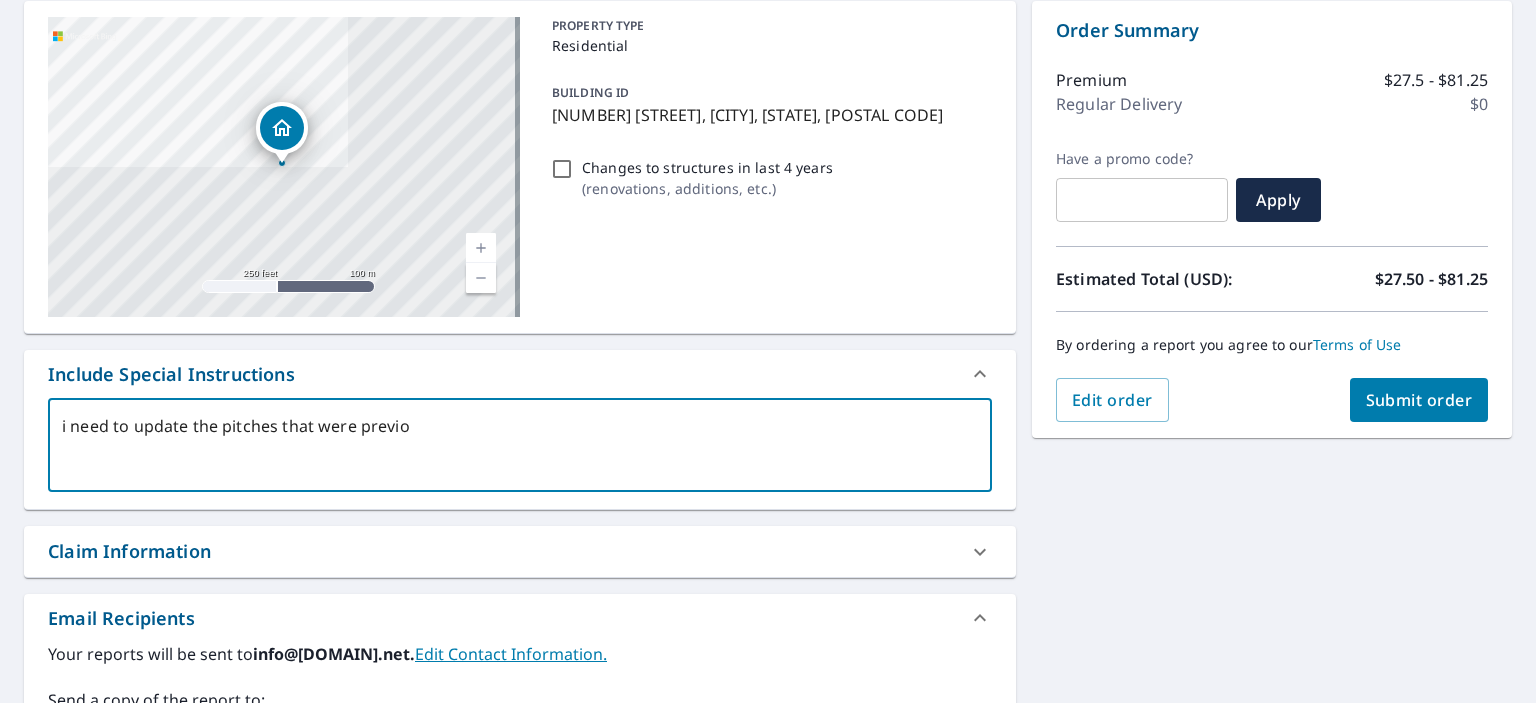 type on "i need to update the pitches that were previou" 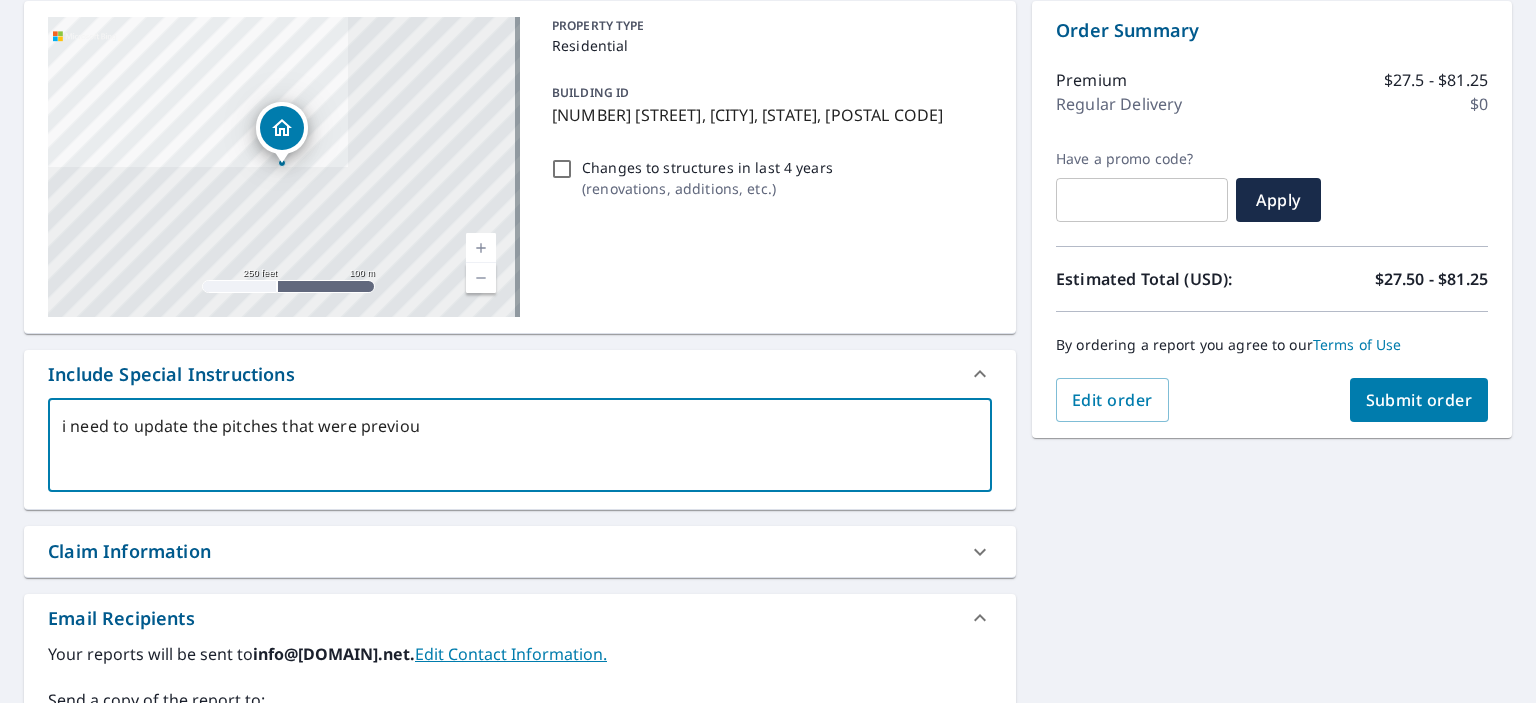 type on "i need to update the pitches that were previous" 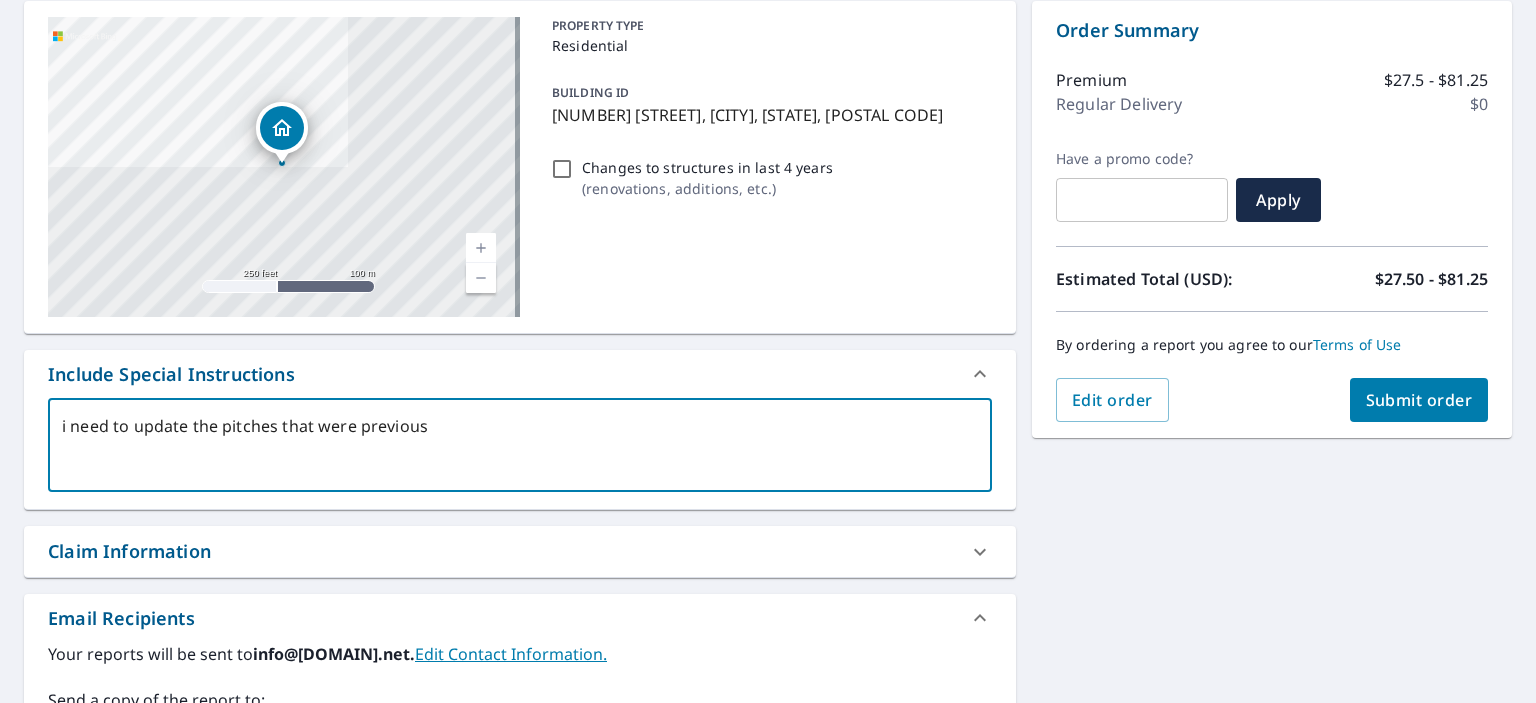 type on "i need to update the pitches that were previousl" 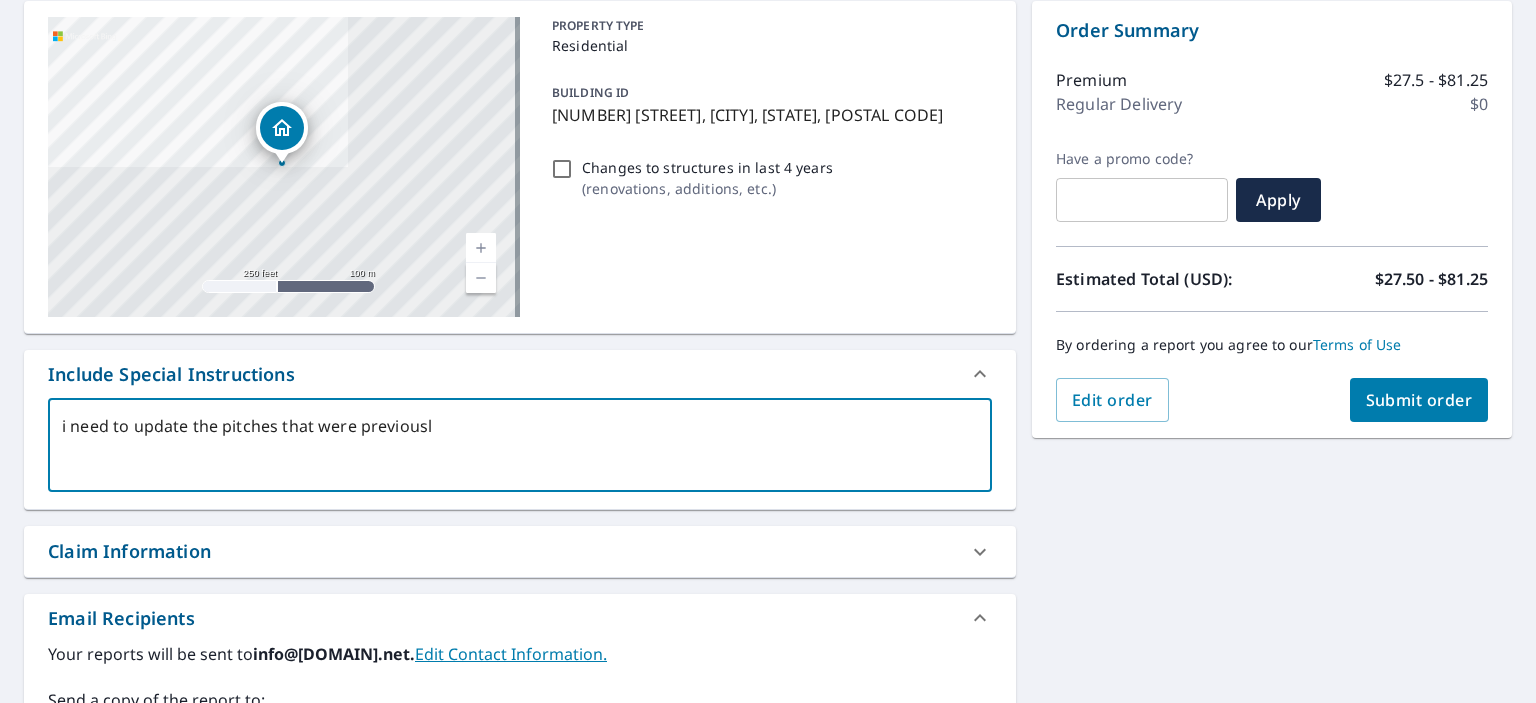 type on "x" 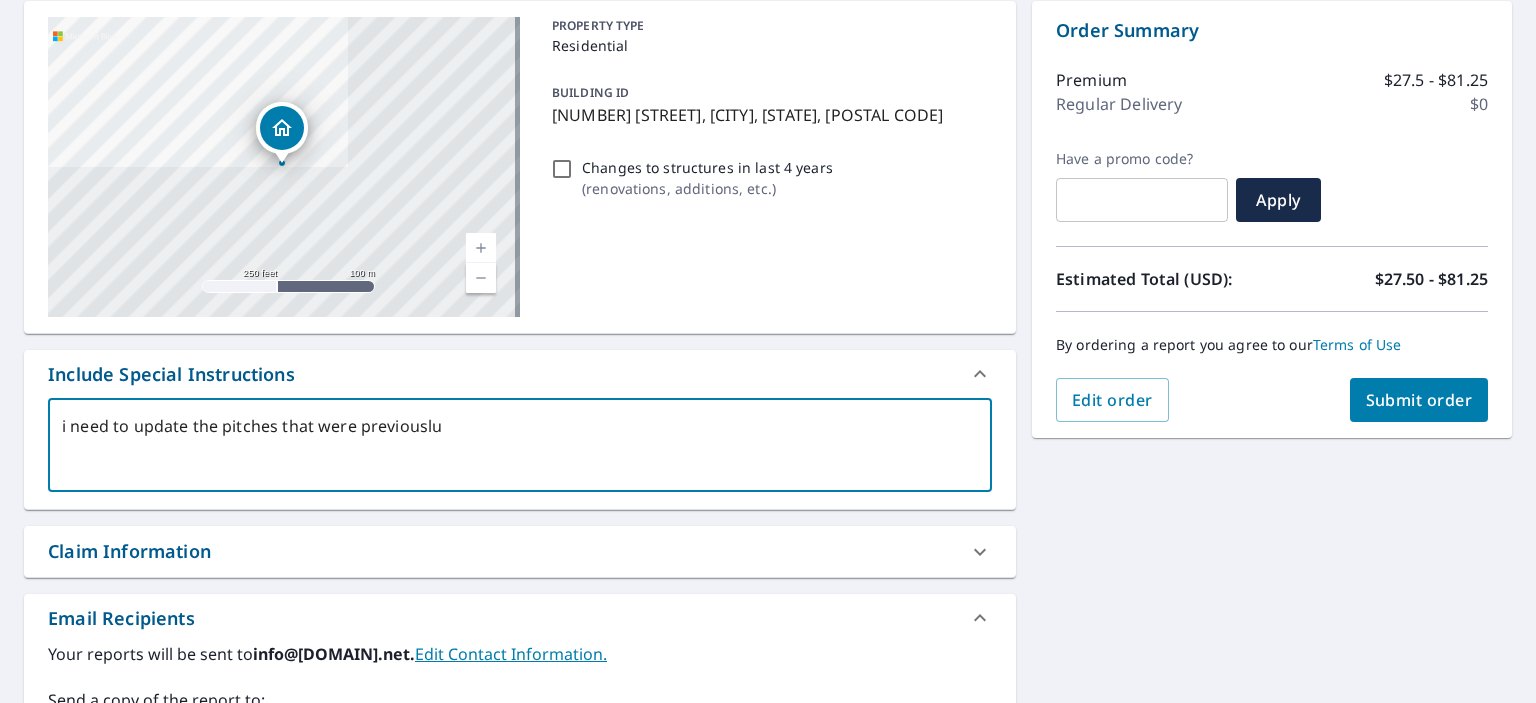 type on "i need to update the pitches that were previousl" 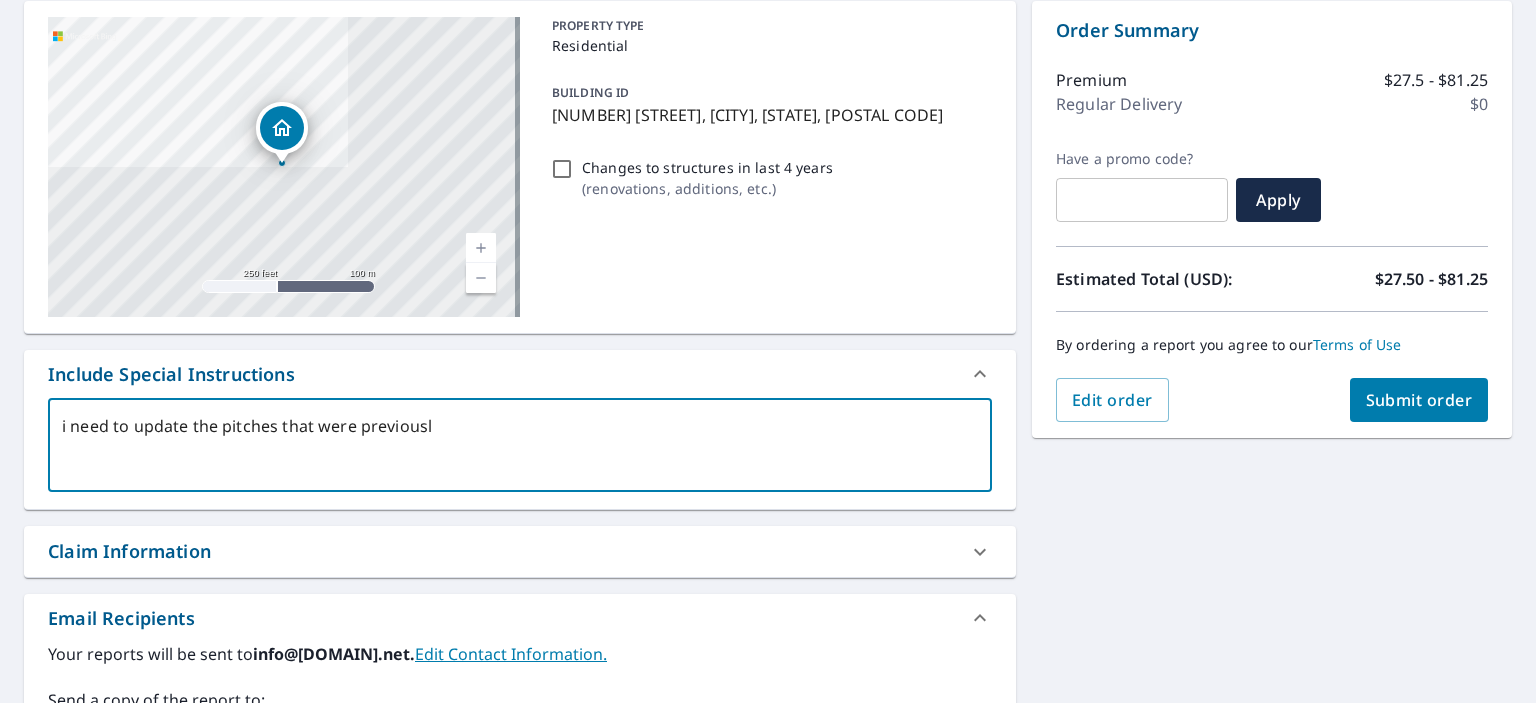 type on "i need to update the pitches that were previously" 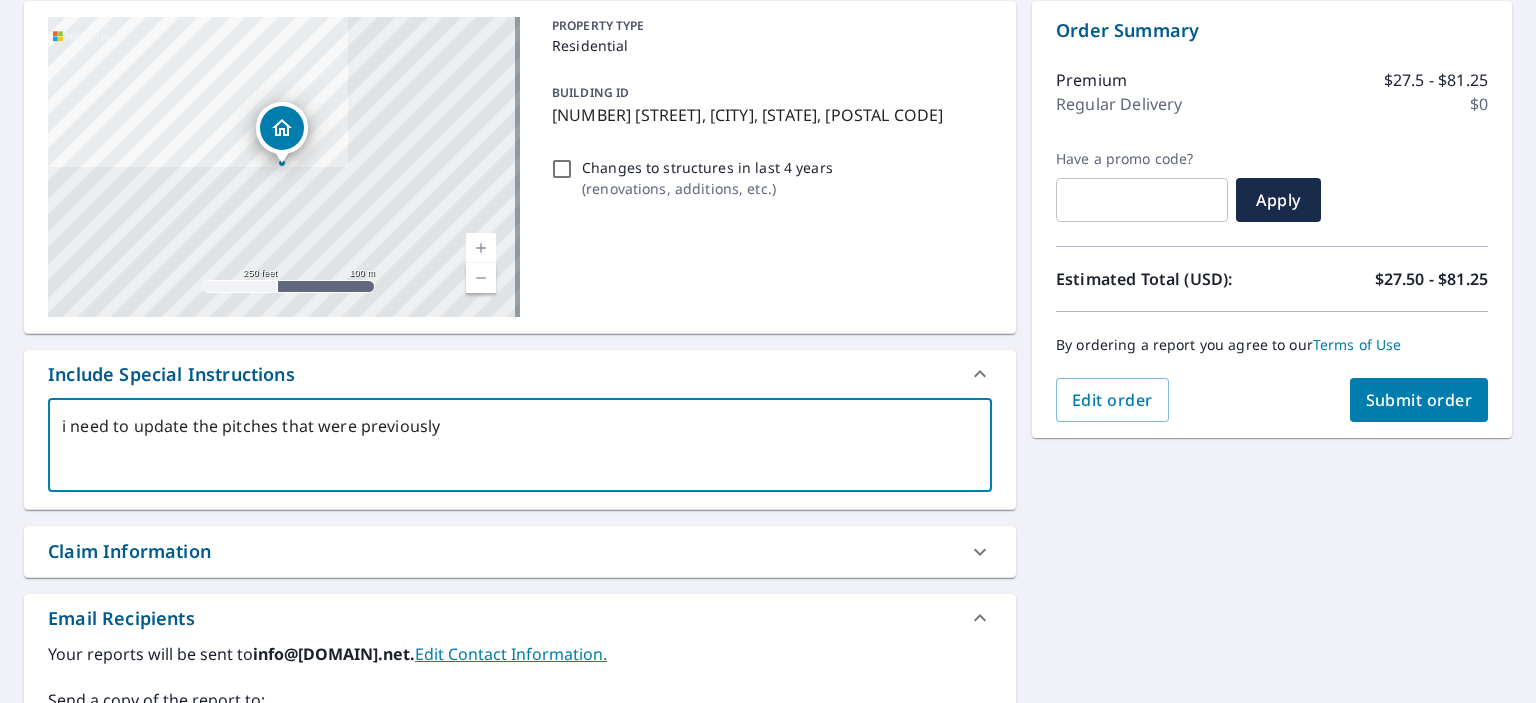 type on "i need to update the pitches that were previously" 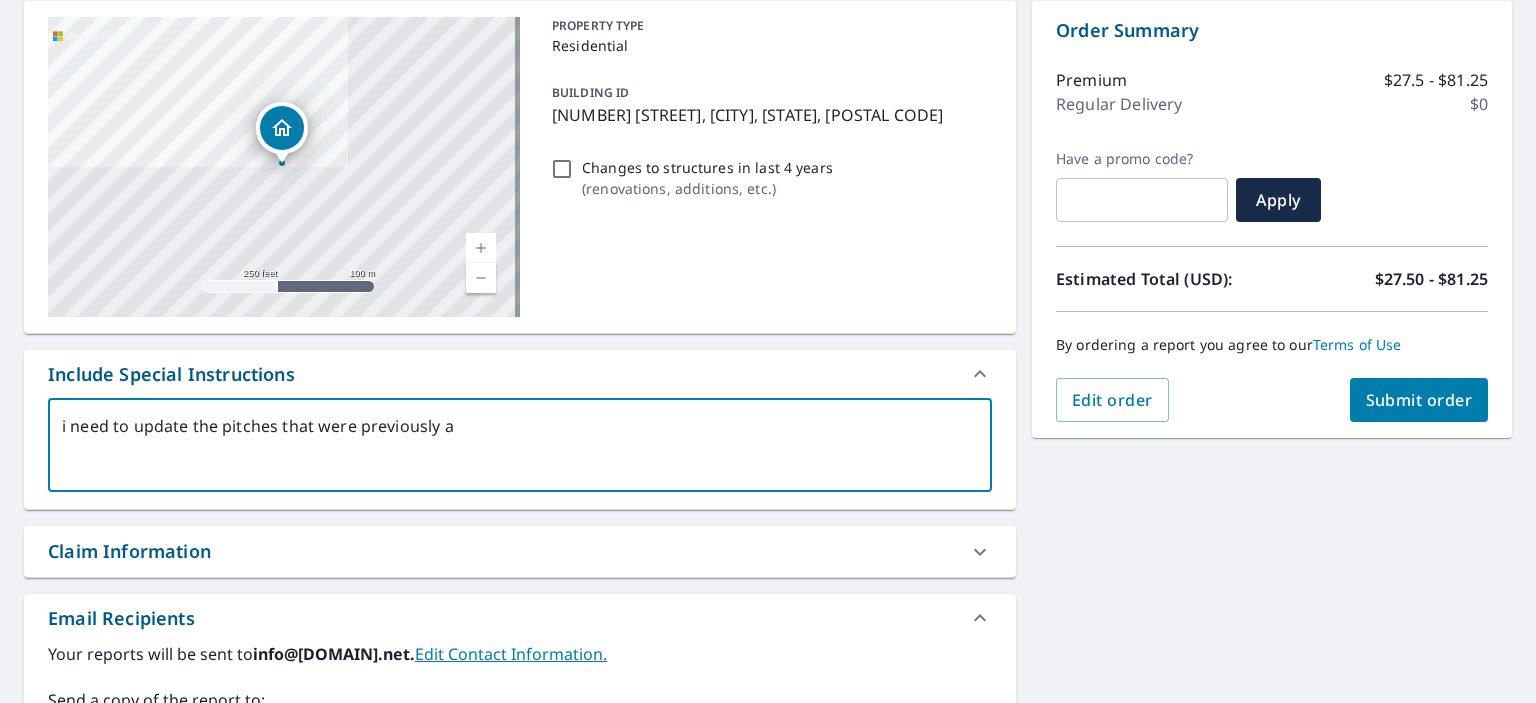 type on "i need to update the pitches that were previously ap" 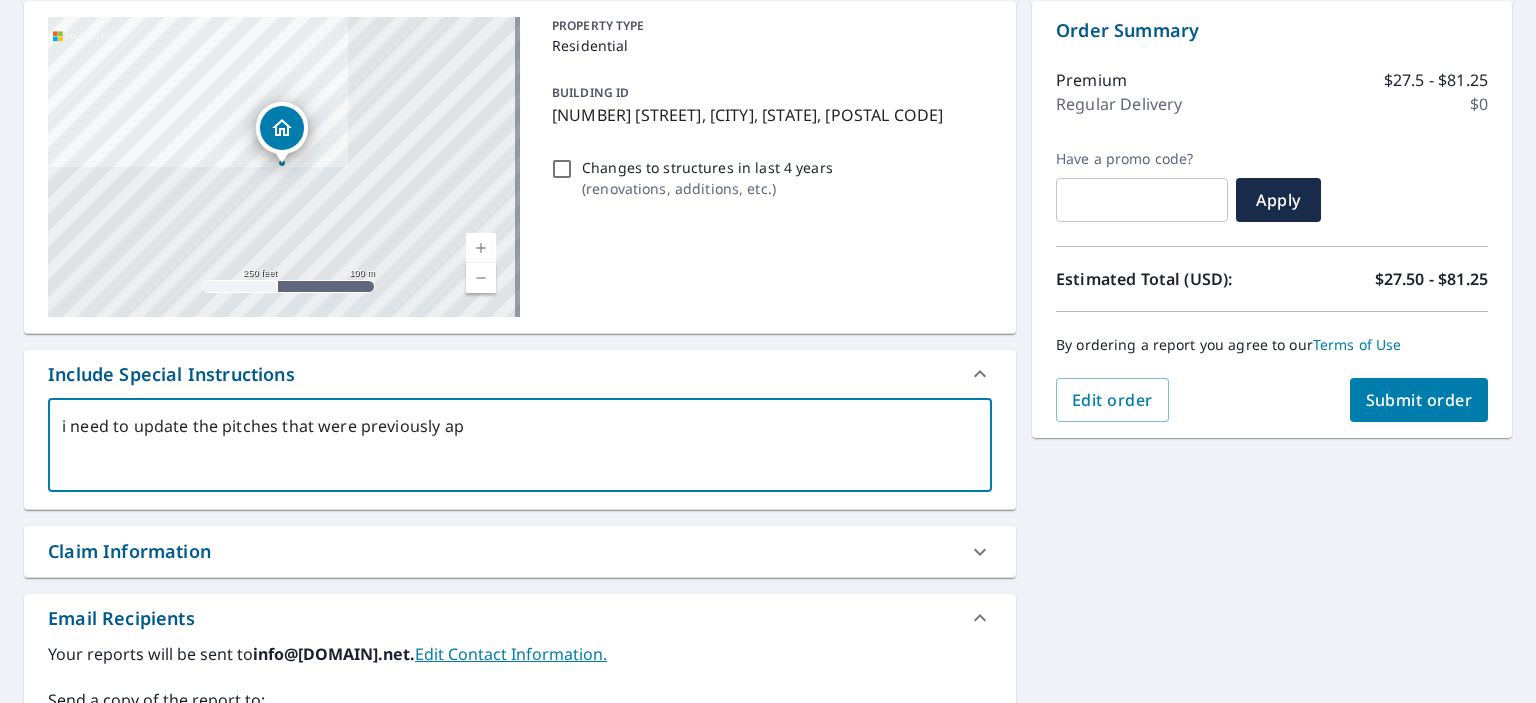 type on "i need to update the pitches that were previously app" 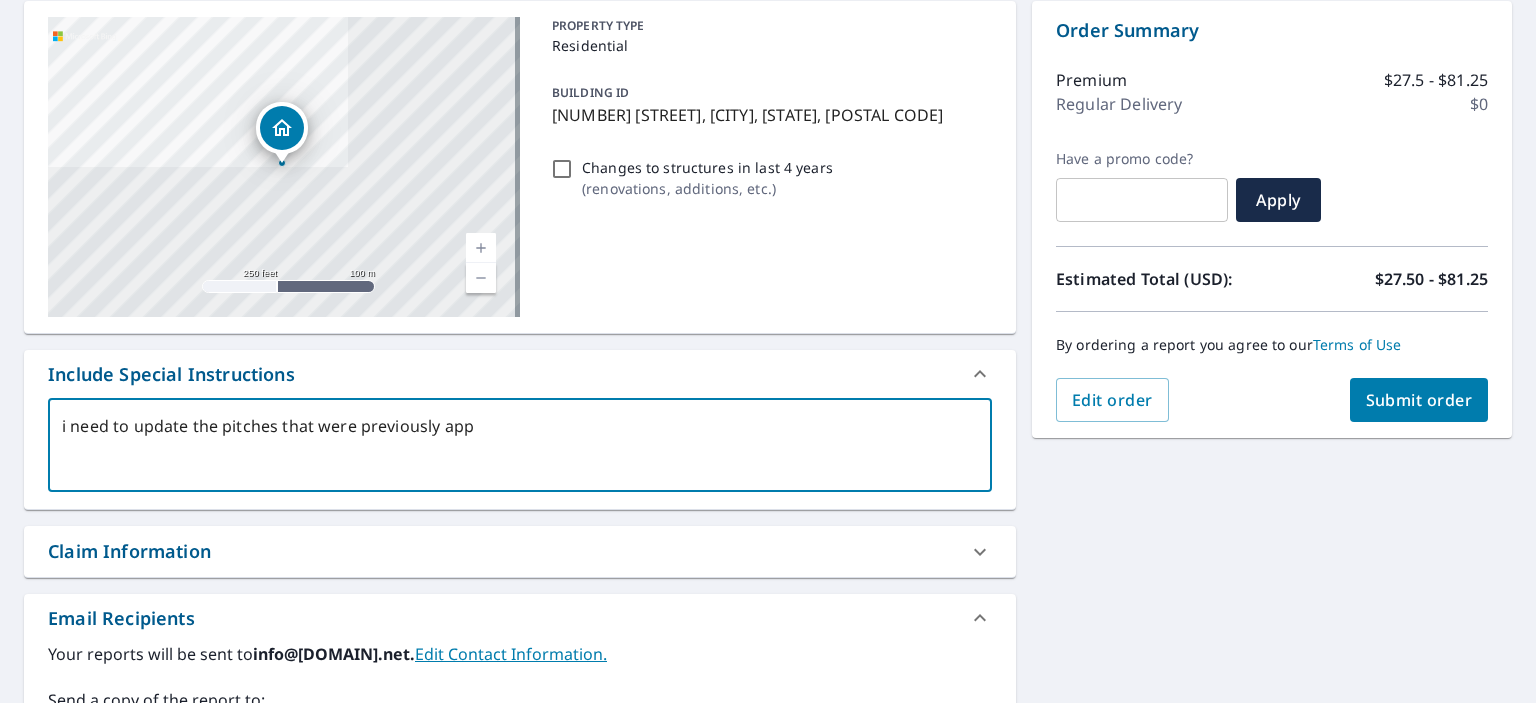 type on "i need to update the pitches that were previously appl" 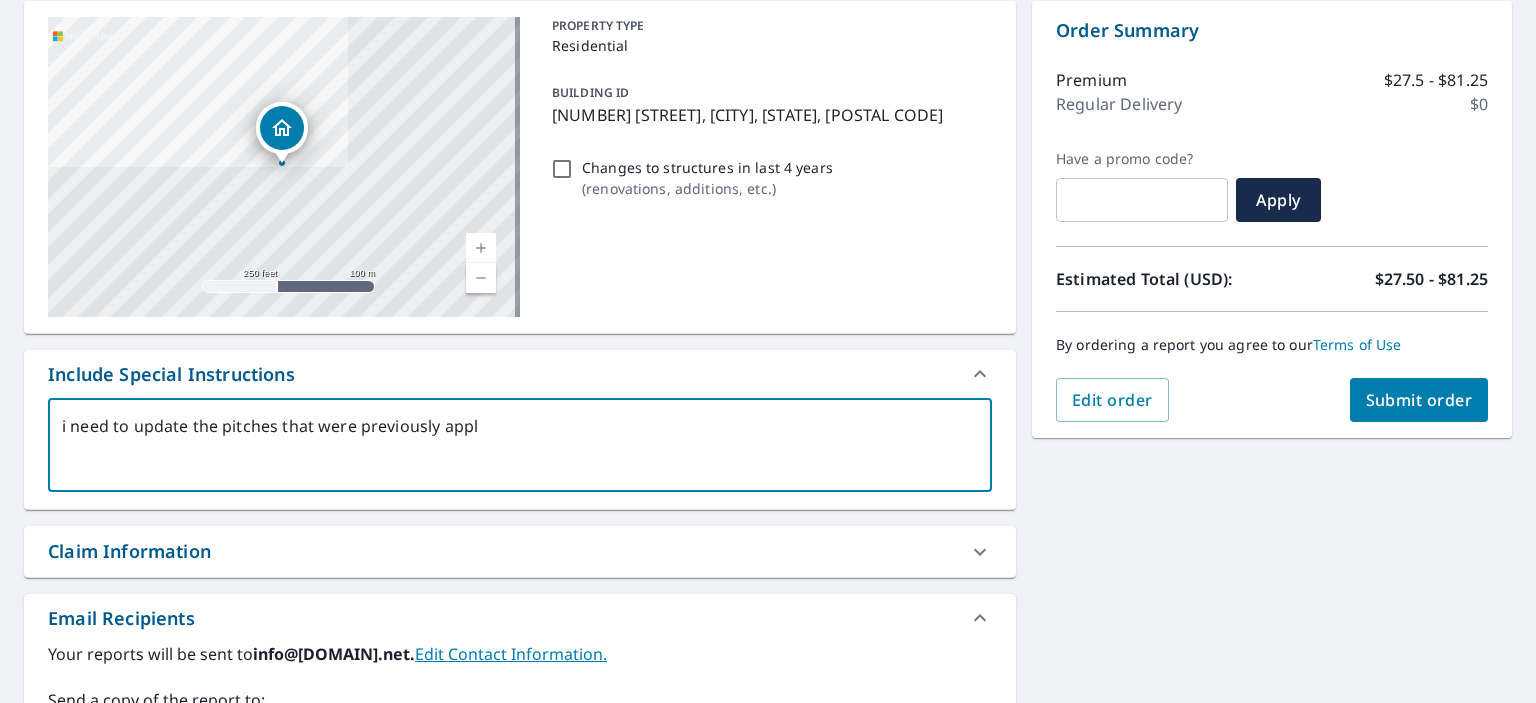 type on "i need to update the pitches that were previously appli" 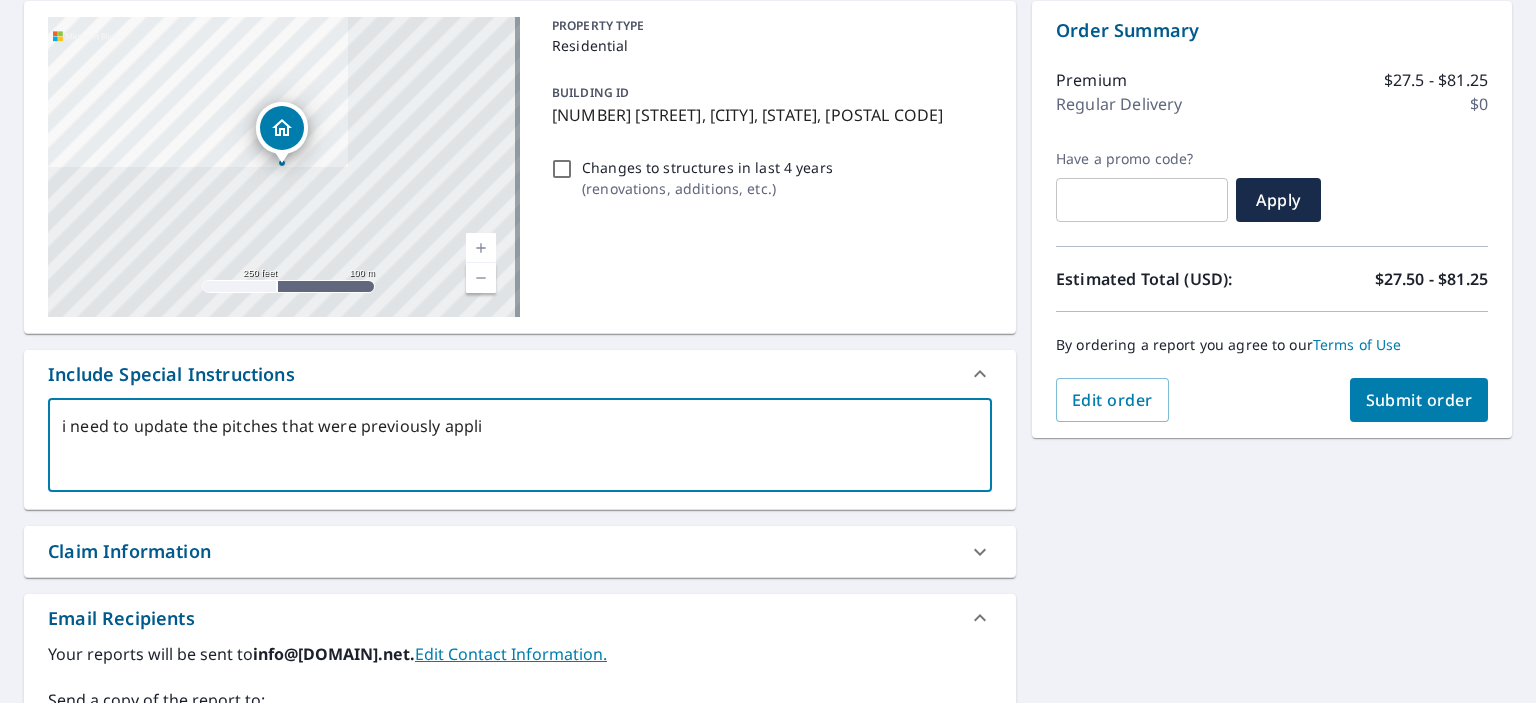 type on "i need to update the pitches that were previously applie" 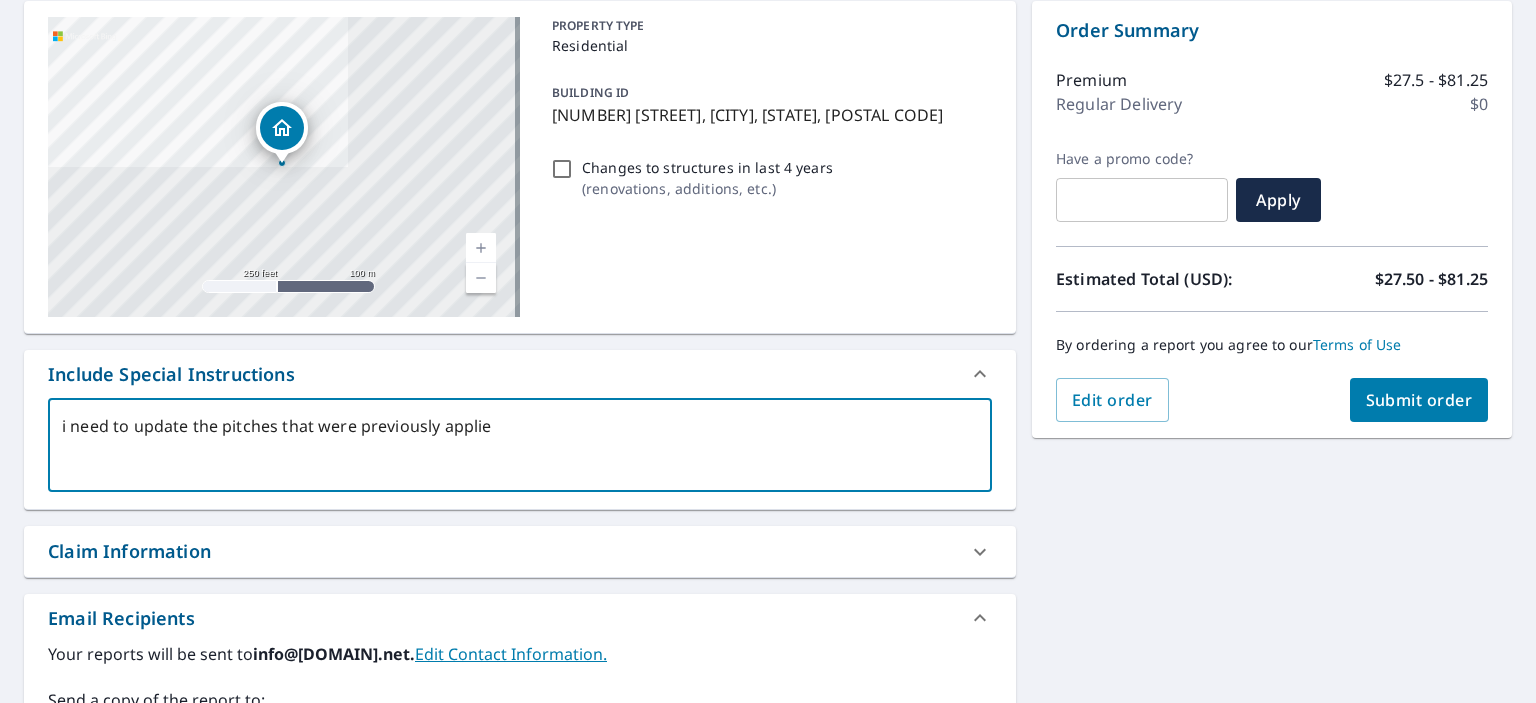 type on "i need to update the pitches that were previously applied" 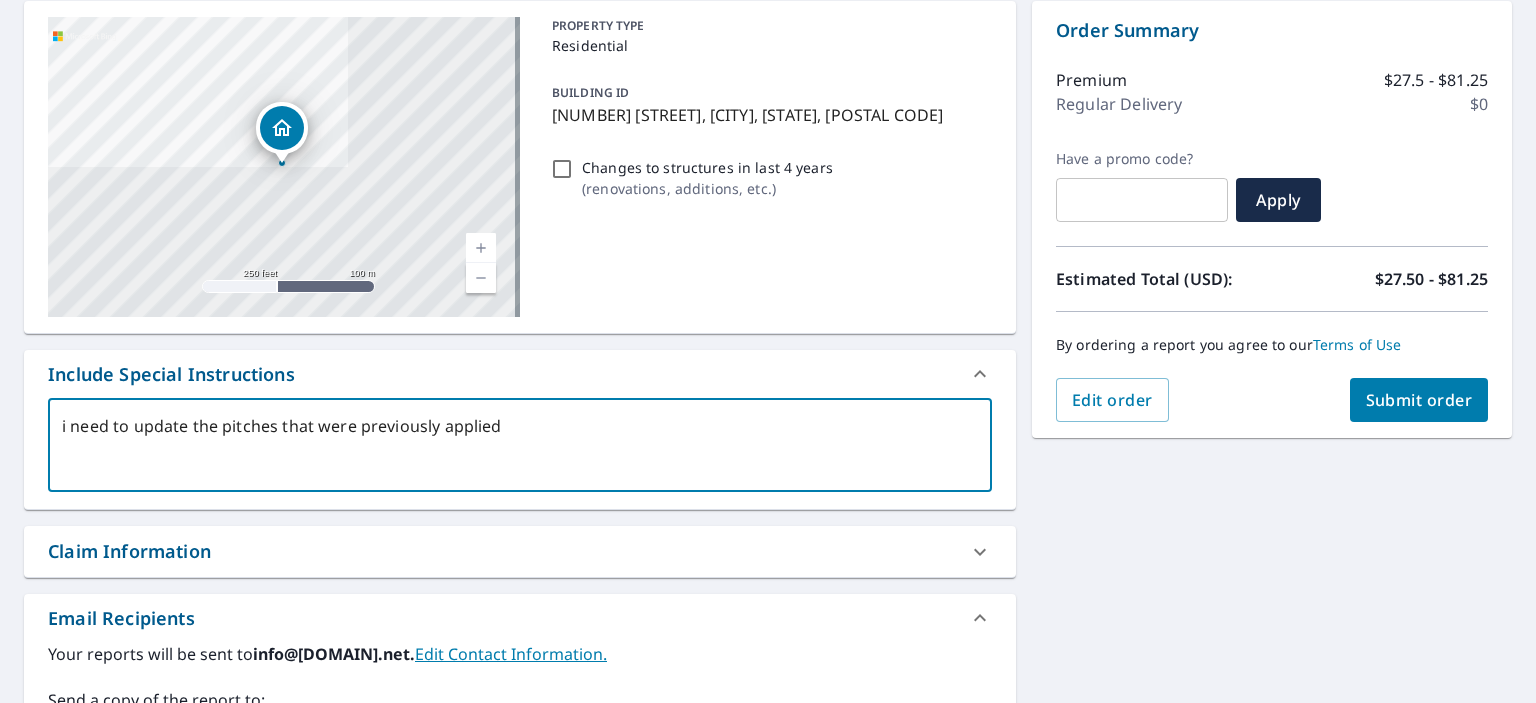 type on "i need to update the pitches that were previously applied" 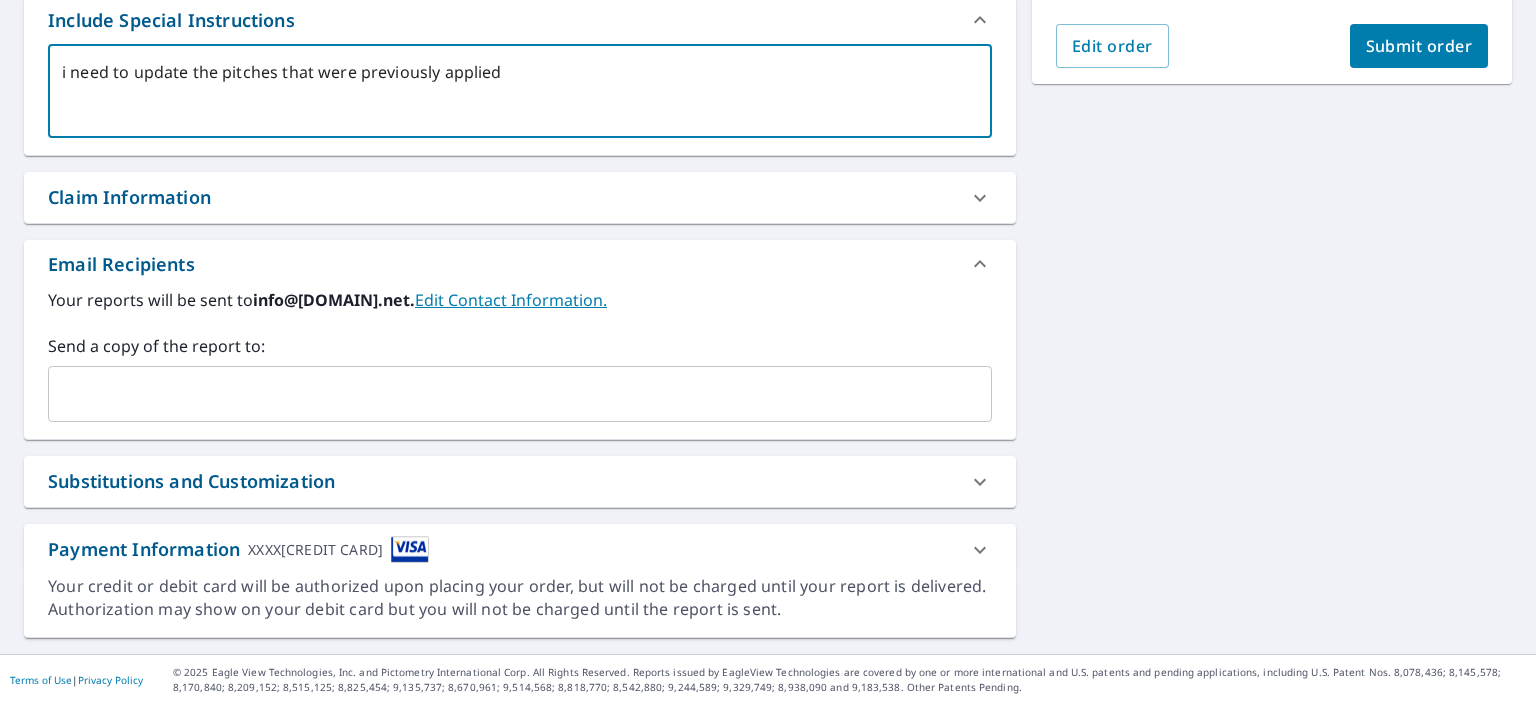 scroll, scrollTop: 54, scrollLeft: 0, axis: vertical 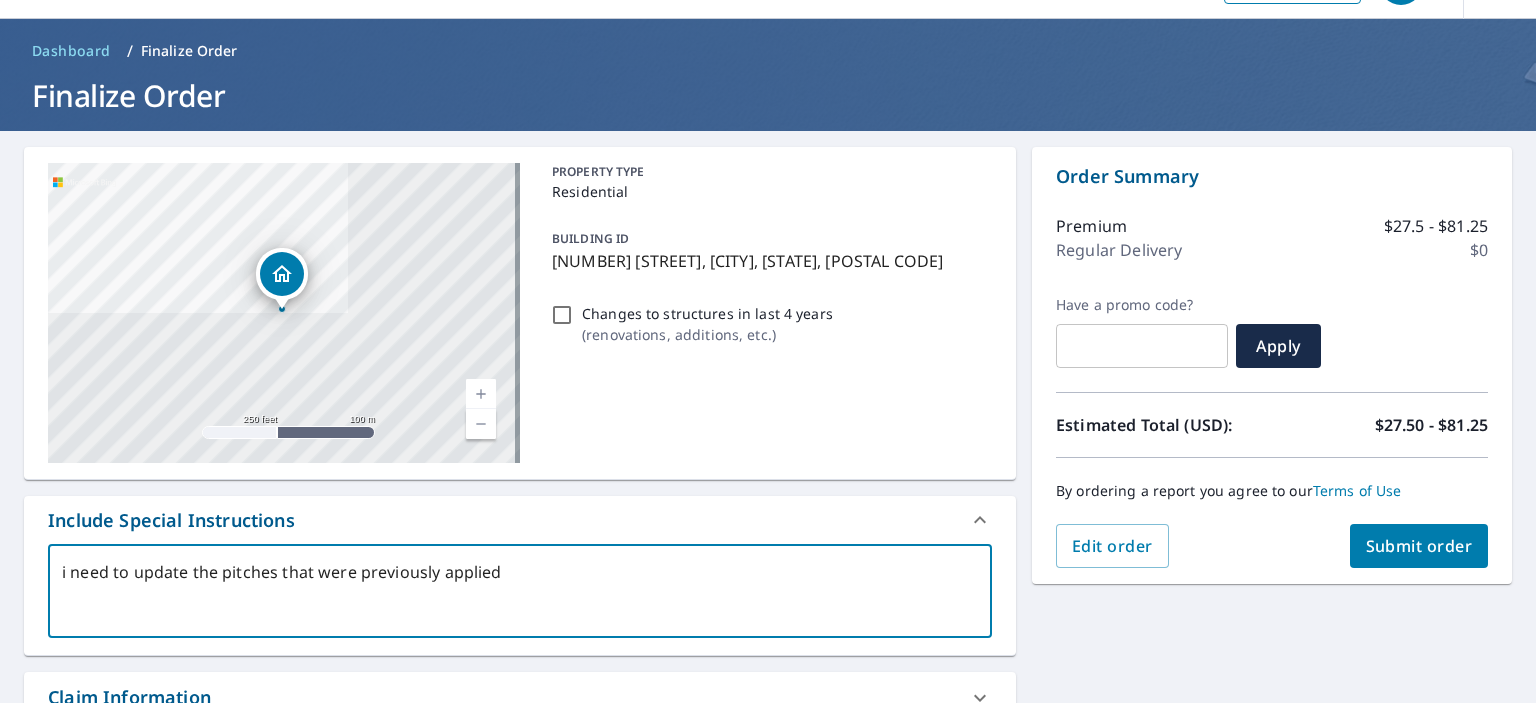 type on "i need to update the pitches that were previously applied" 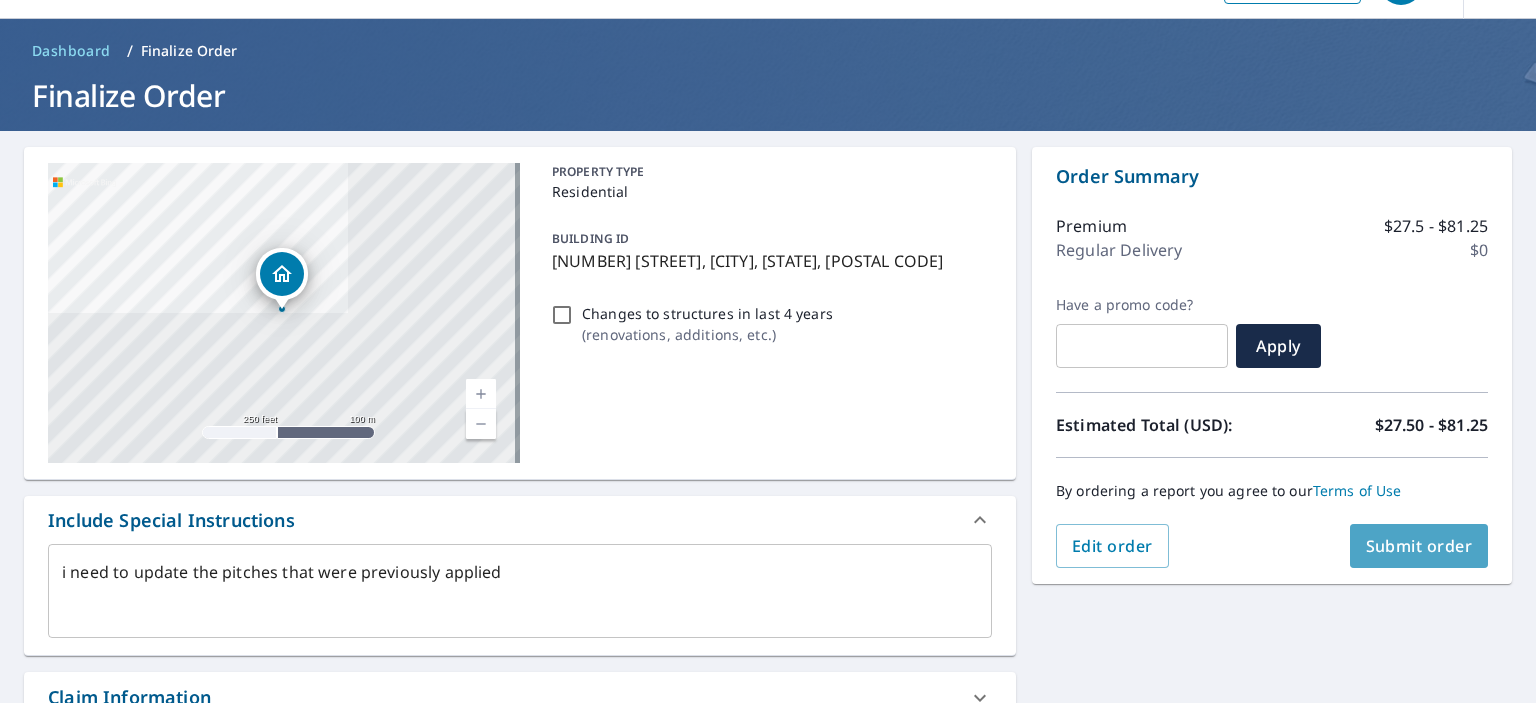 click on "Submit order" at bounding box center (1419, 546) 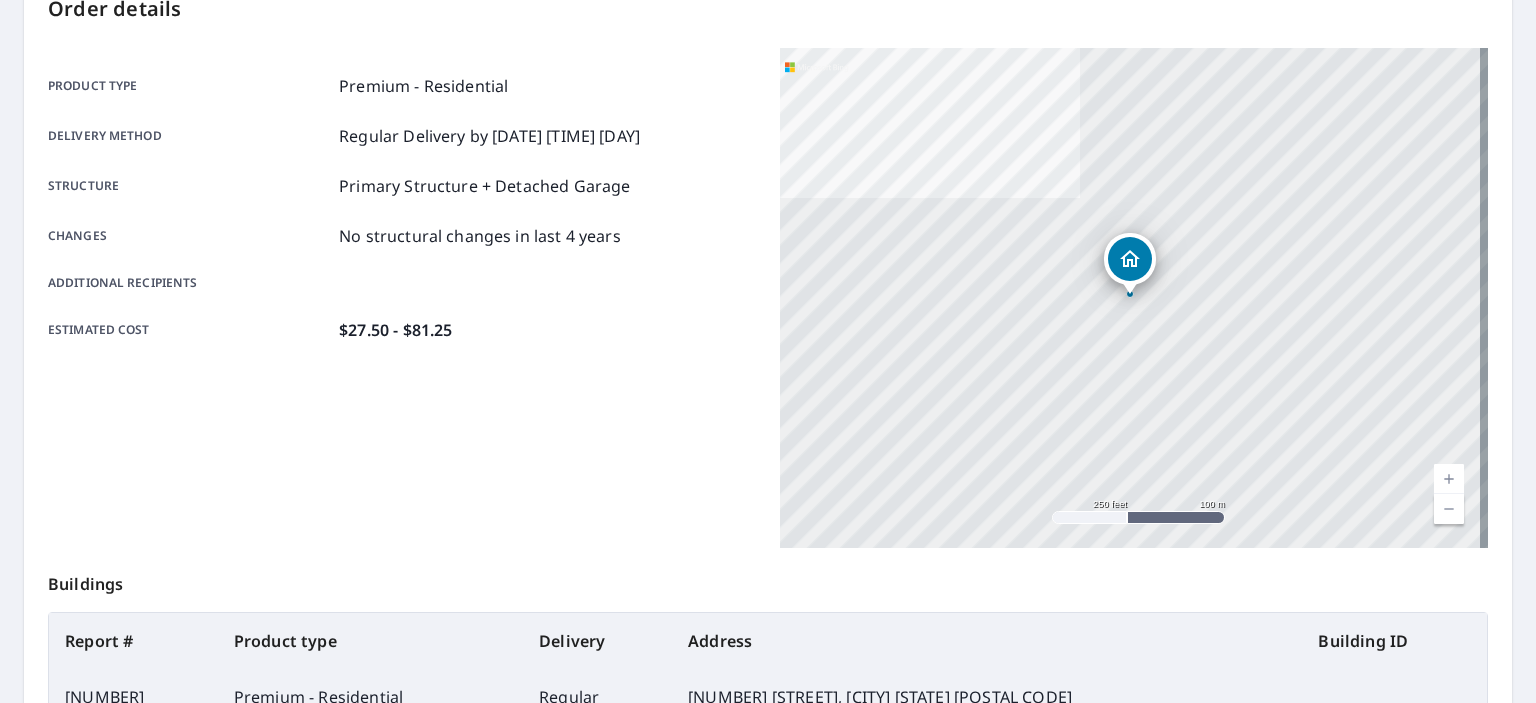 scroll, scrollTop: 472, scrollLeft: 0, axis: vertical 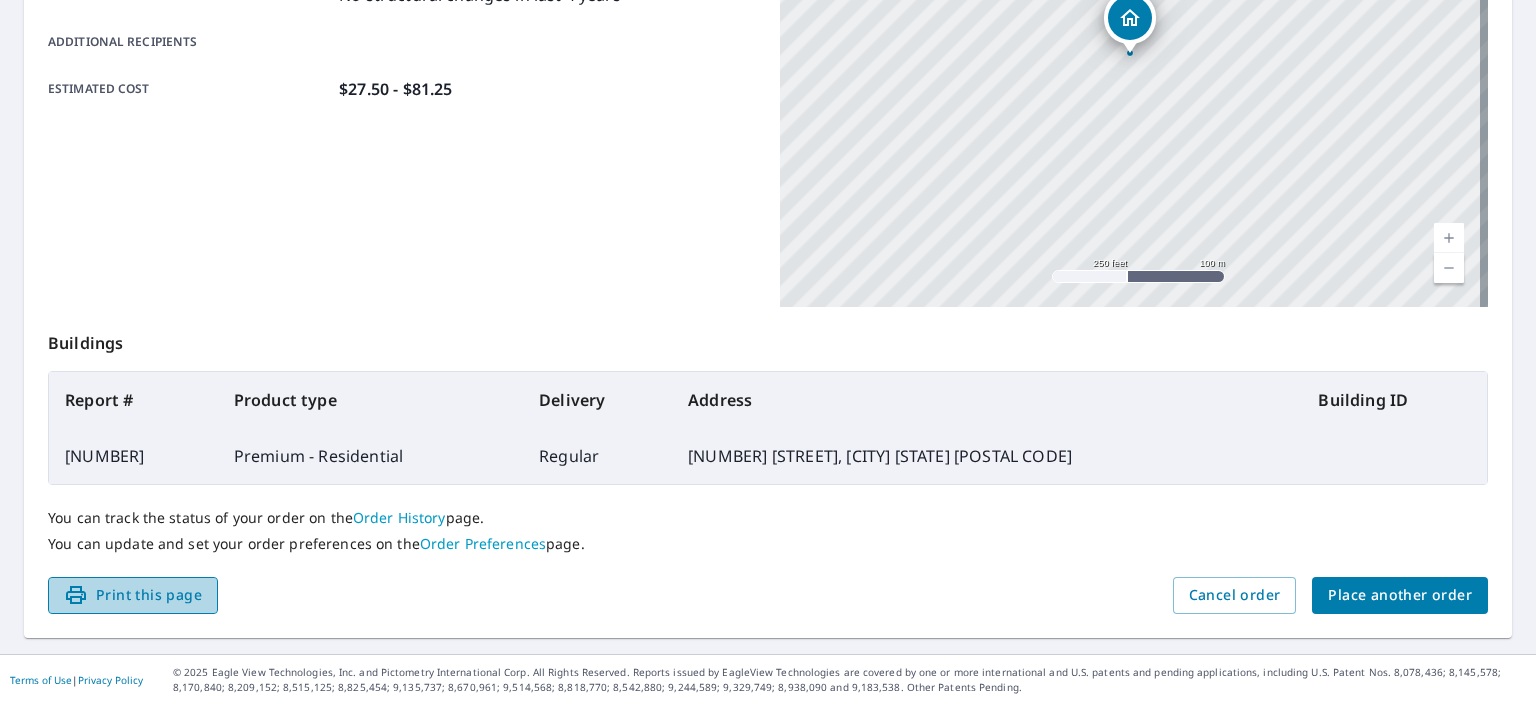 click on "Print this page" at bounding box center (133, 595) 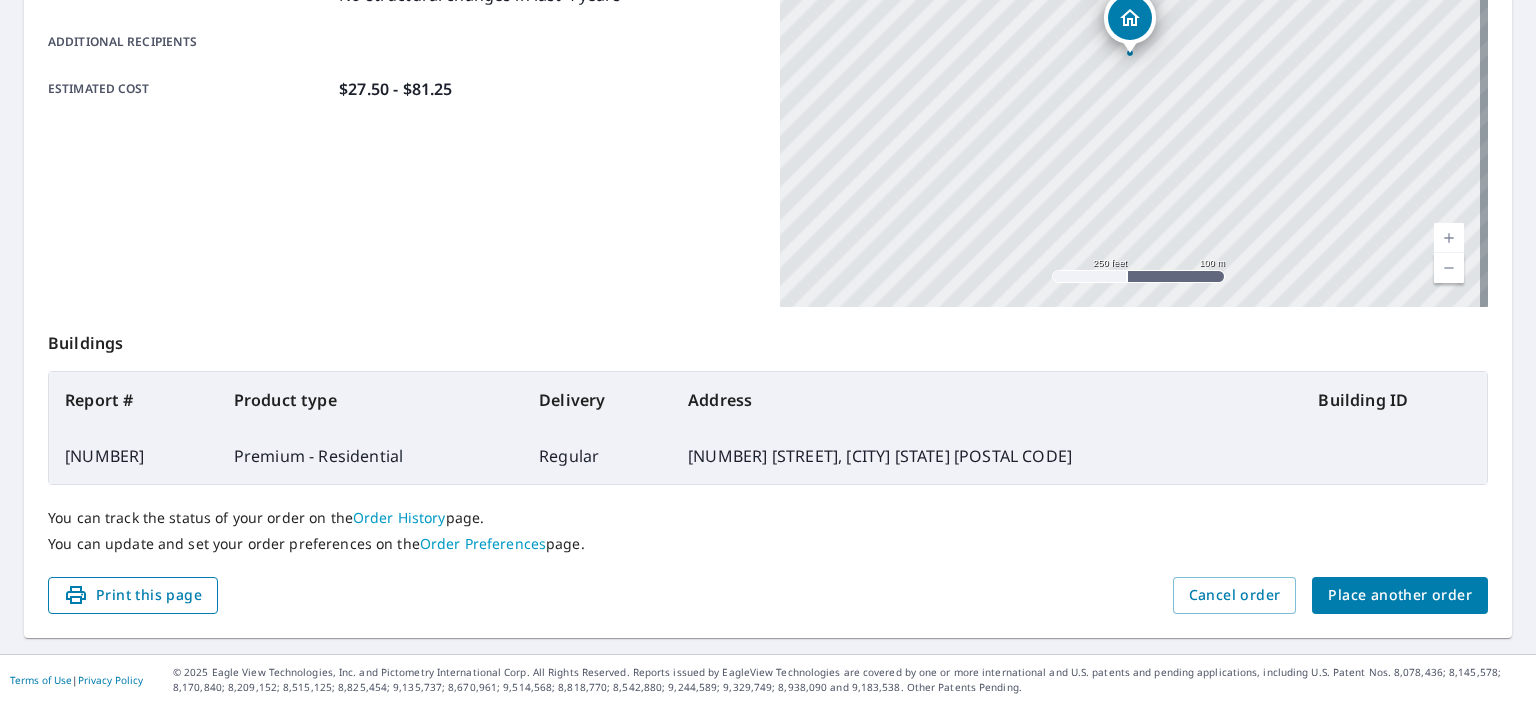 scroll, scrollTop: 0, scrollLeft: 0, axis: both 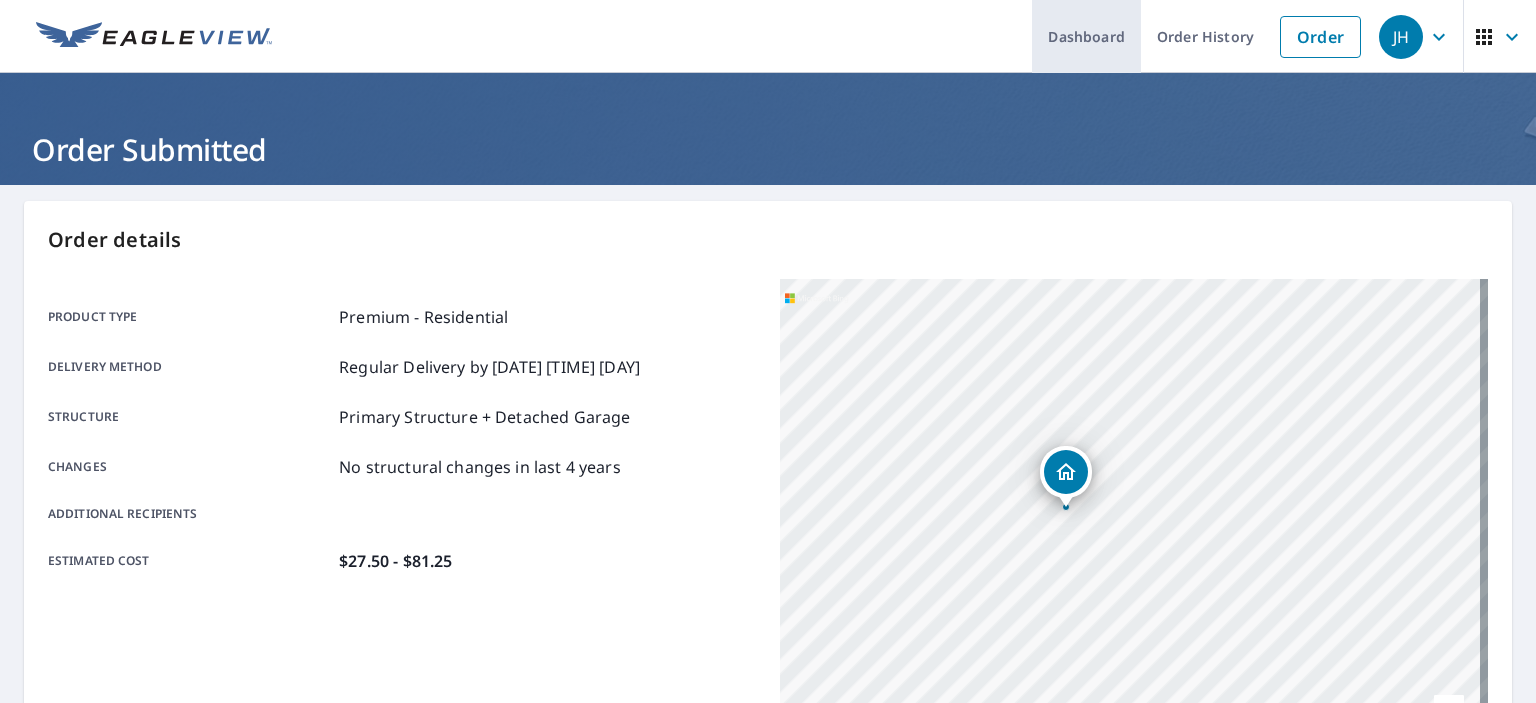 click on "Dashboard" at bounding box center (1086, 36) 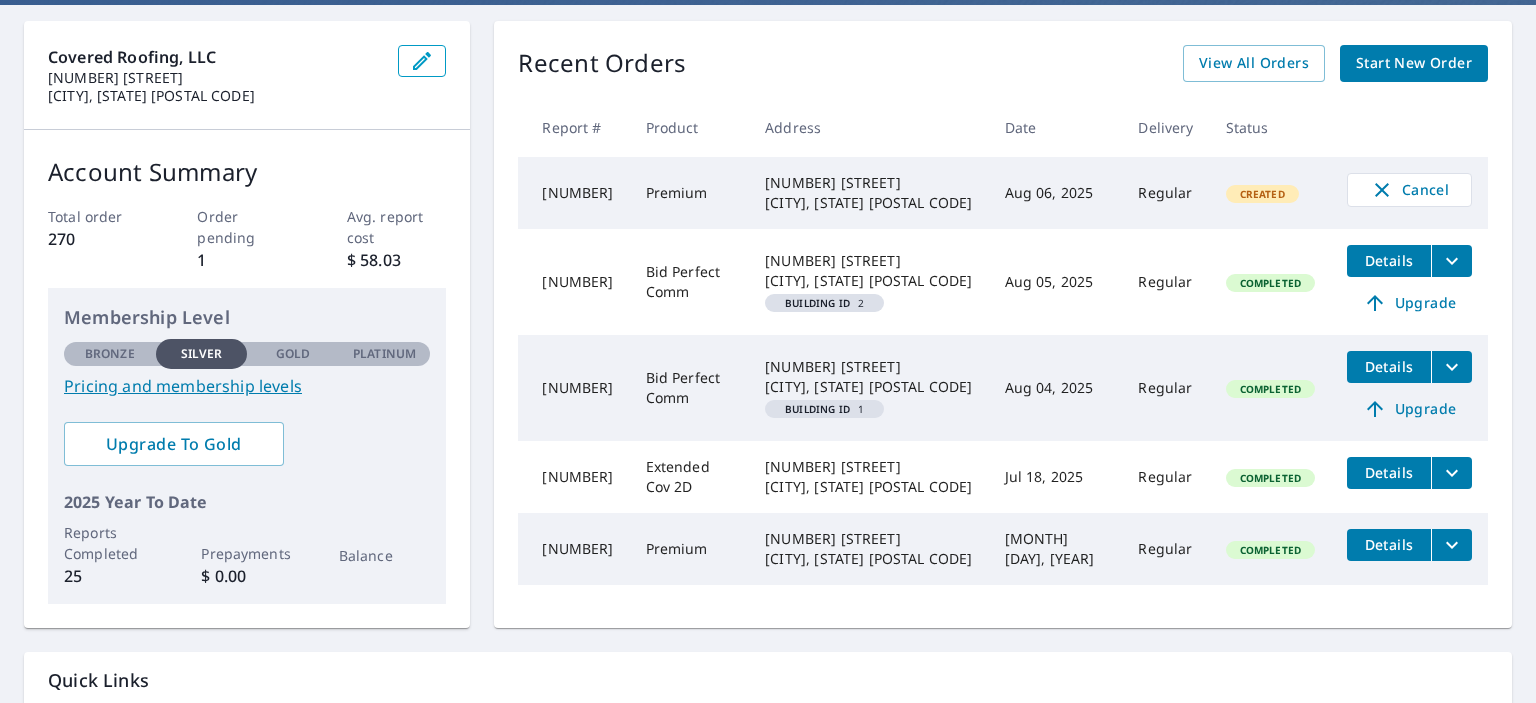 scroll, scrollTop: 200, scrollLeft: 0, axis: vertical 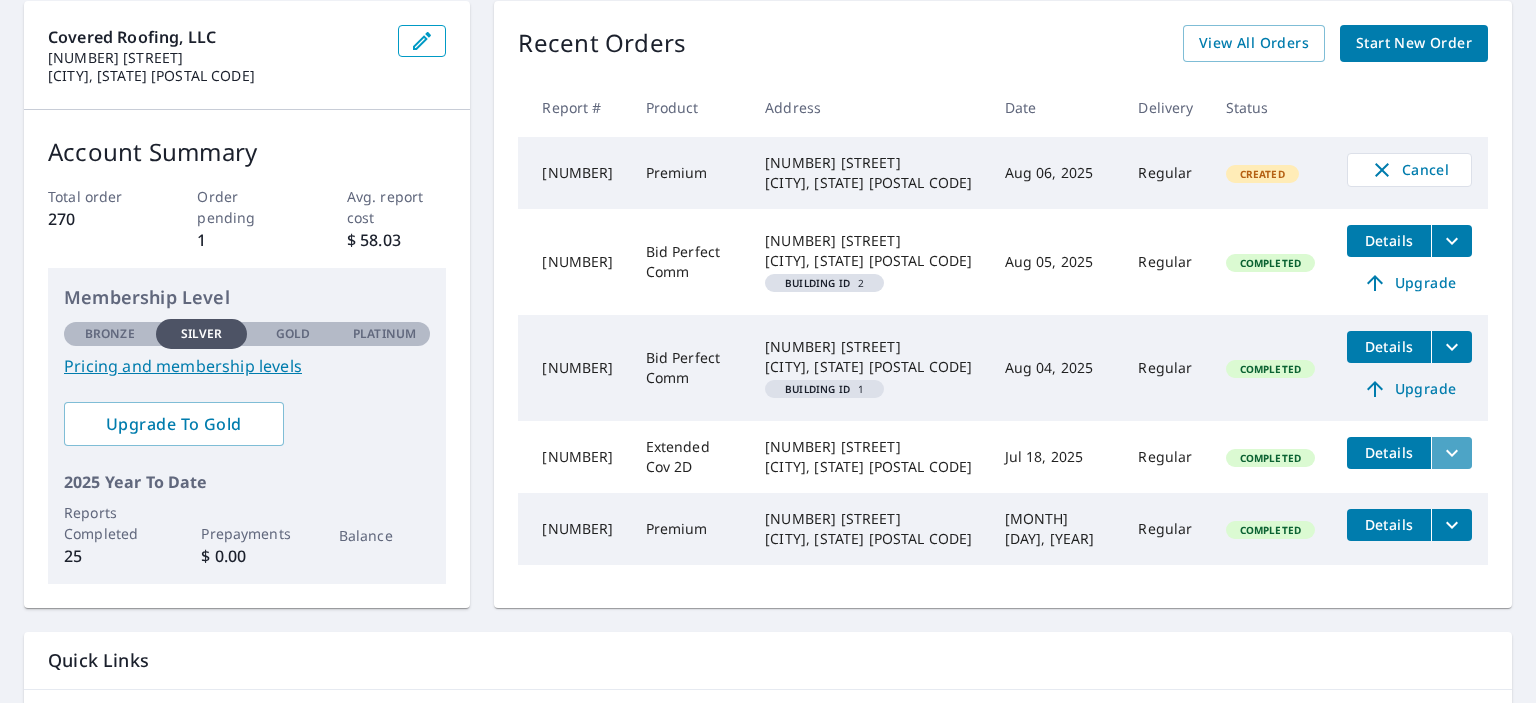click 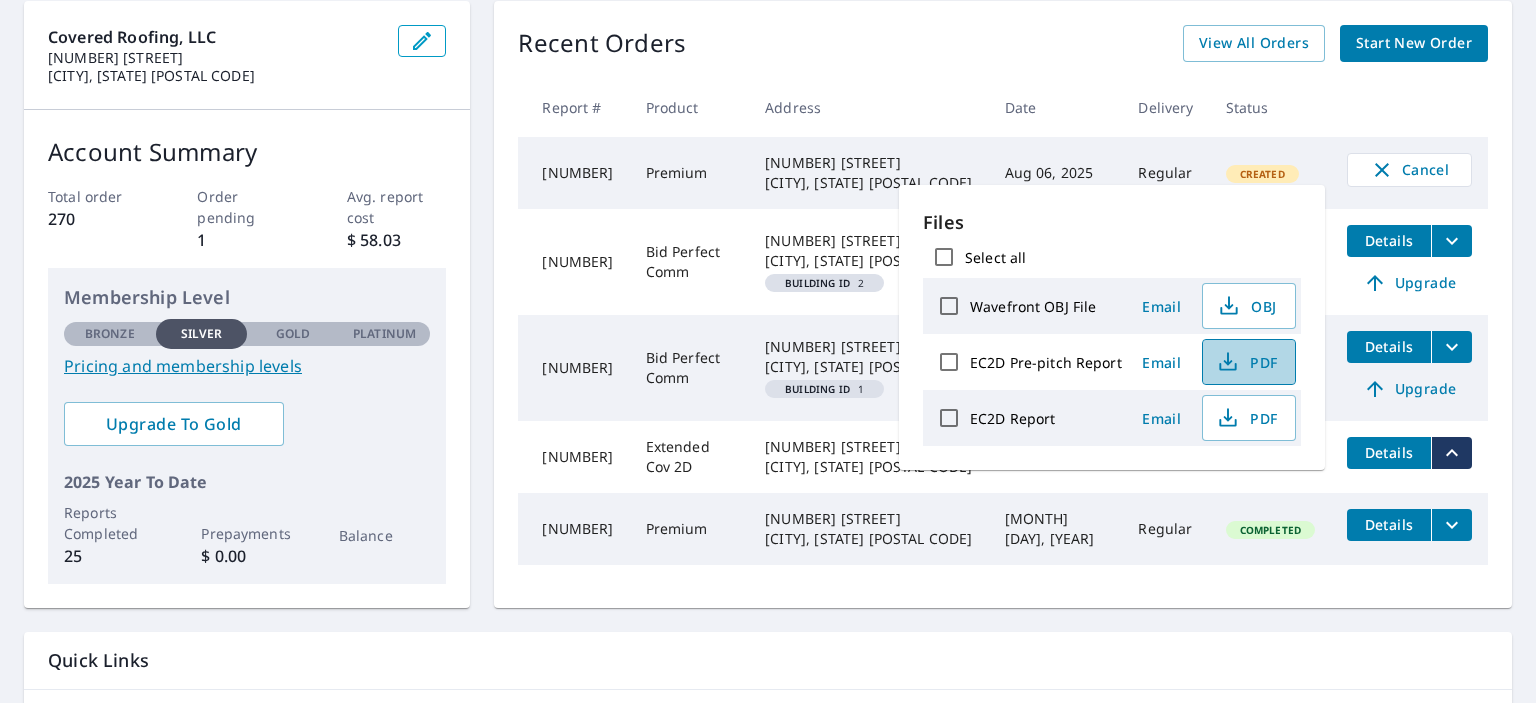 click on "PDF" at bounding box center (1249, 362) 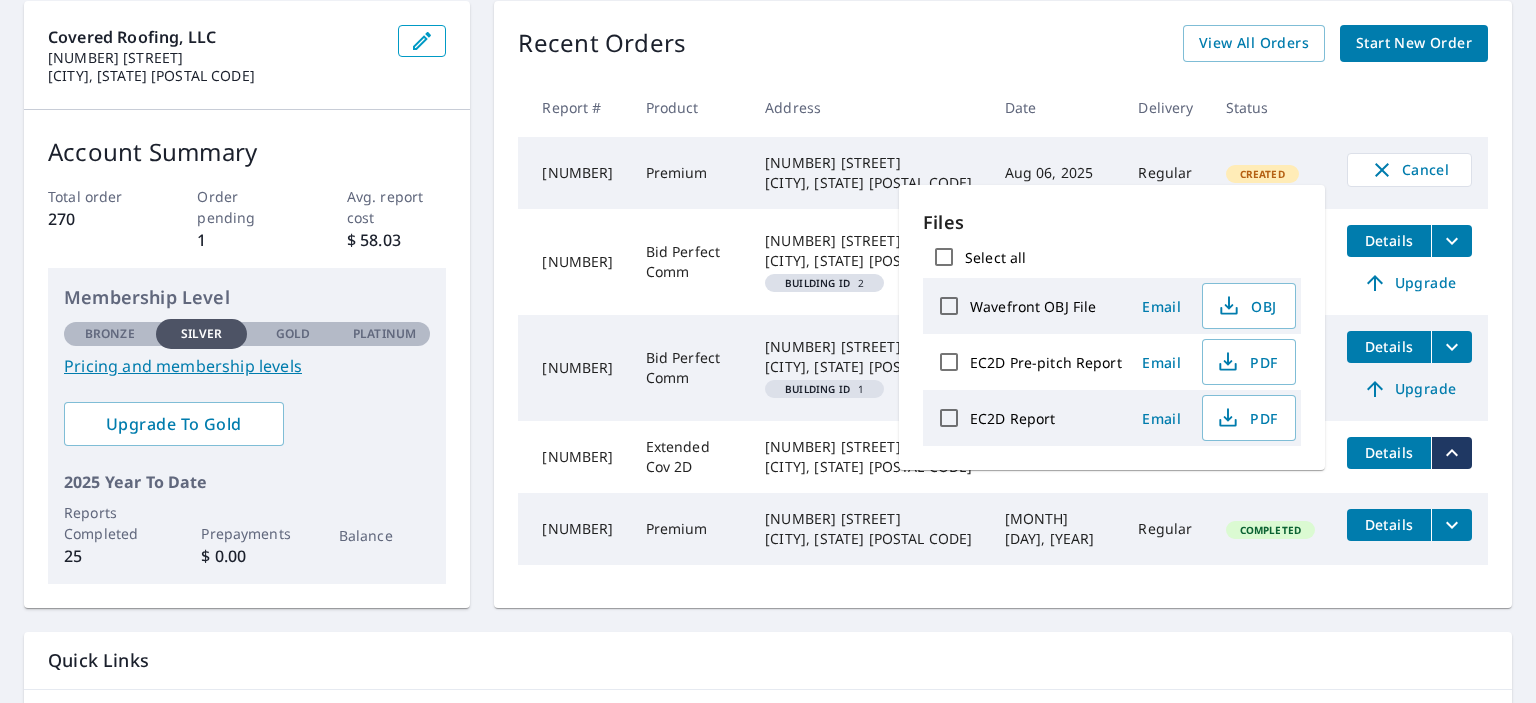 click on "Recent Orders View All Orders Start New Order" at bounding box center [1003, 43] 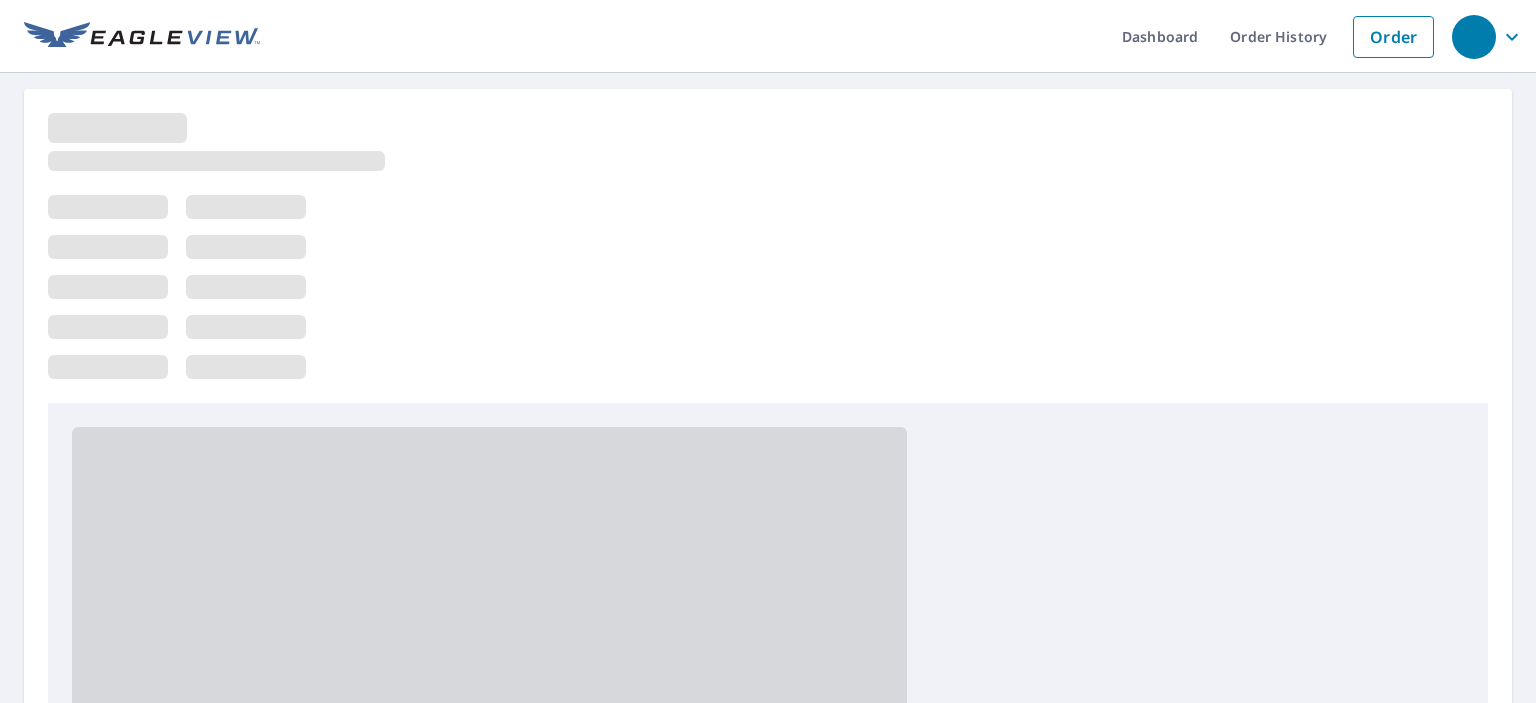 scroll, scrollTop: 0, scrollLeft: 0, axis: both 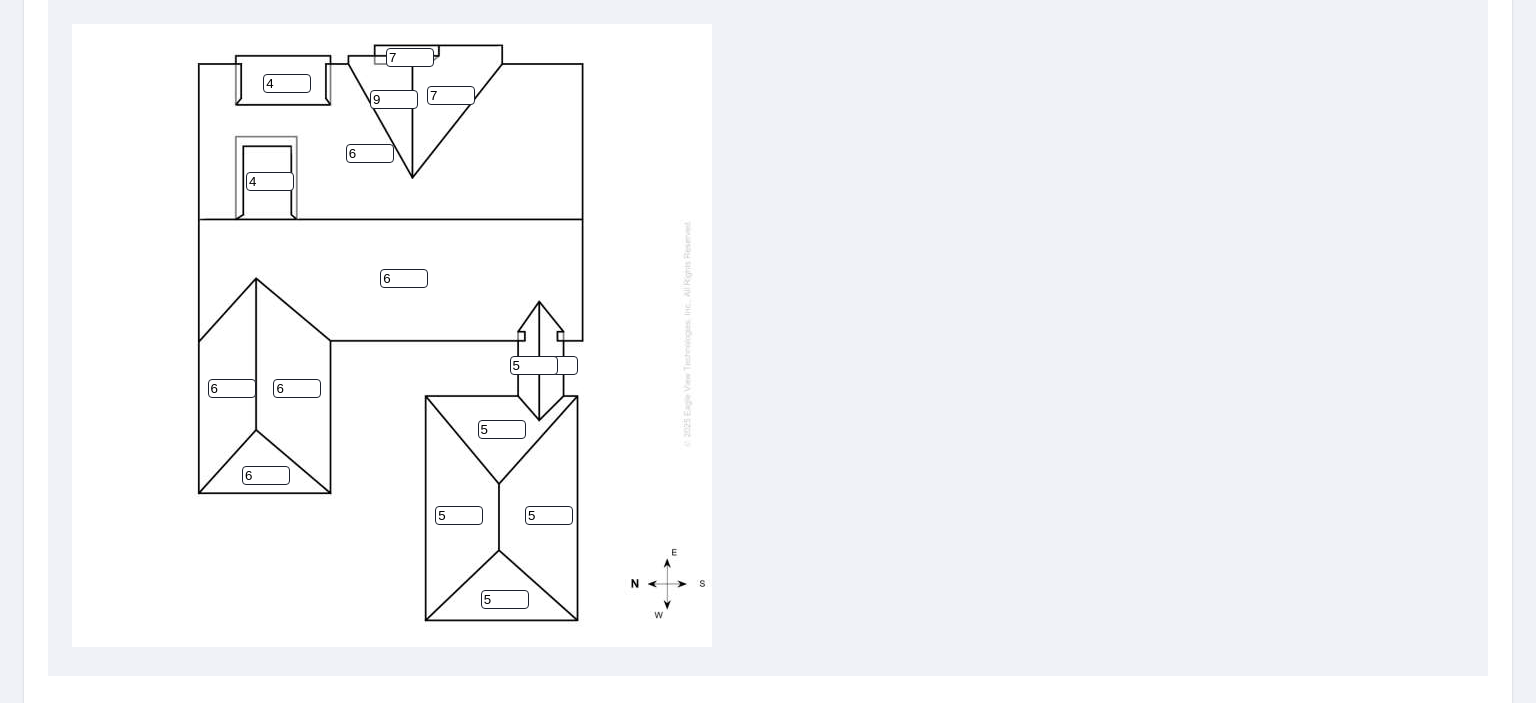 drag, startPoint x: 401, startPoint y: 78, endPoint x: 384, endPoint y: 83, distance: 17.720045 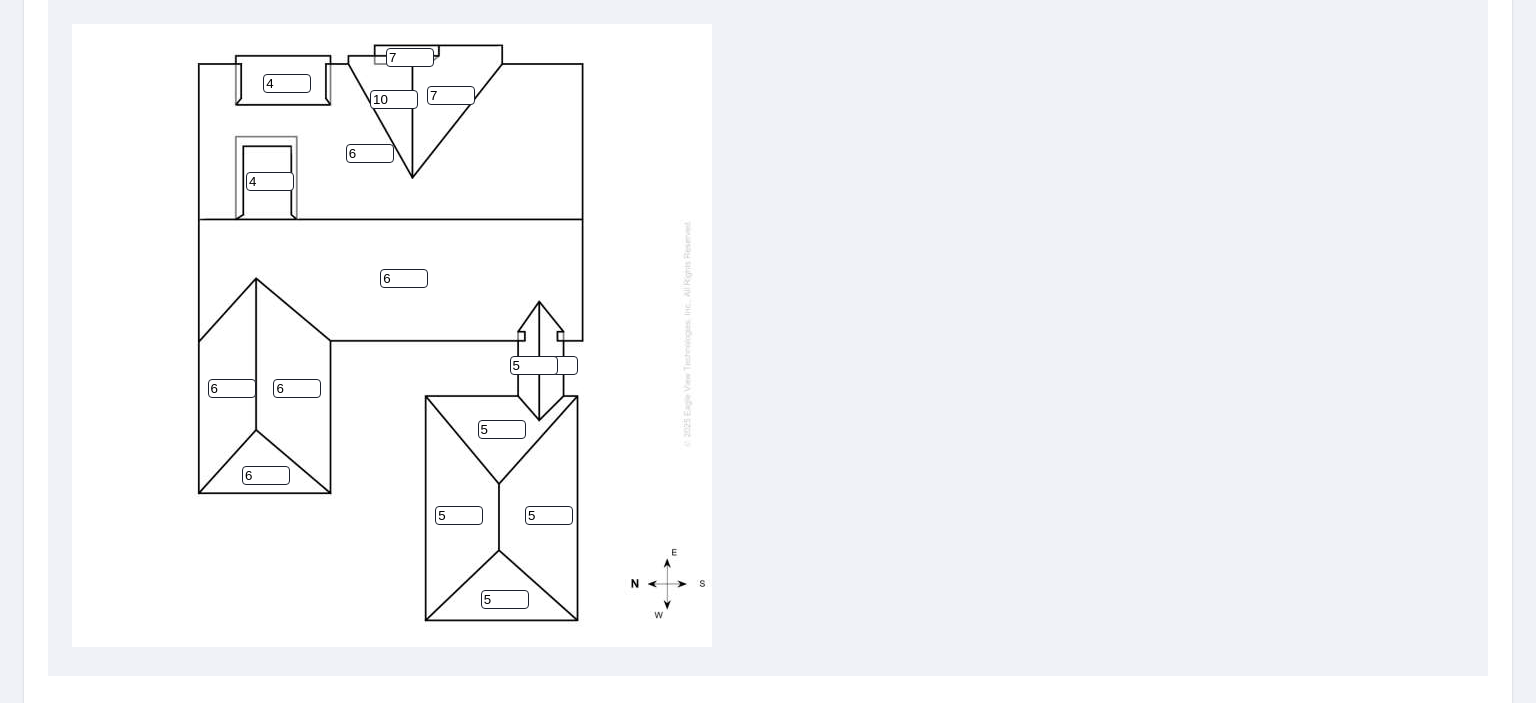 click on "7" at bounding box center [451, 95] 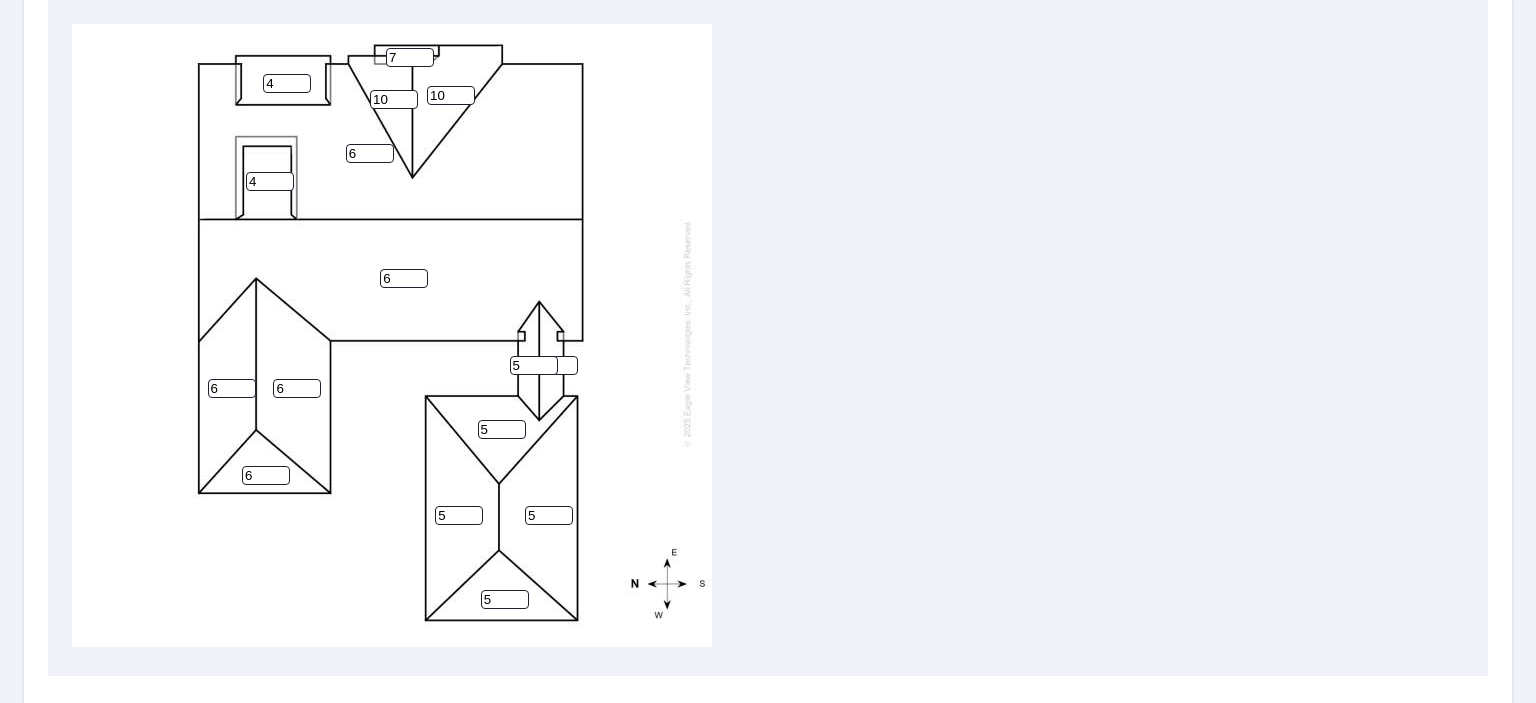 type on "10" 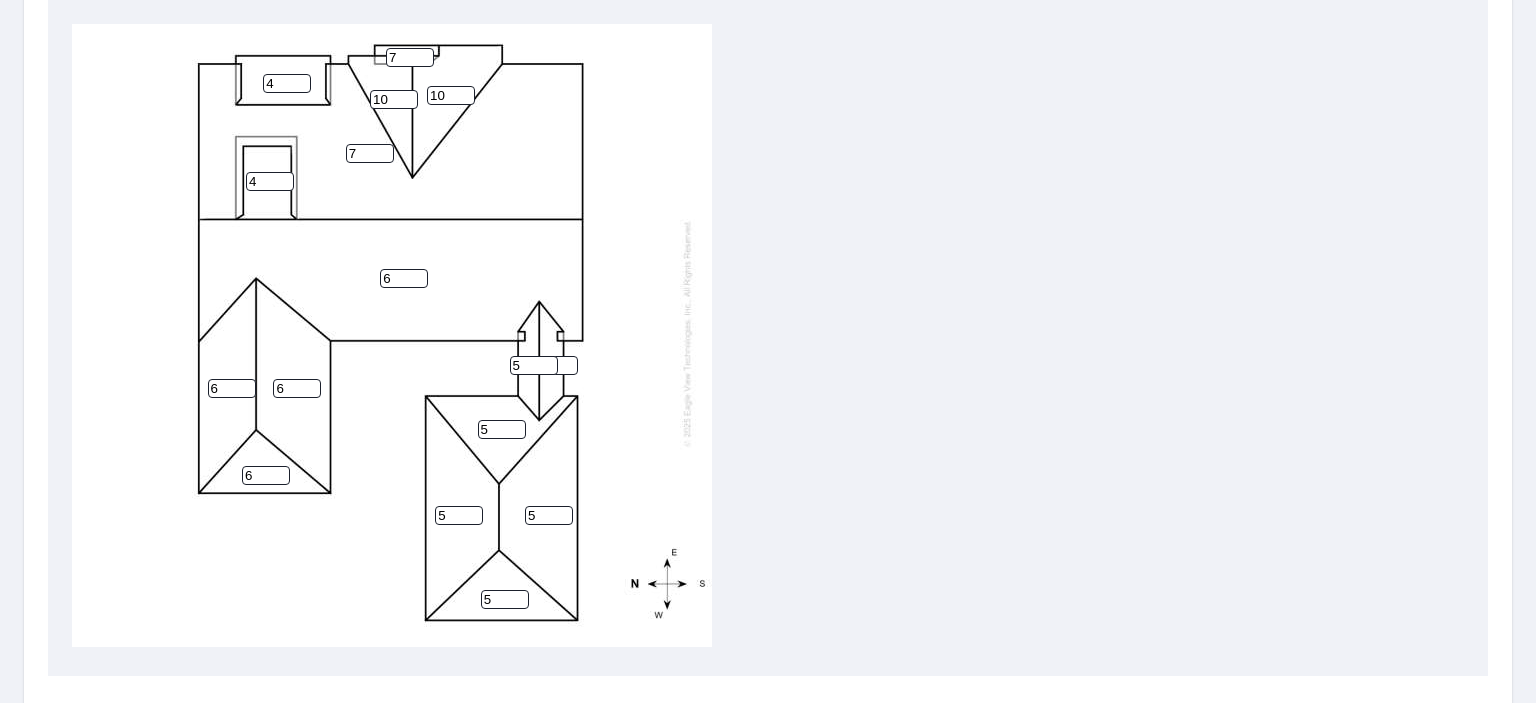 type on "7" 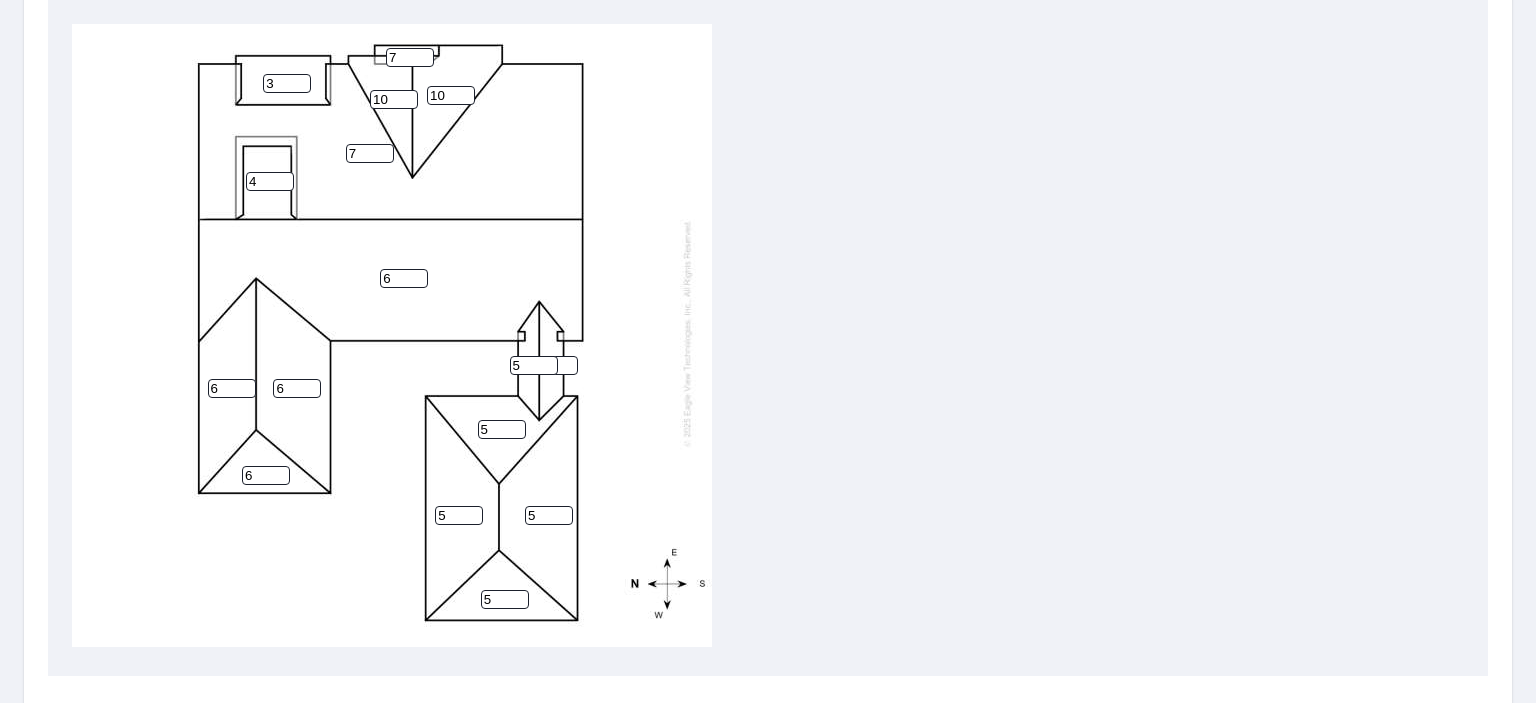 type on "3" 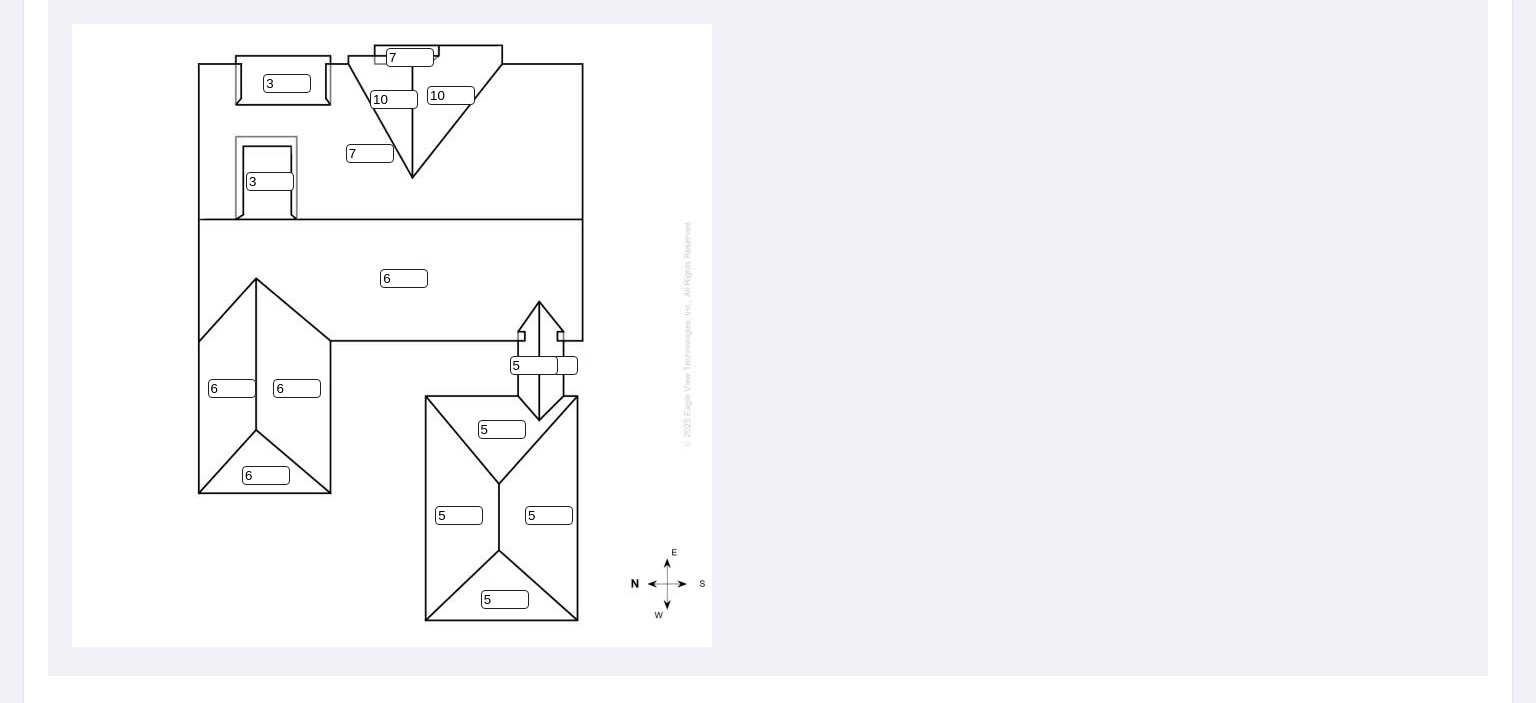 type on "3" 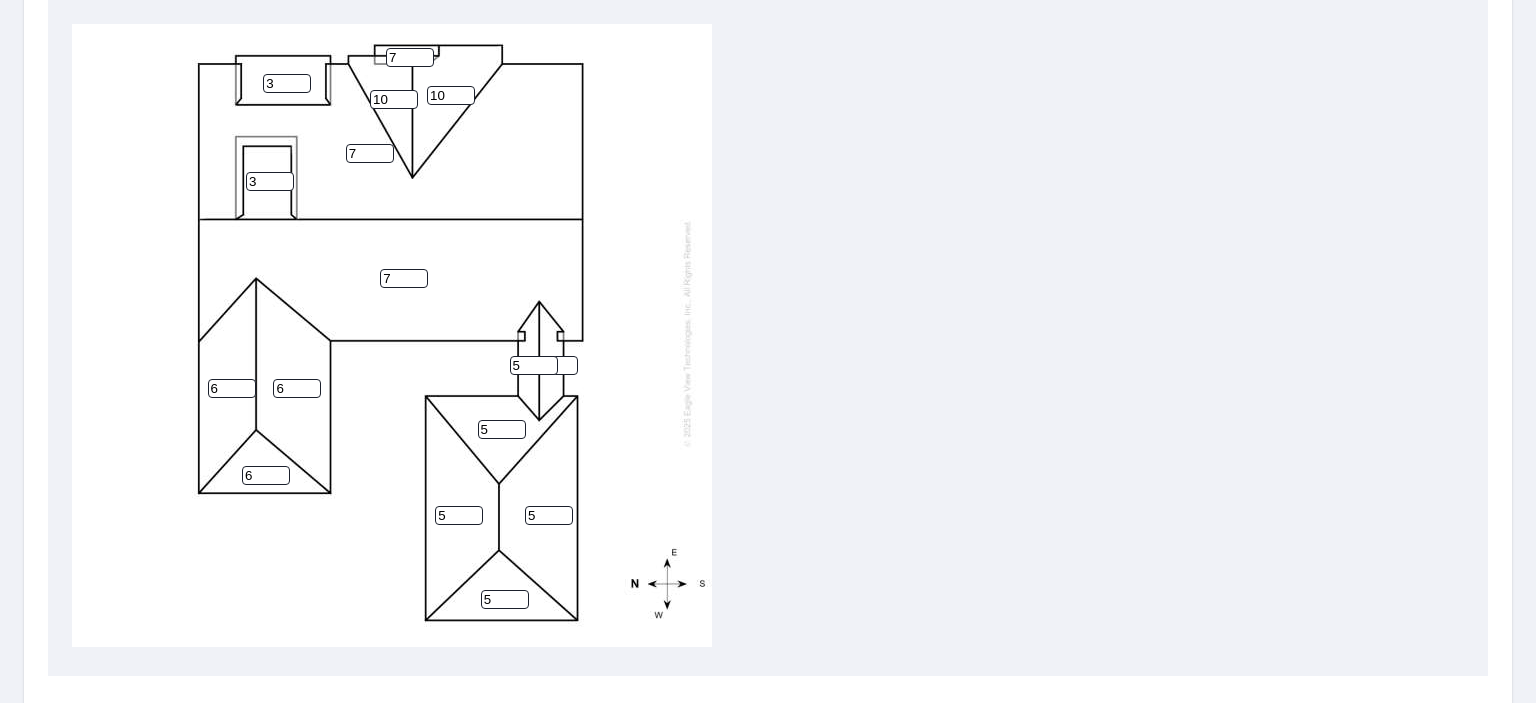 type on "7" 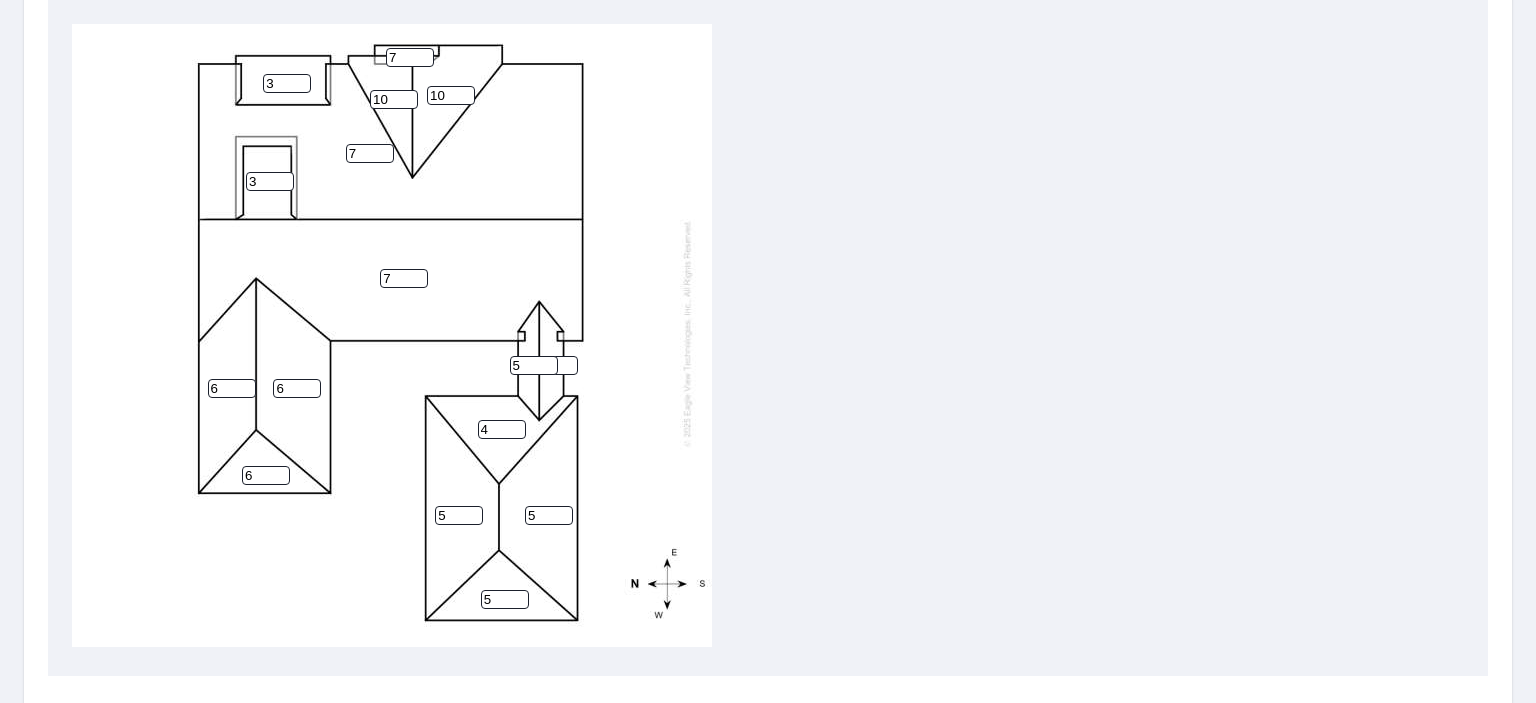 type on "4" 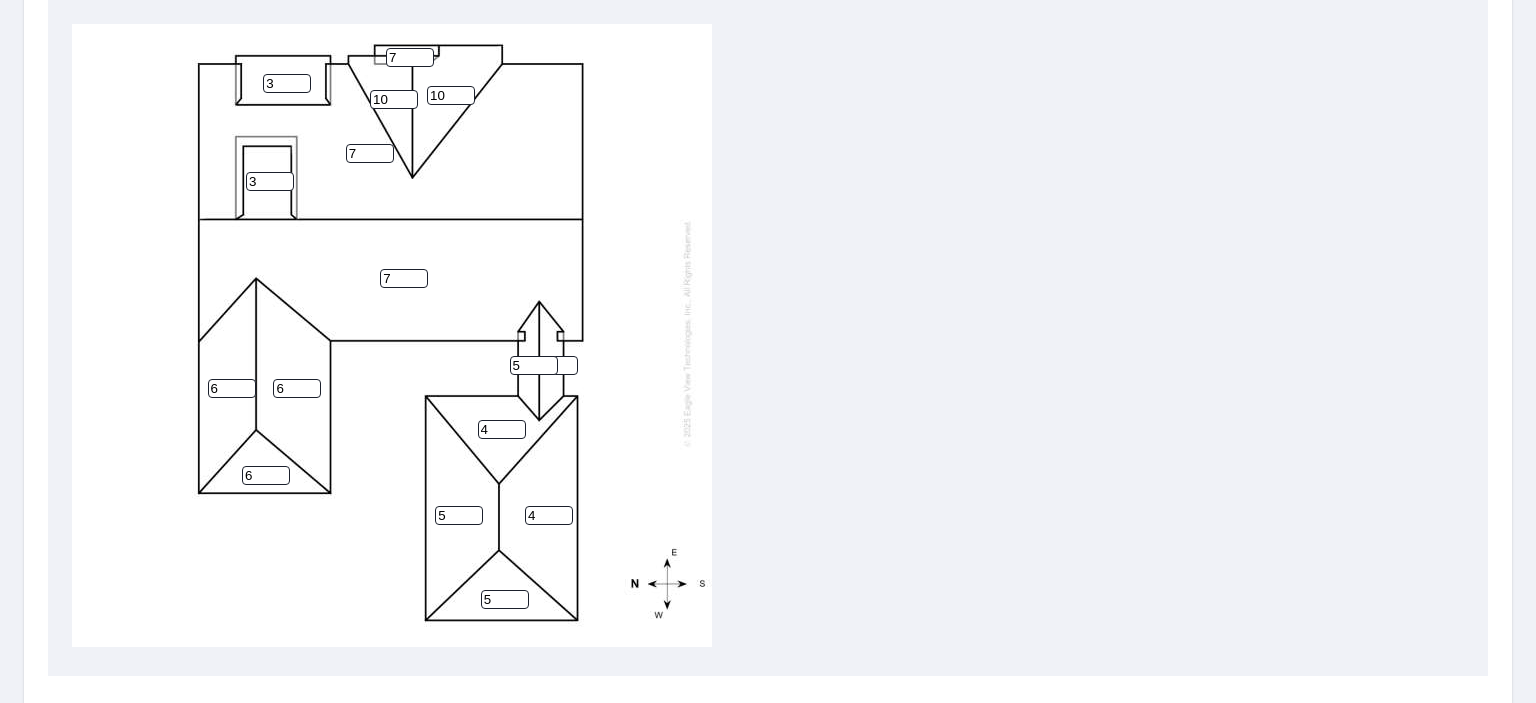 type on "4" 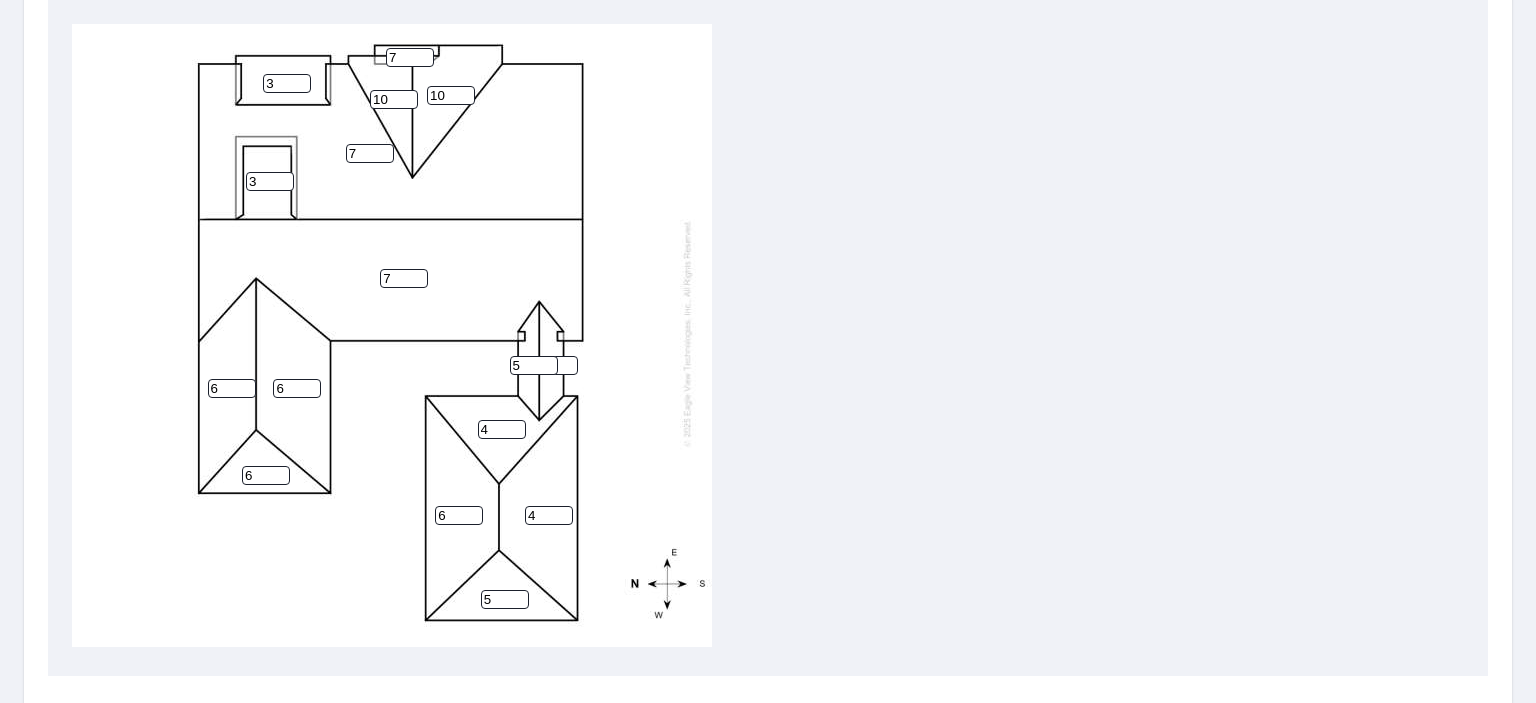 type on "6" 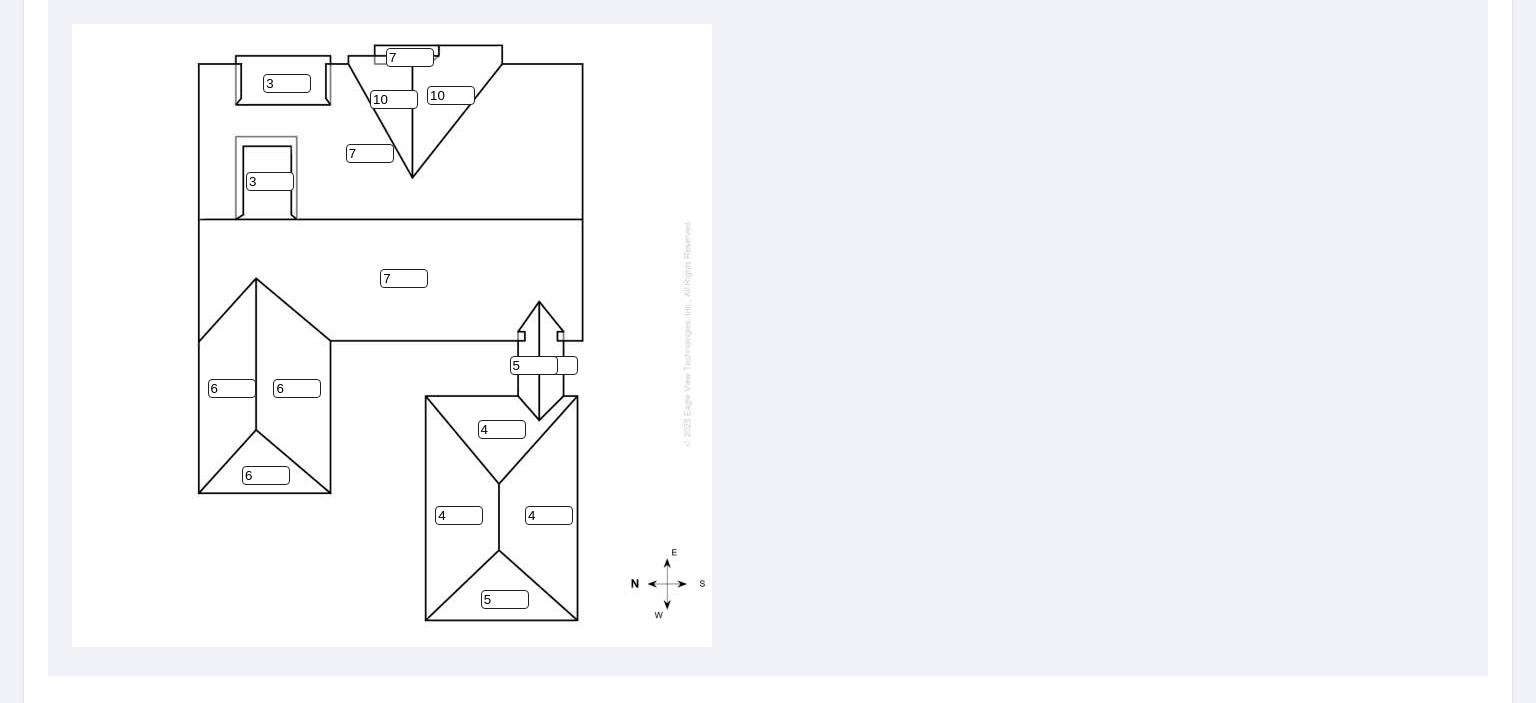 type on "4" 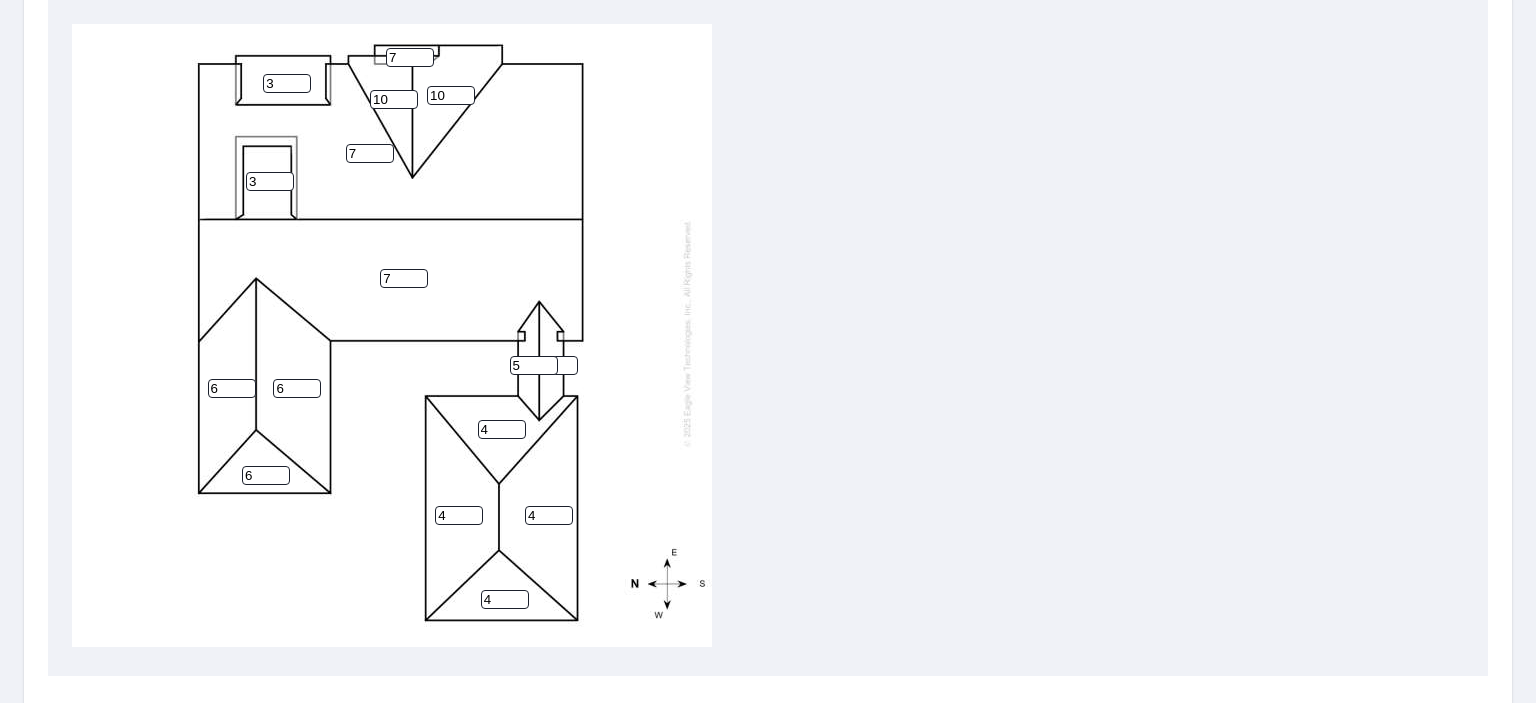 type on "4" 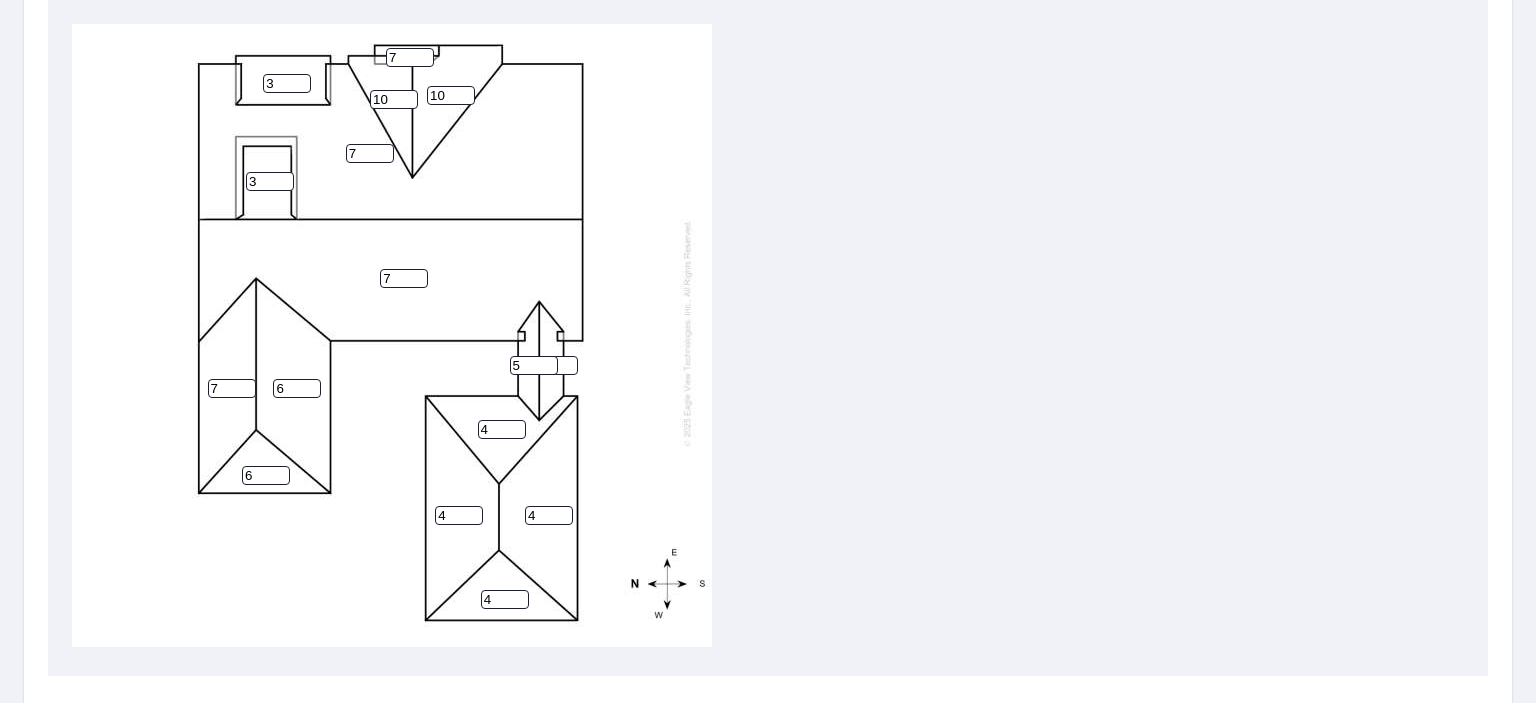 type on "7" 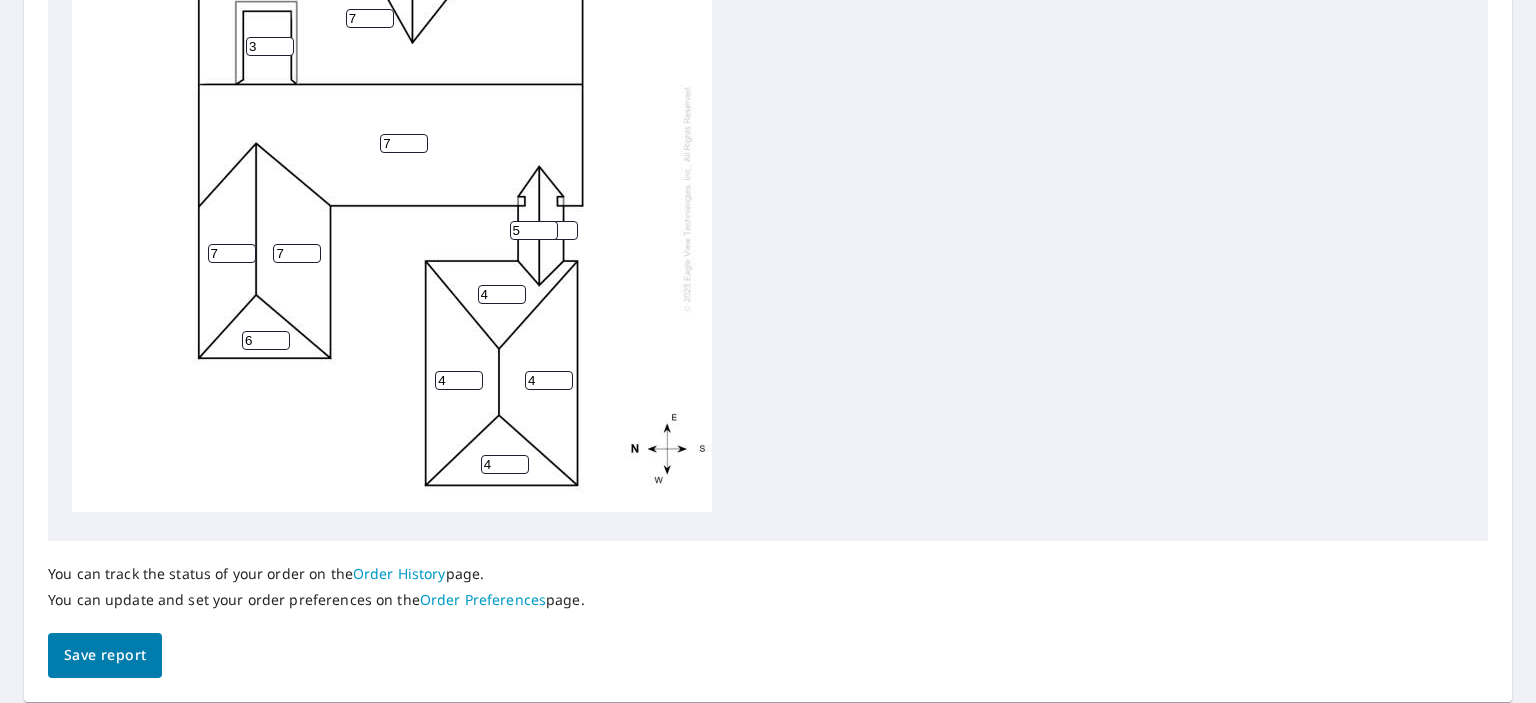 scroll, scrollTop: 879, scrollLeft: 0, axis: vertical 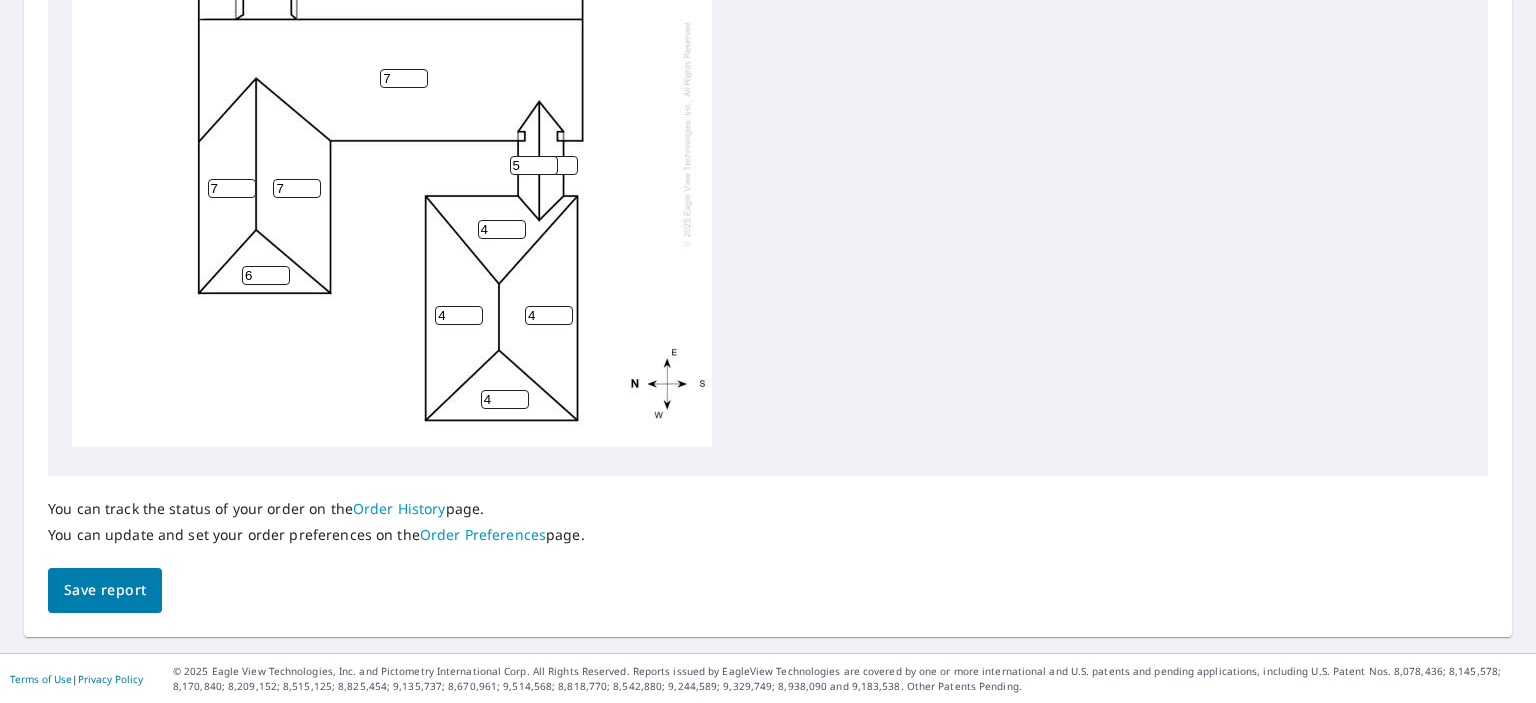 type on "7" 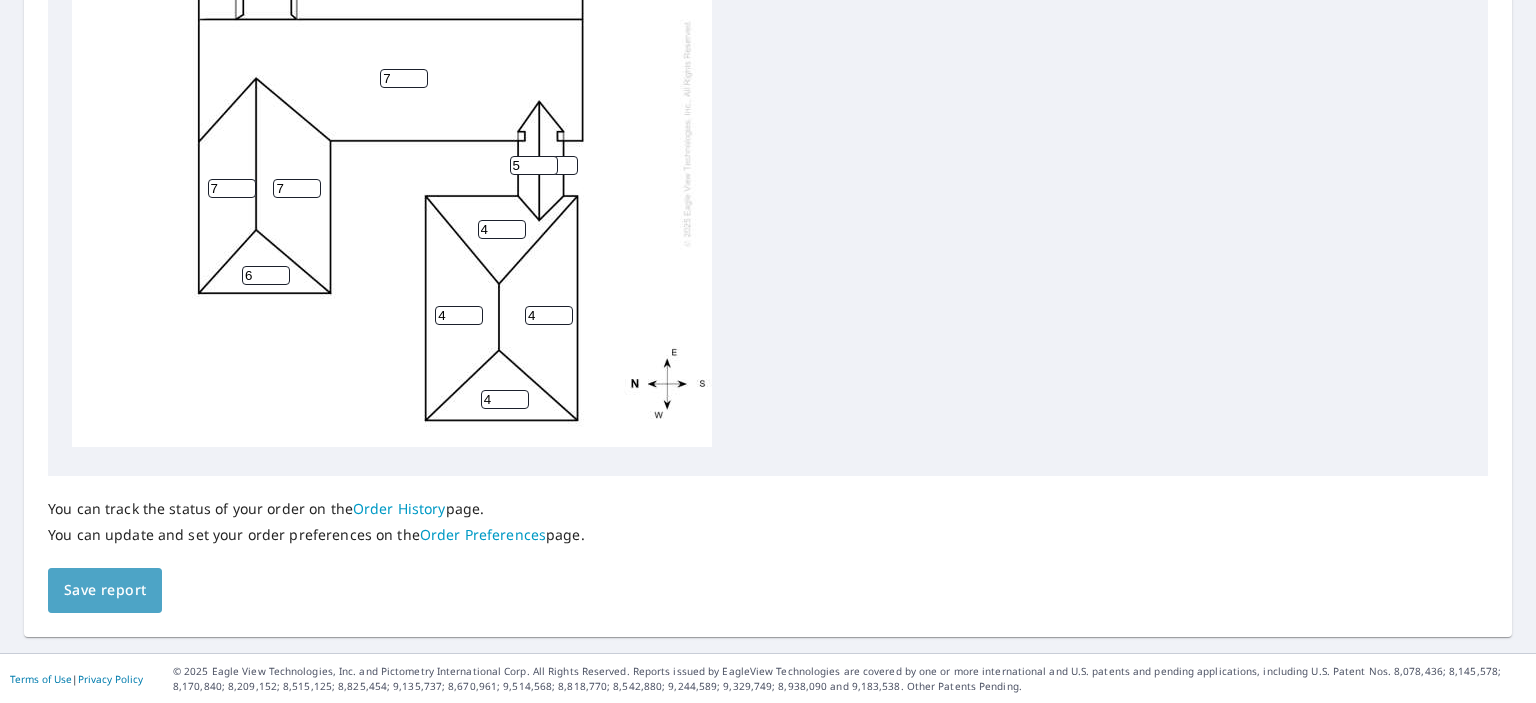 click on "Save report" at bounding box center [105, 590] 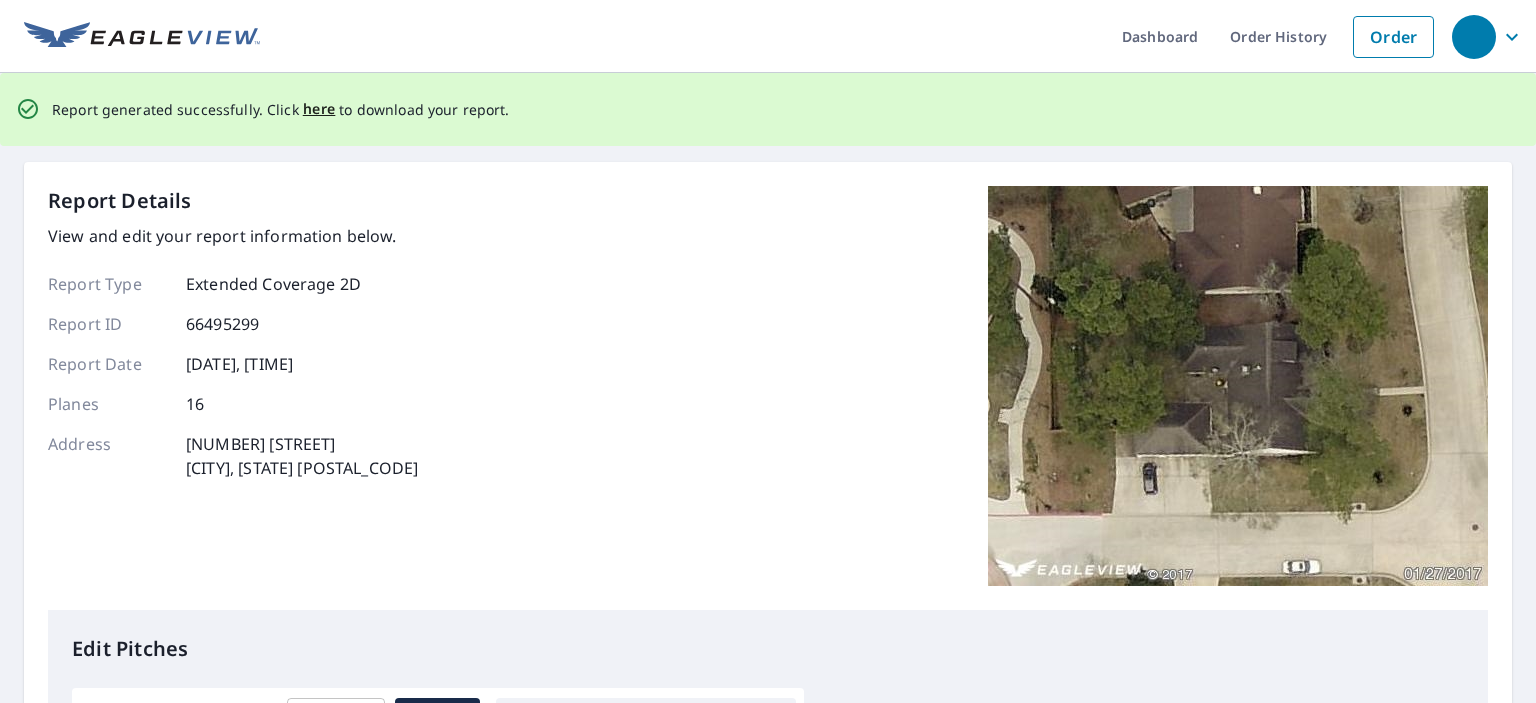 scroll, scrollTop: 0, scrollLeft: 0, axis: both 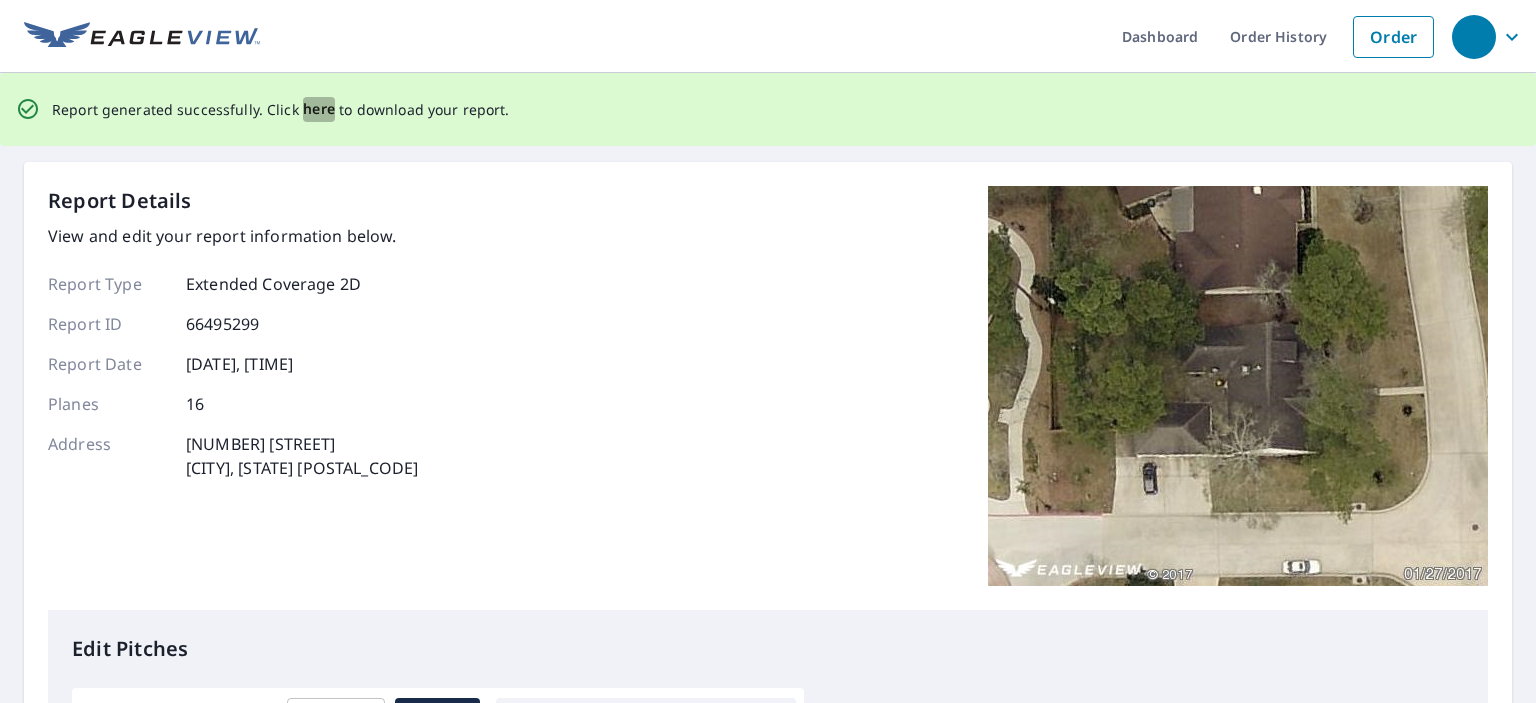 click on "here" at bounding box center (319, 109) 